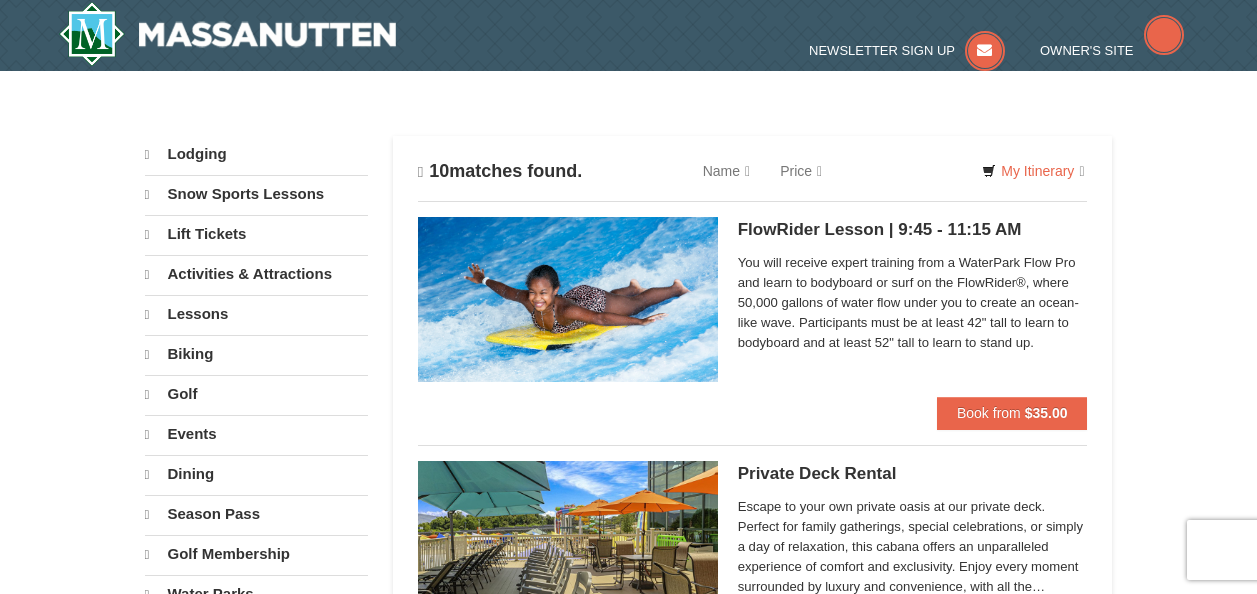 scroll, scrollTop: 0, scrollLeft: 0, axis: both 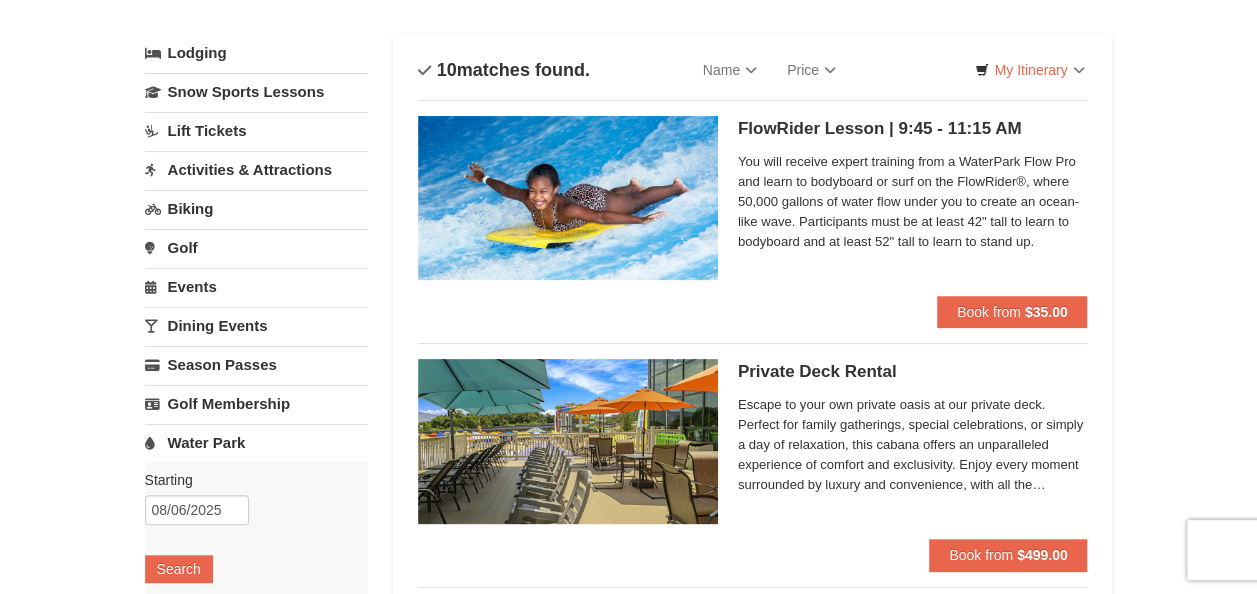 click on "Activities & Attractions" at bounding box center [256, 169] 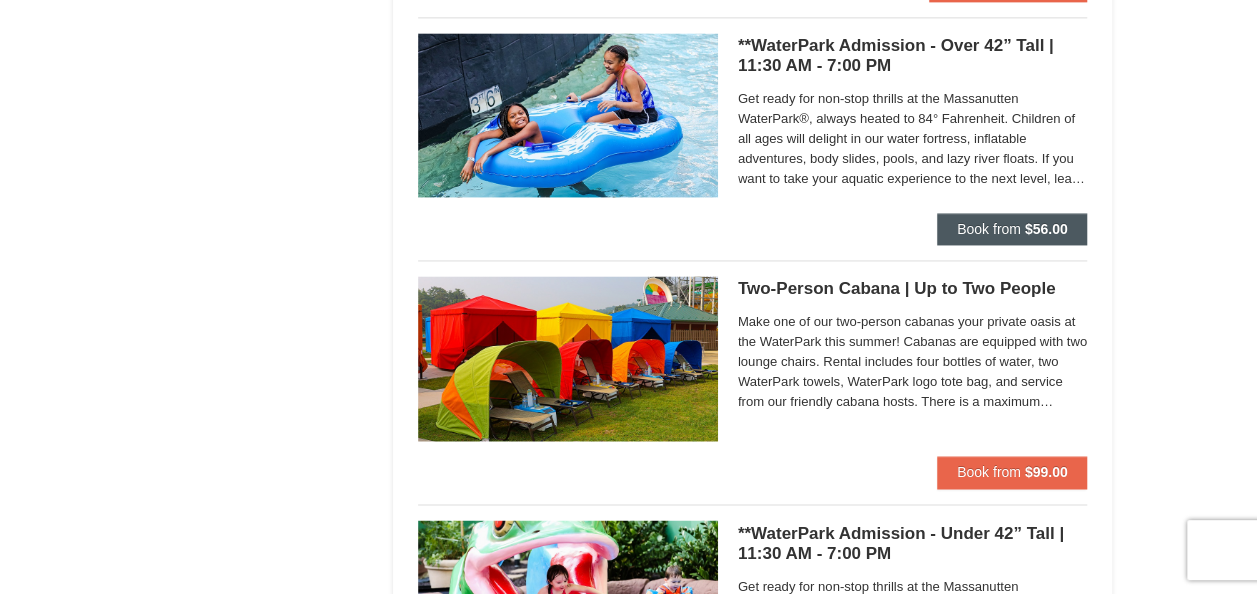 scroll, scrollTop: 1400, scrollLeft: 0, axis: vertical 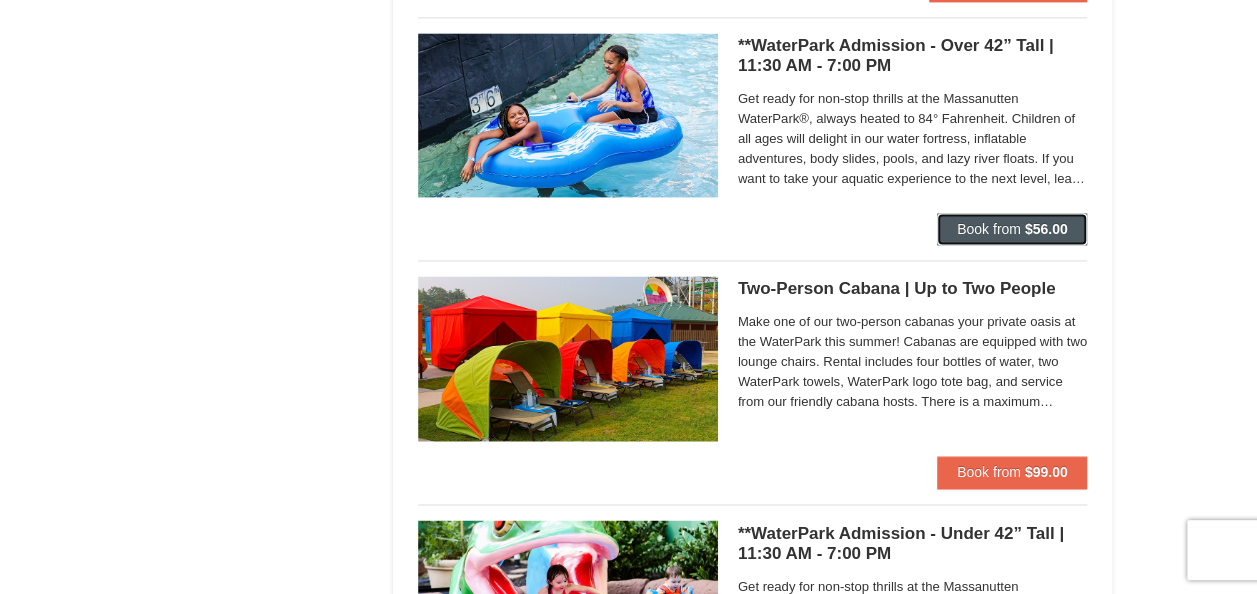 click on "Book from   $56.00" at bounding box center (1012, 229) 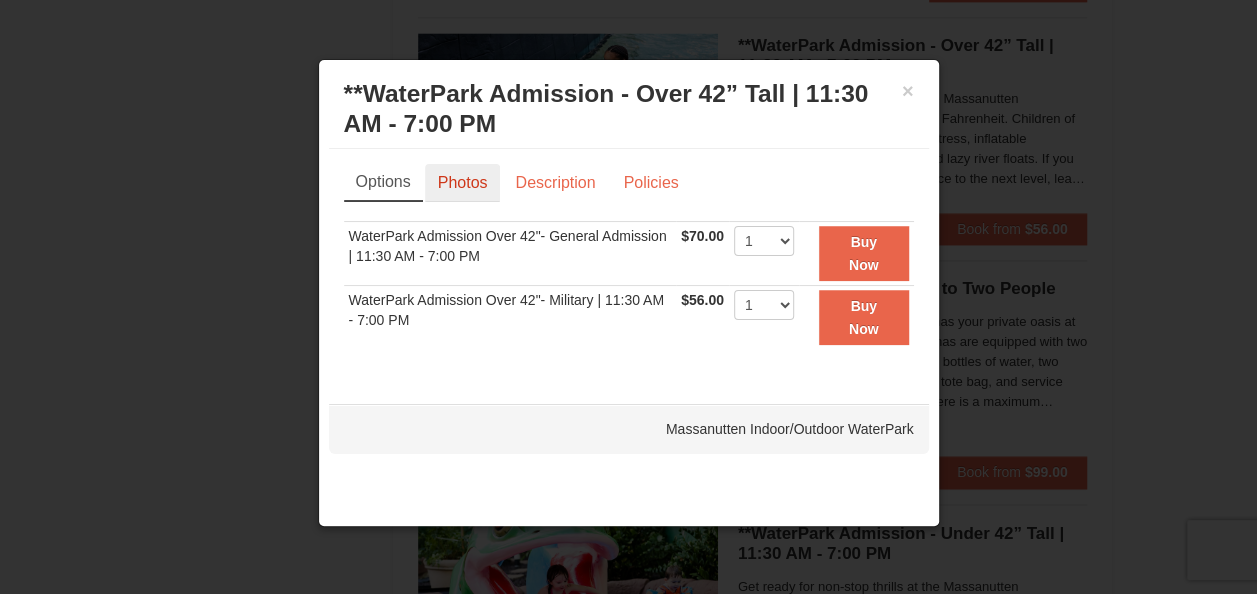 click on "Photos" at bounding box center (463, 183) 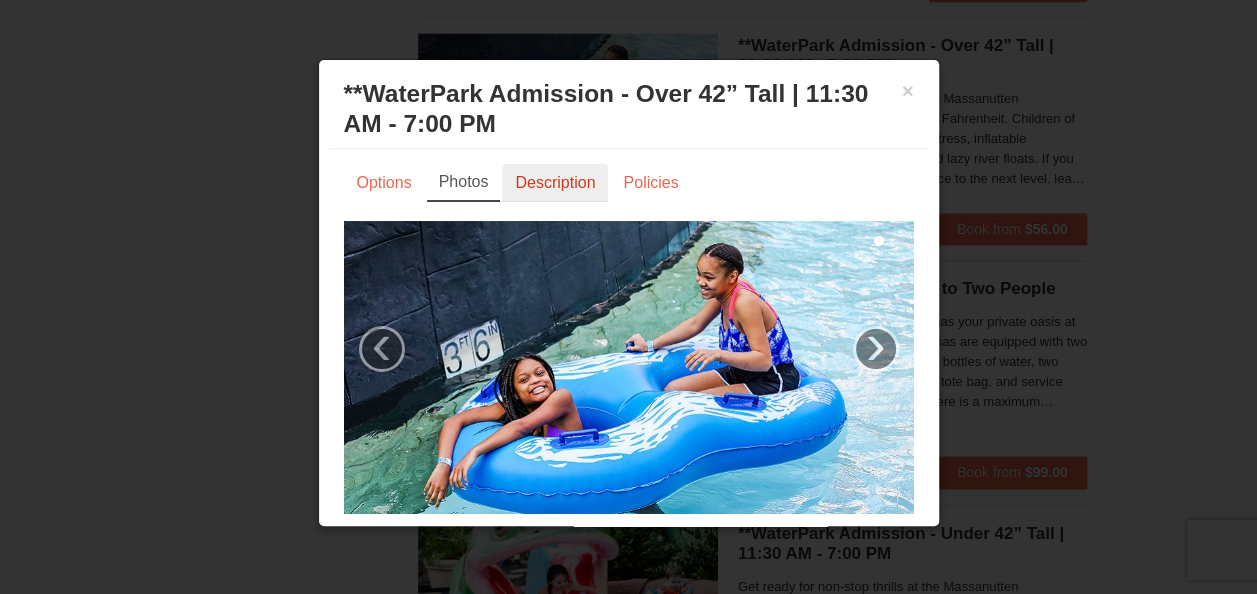 click on "Description" at bounding box center [555, 183] 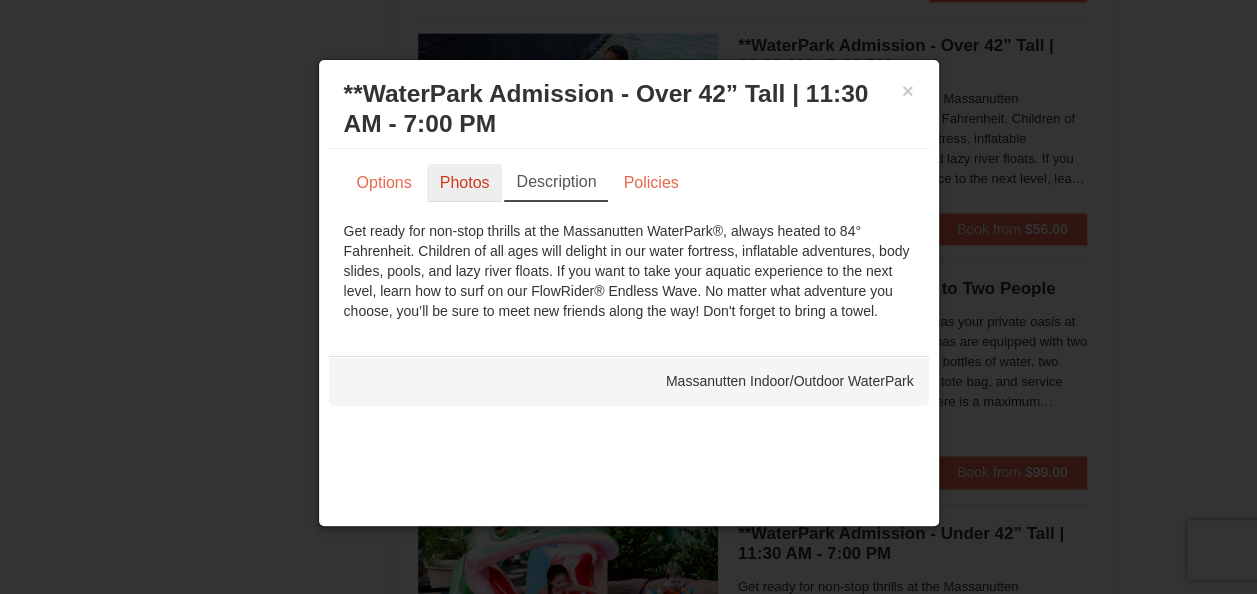 click on "Photos" at bounding box center (465, 183) 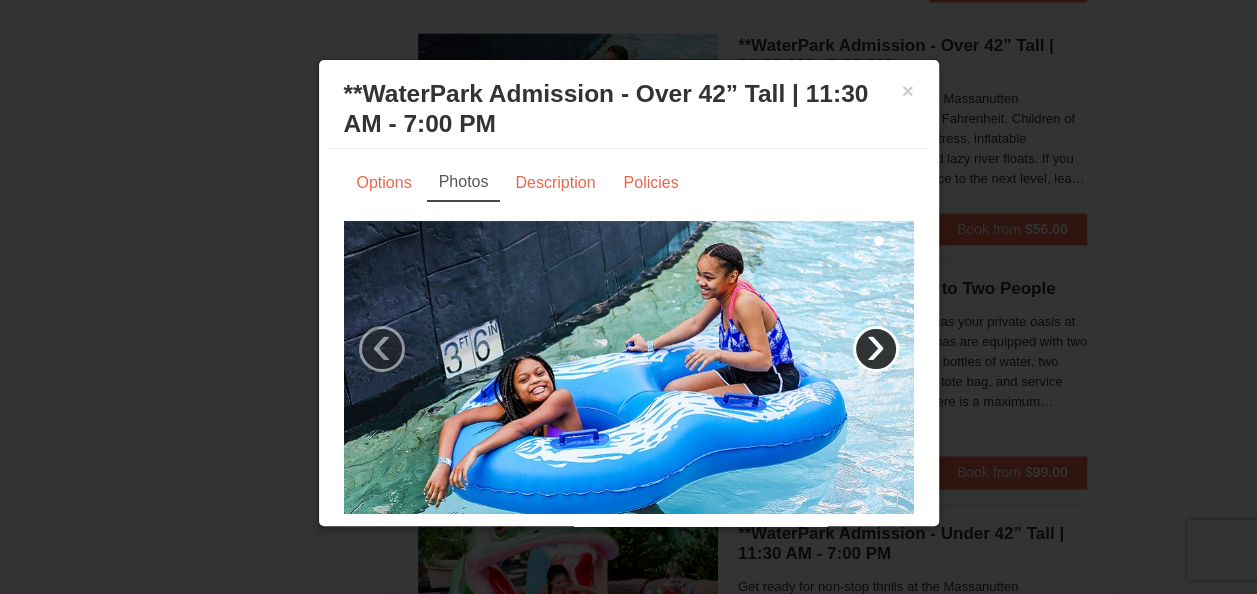 click on "›" at bounding box center [876, 349] 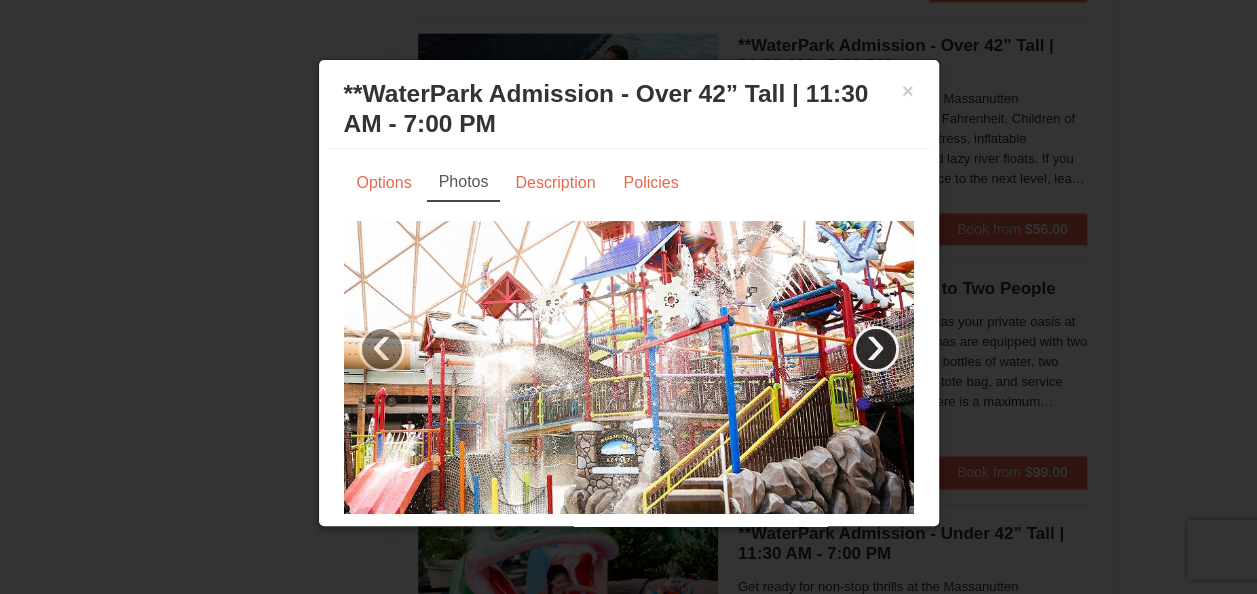 click on "›" at bounding box center [876, 349] 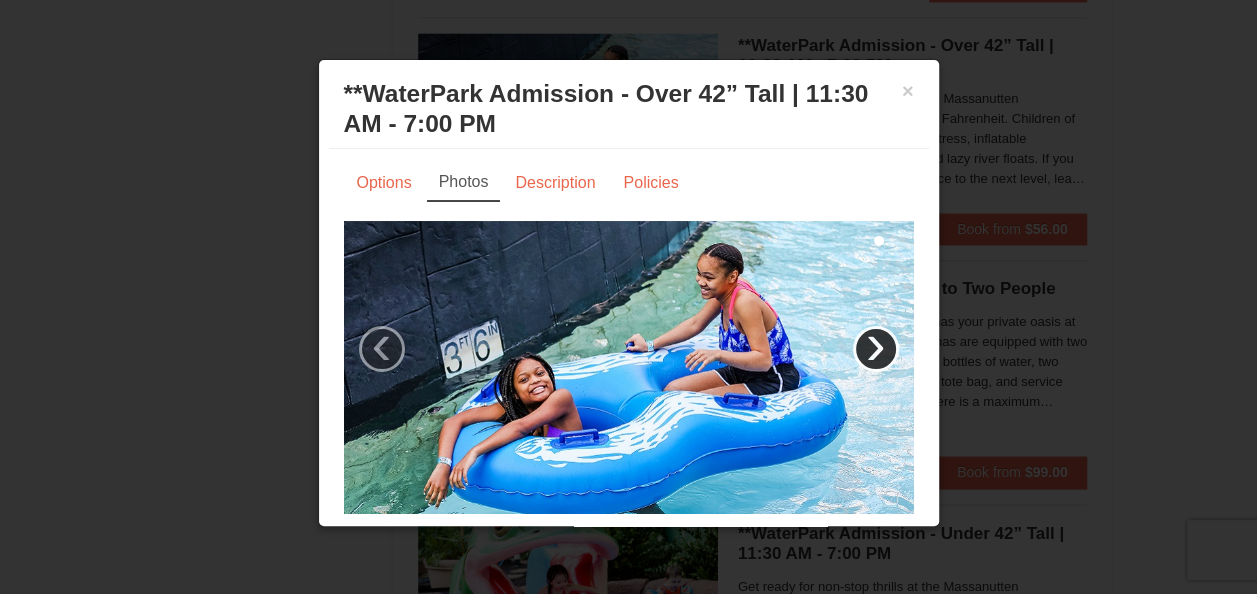click on "›" at bounding box center [876, 349] 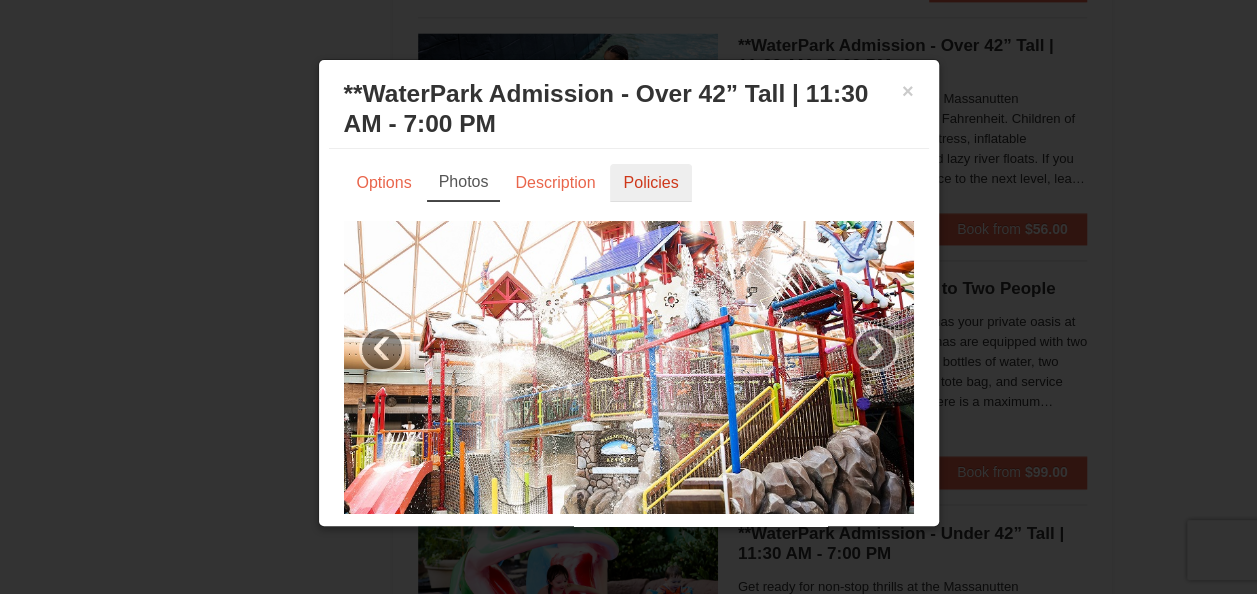 click on "Policies" at bounding box center [650, 183] 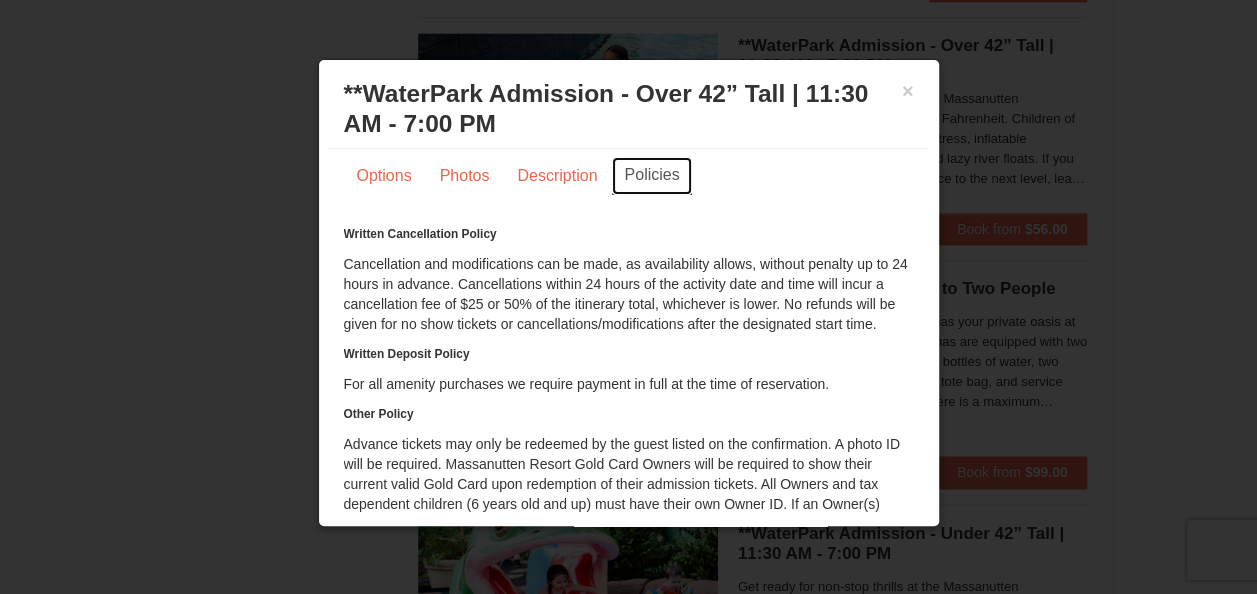 scroll, scrollTop: 0, scrollLeft: 0, axis: both 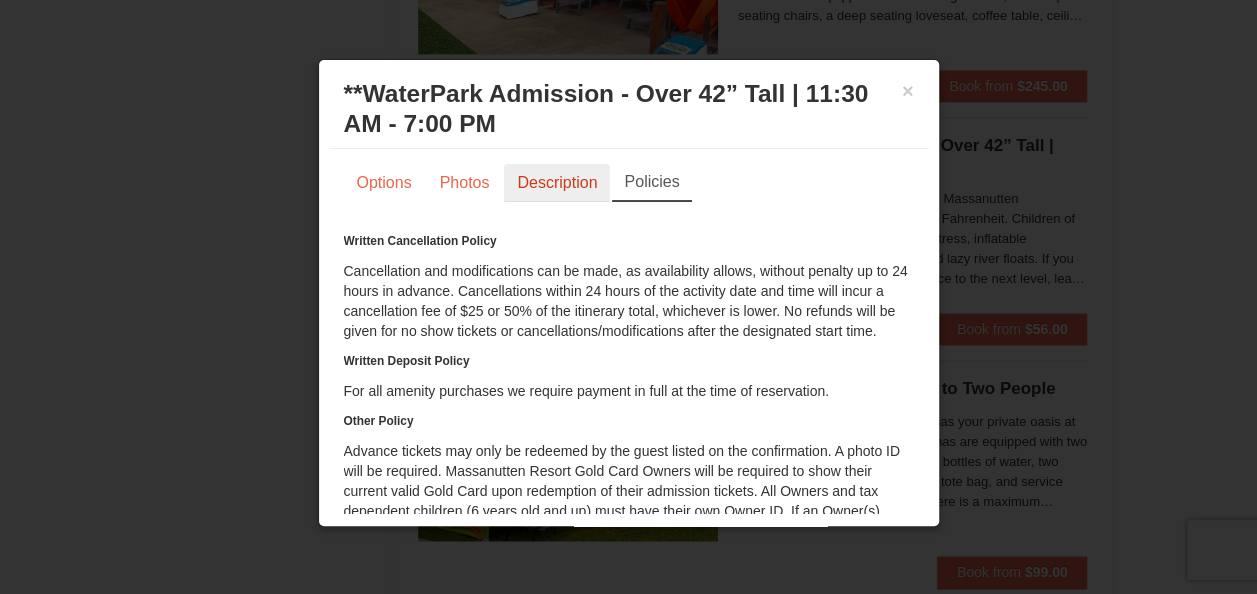 click on "Description" at bounding box center (557, 183) 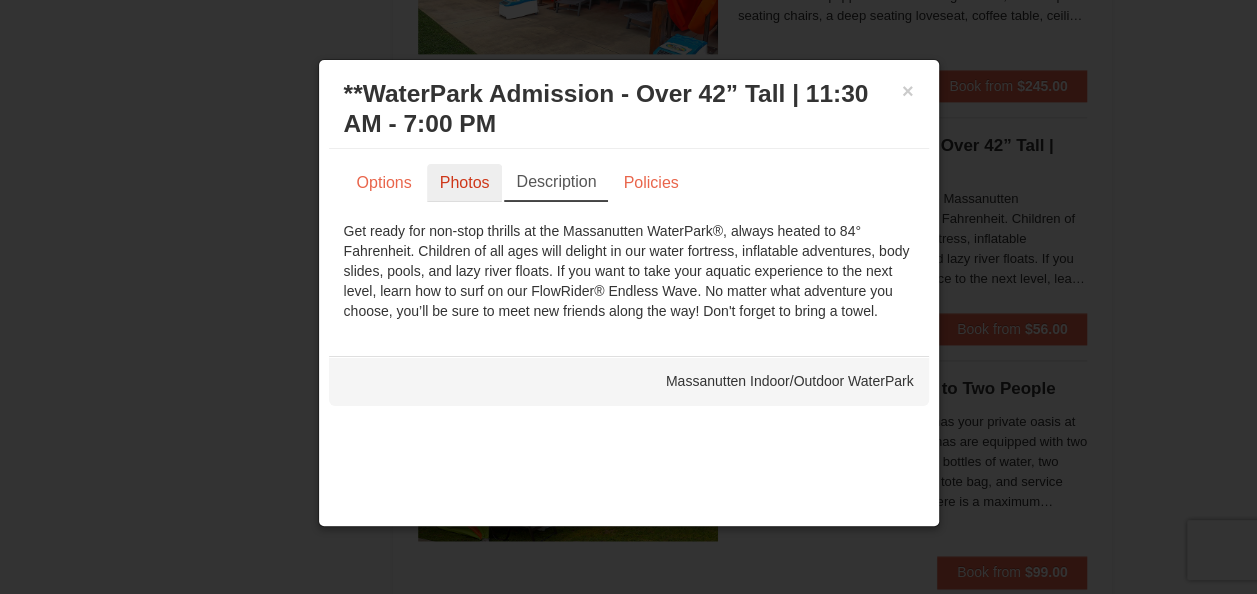click on "Photos" at bounding box center [465, 183] 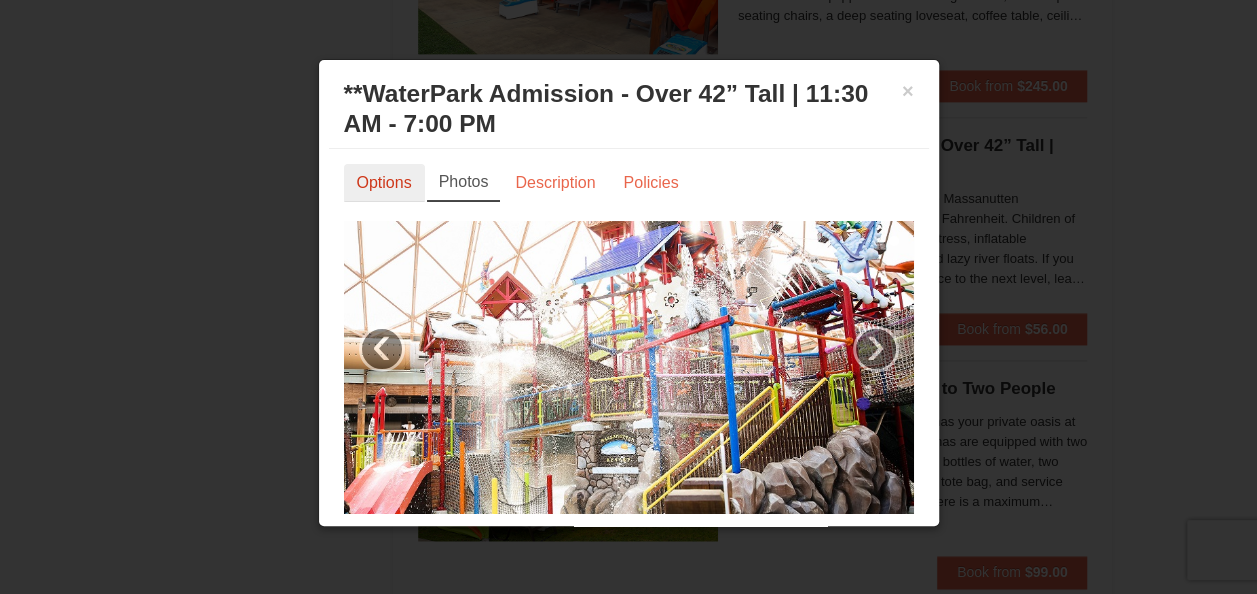click on "Options" at bounding box center (384, 183) 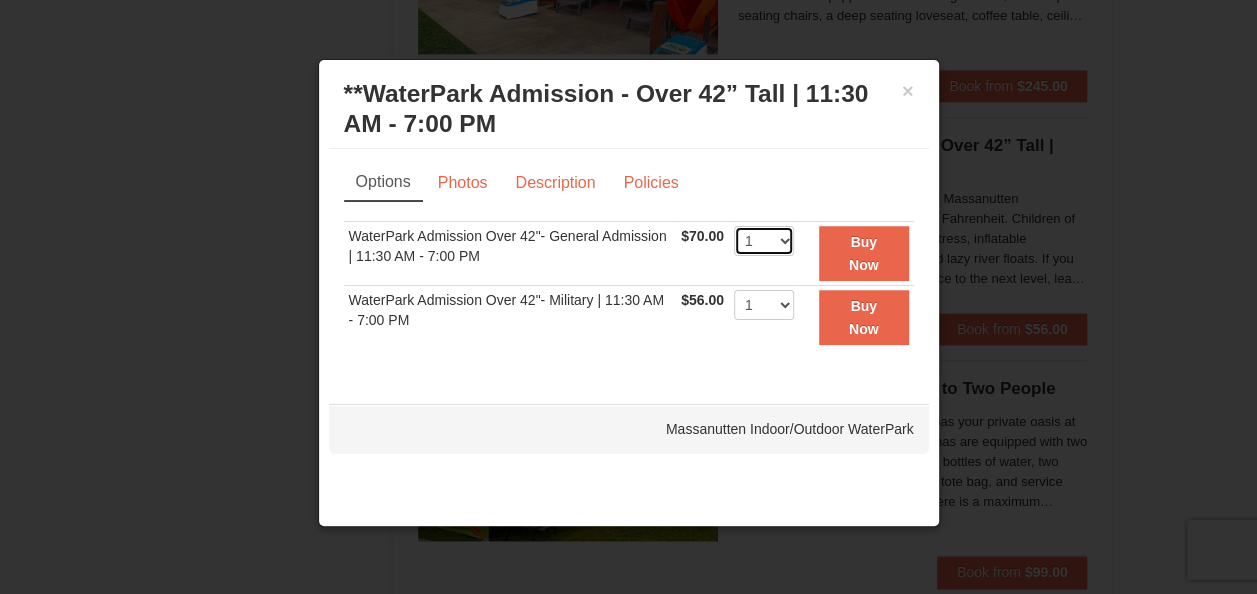 click on "1
2
3
4
5
6
7
8
9
10
11
12
13
14
15
16
17
18
19
20
21 22" at bounding box center [764, 241] 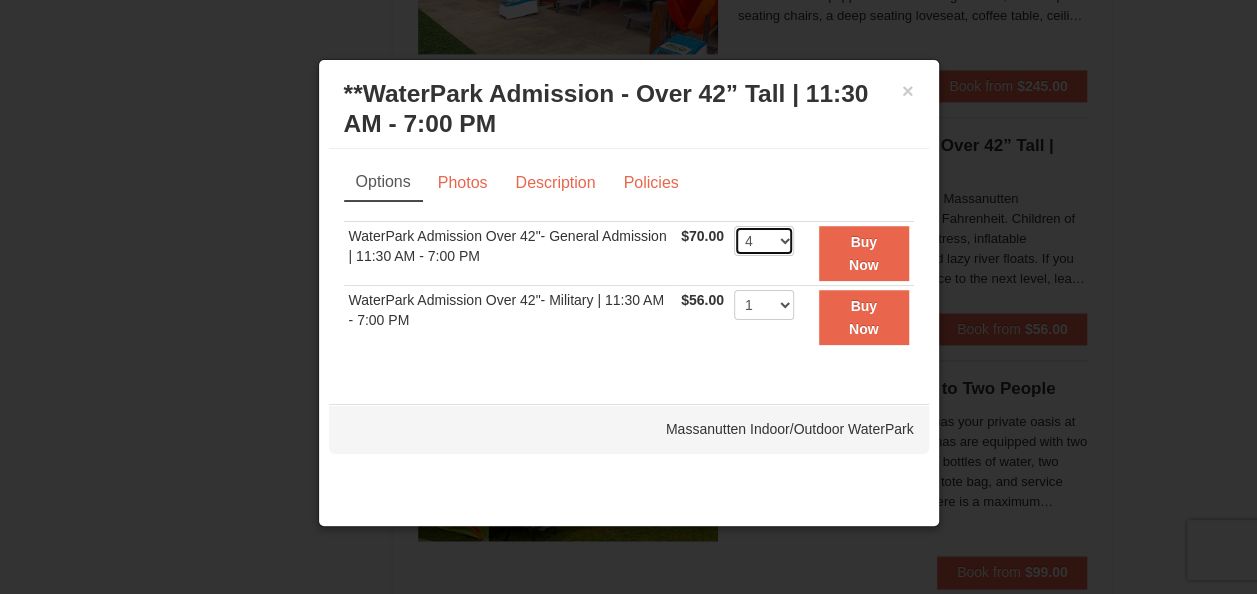 click on "1
2
3
4
5
6
7
8
9
10
11
12
13
14
15
16
17
18
19
20
21 22" at bounding box center [764, 241] 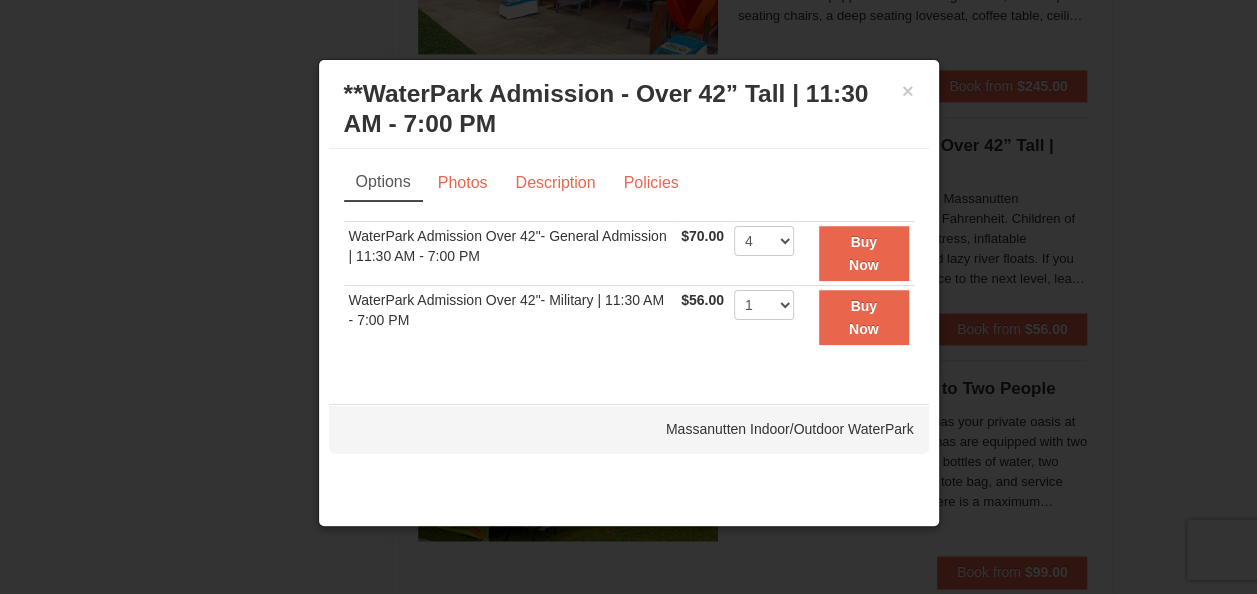 click on "Sorry, no matches found.
Please remove some filters, or change your dates to find available options.
WaterPark Admission Over 42"- General Admission | 11:30 AM - 7:00 PM
$70.00
Includes all fees. Tax excluded.
1
2
3
4
5
6
7 8 9 10 11 12 13 14 1" at bounding box center (629, 295) 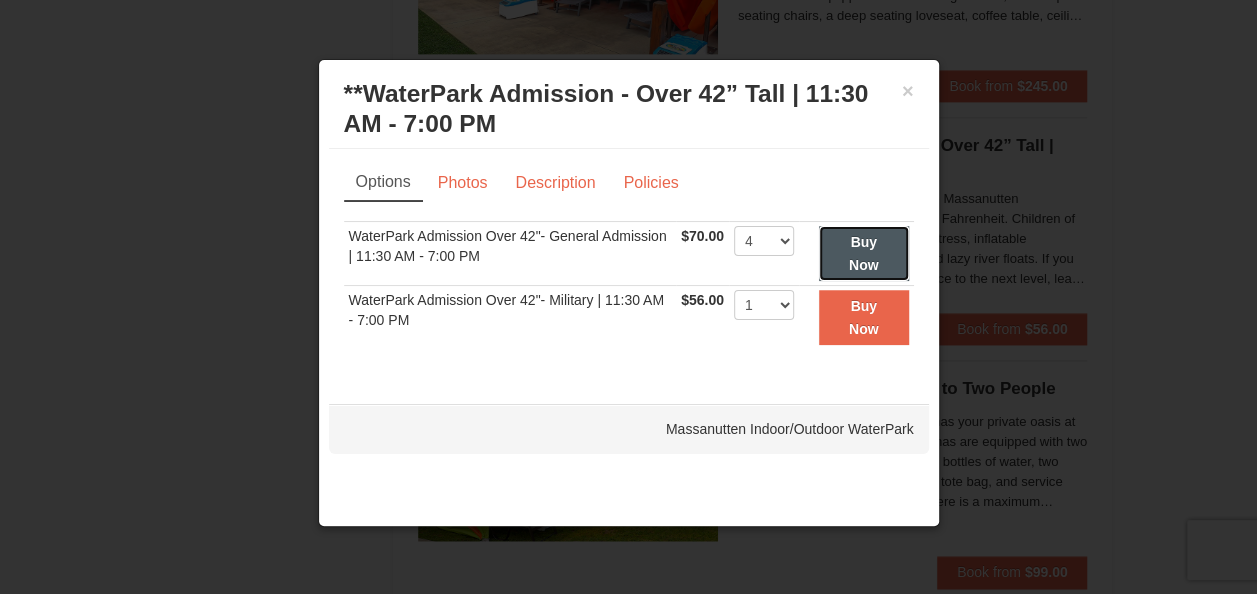 click on "Buy Now" at bounding box center (864, 253) 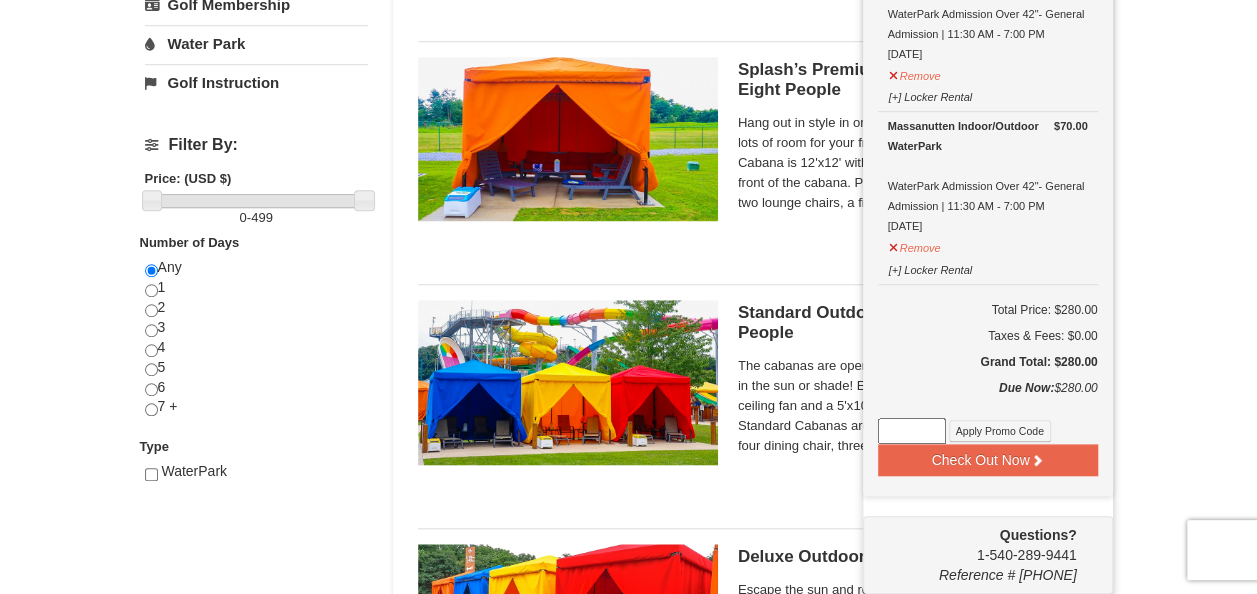 scroll, scrollTop: 706, scrollLeft: 0, axis: vertical 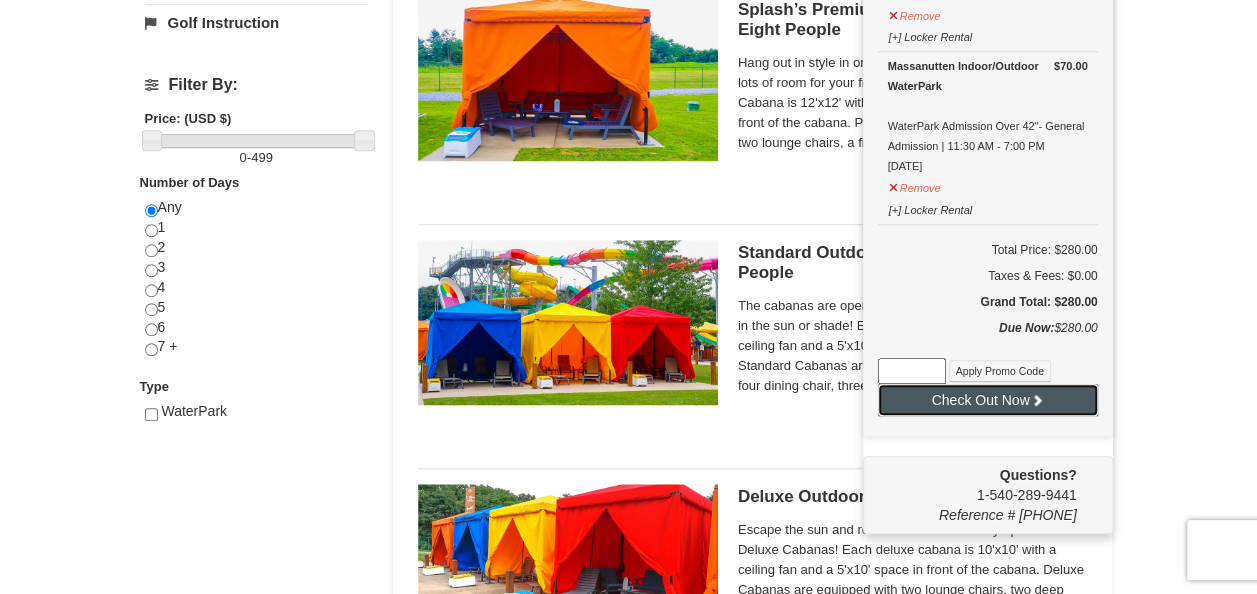click on "Check Out Now" at bounding box center [988, 400] 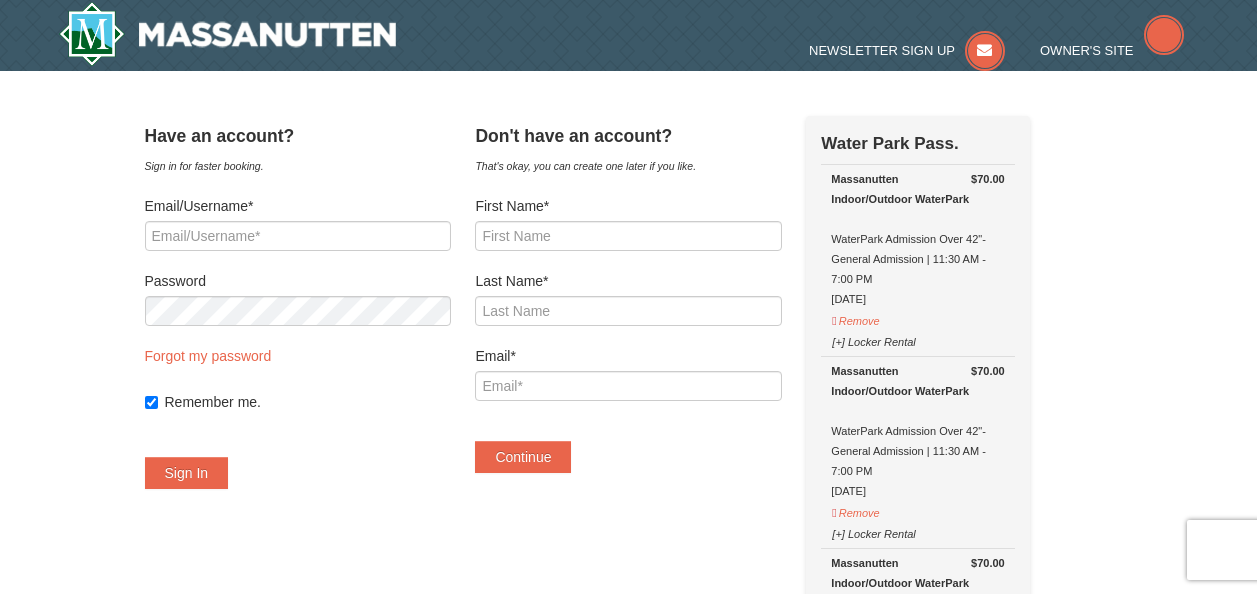 scroll, scrollTop: 0, scrollLeft: 0, axis: both 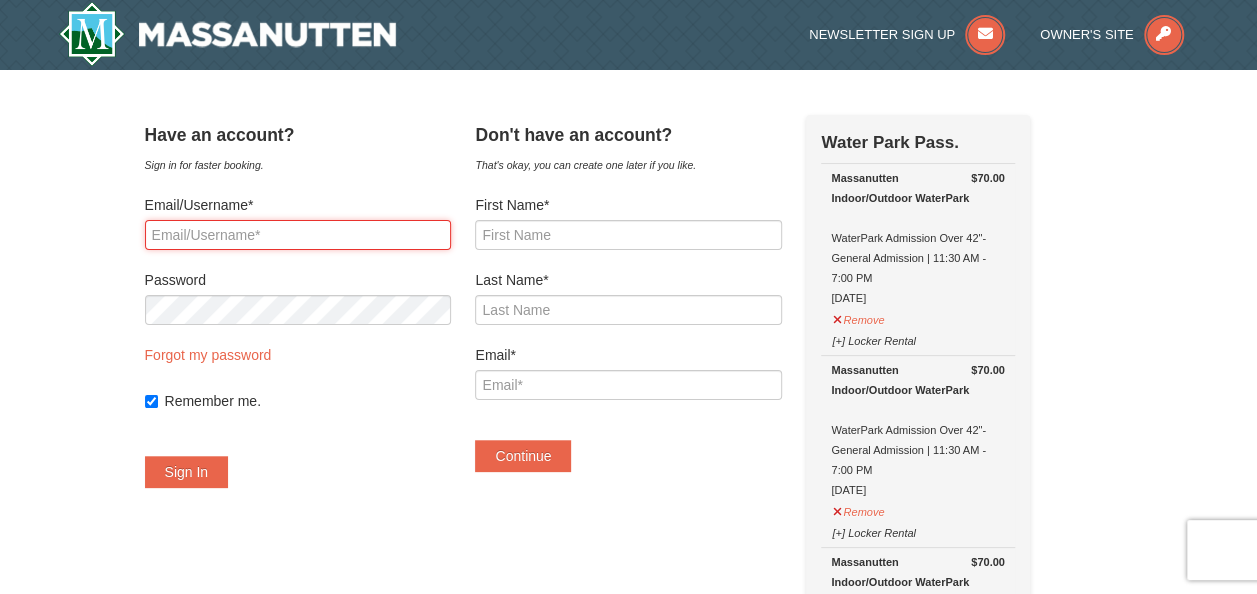 click on "Email/Username*" at bounding box center (298, 235) 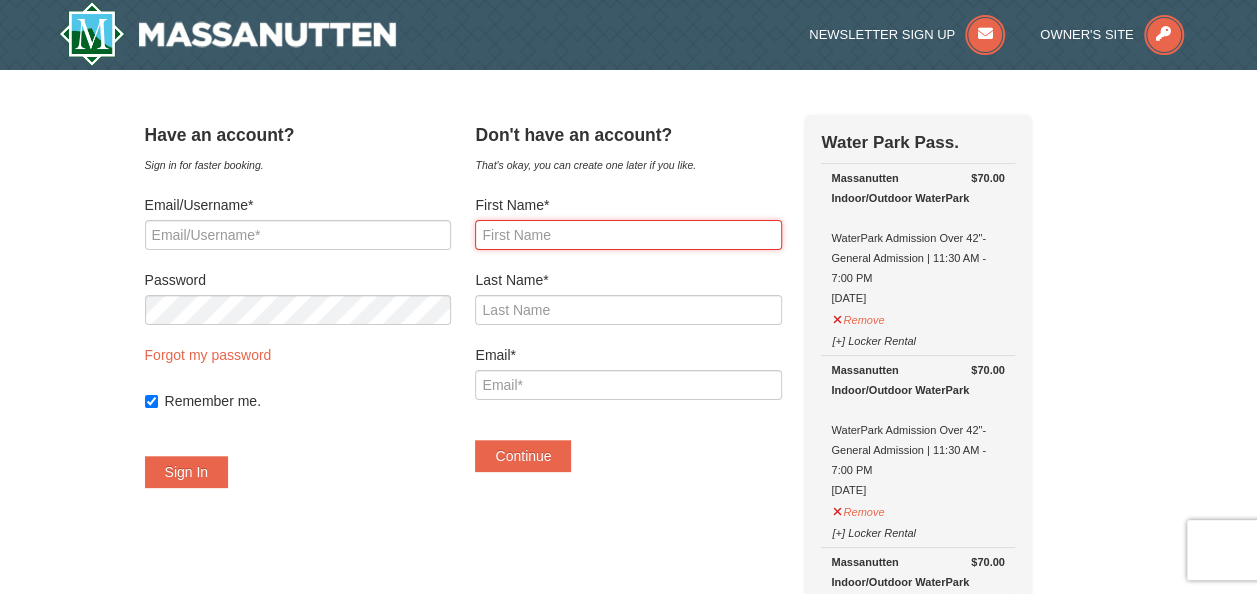 click on "First Name*" at bounding box center (628, 235) 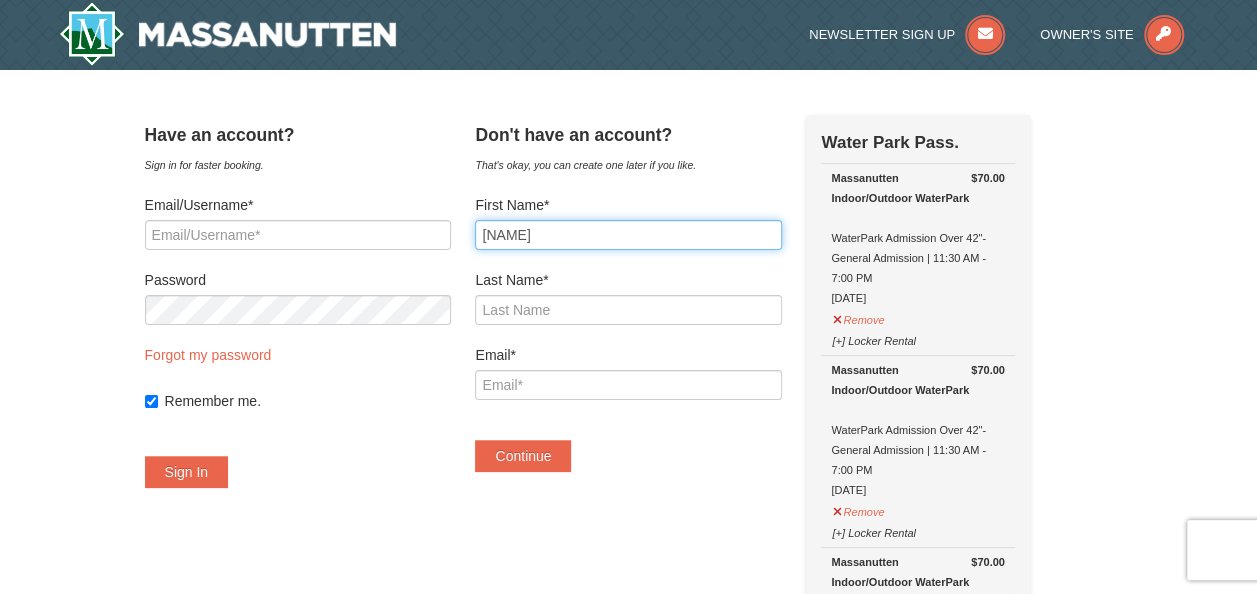 type on "Carrier" 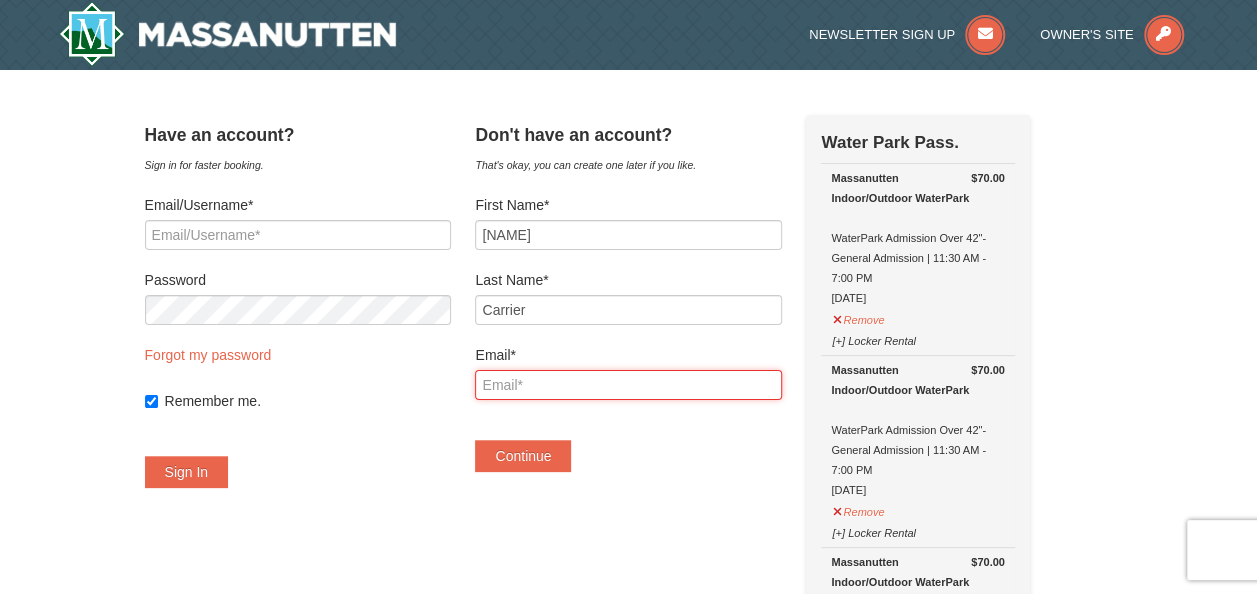 type on "102 tanbark drive" 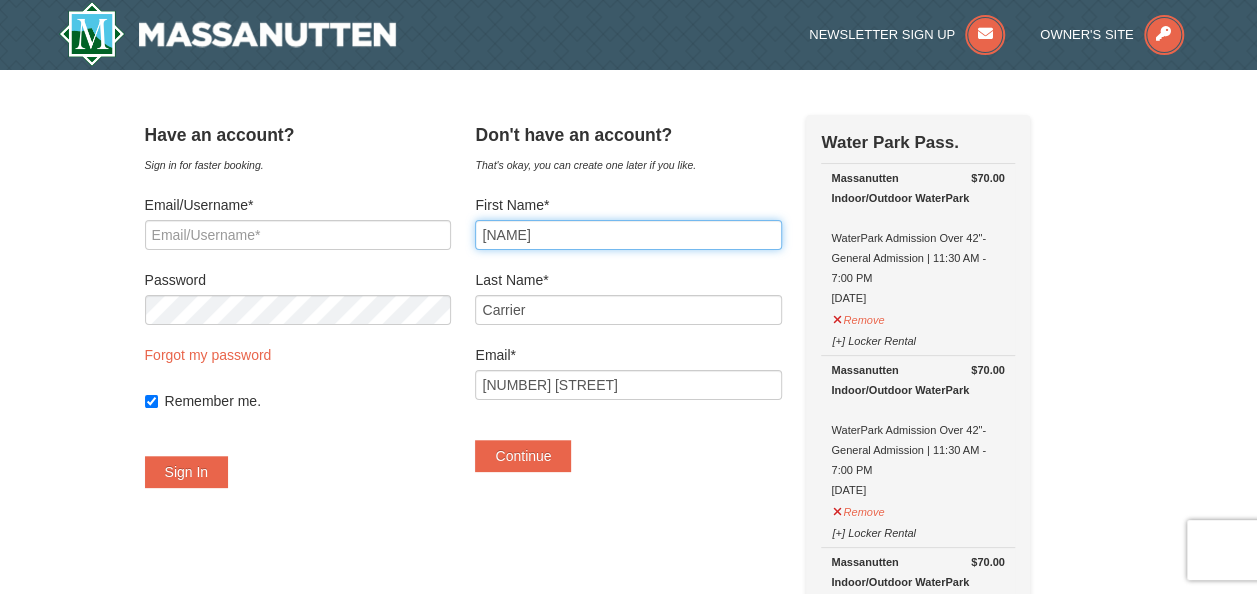 drag, startPoint x: 590, startPoint y: 244, endPoint x: 390, endPoint y: 260, distance: 200.63898 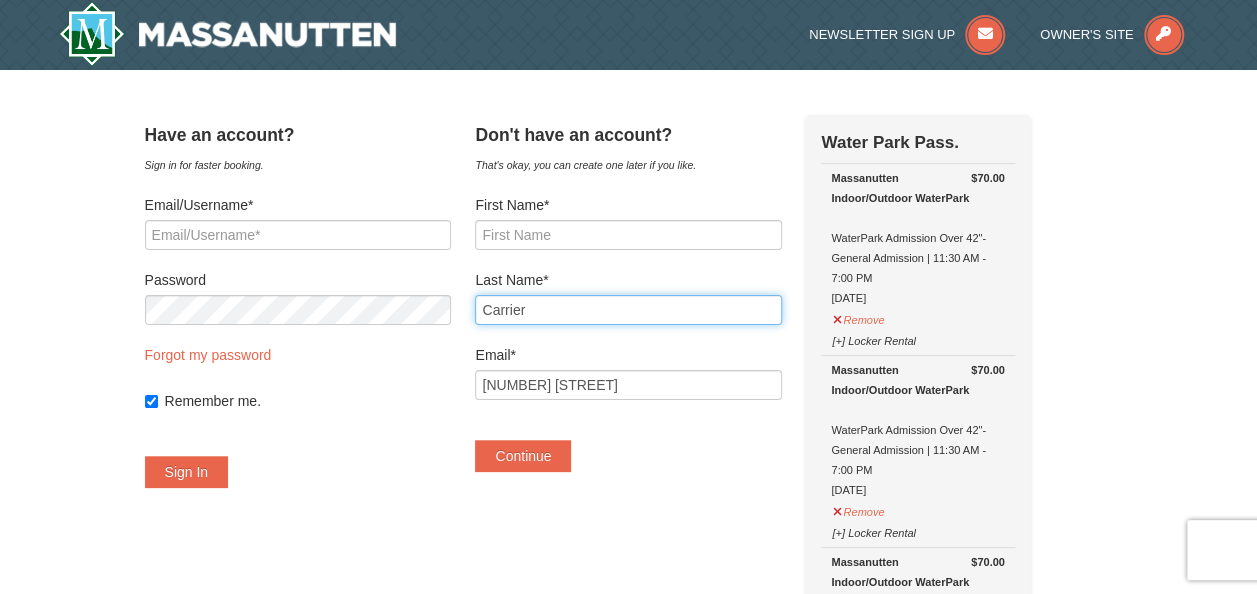 type 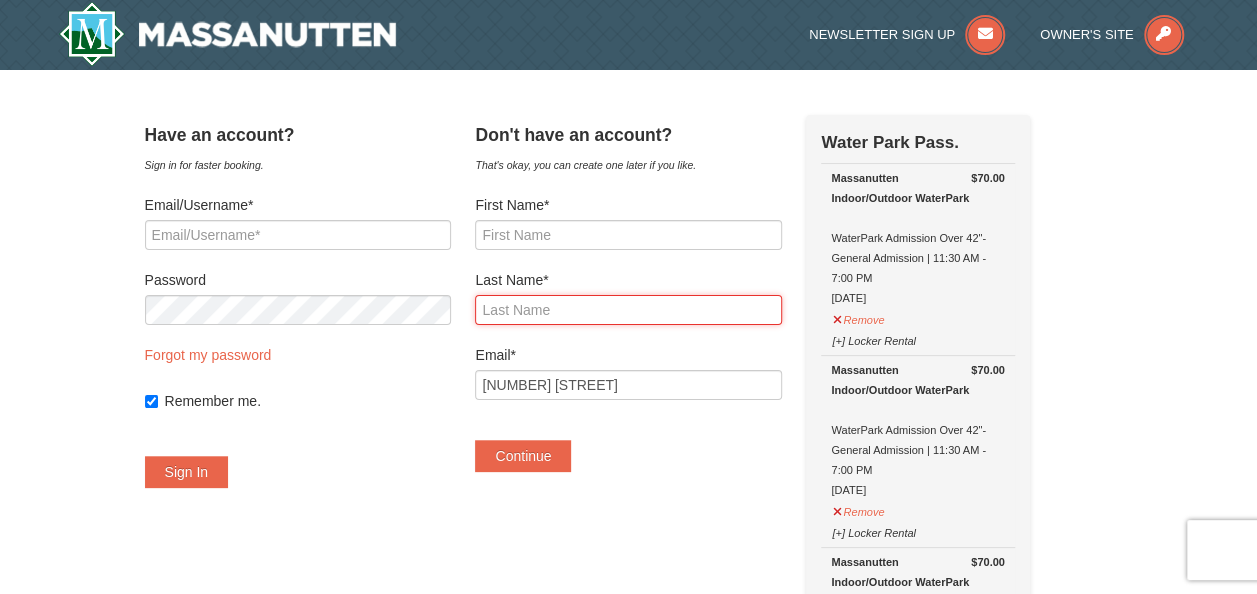 type 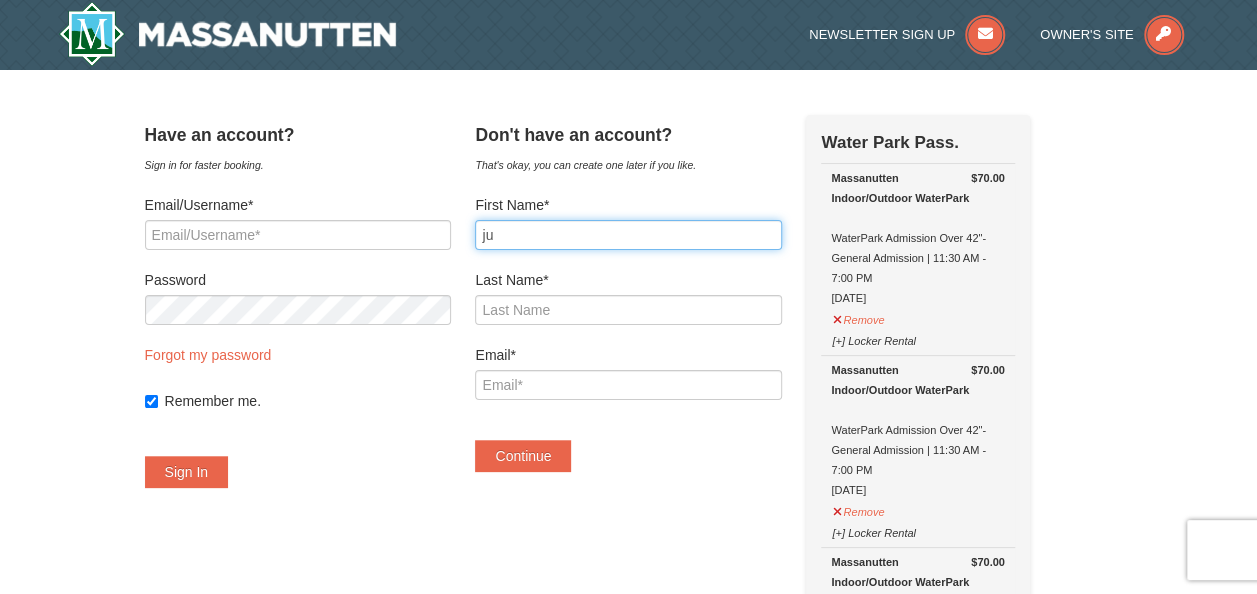 type on "j" 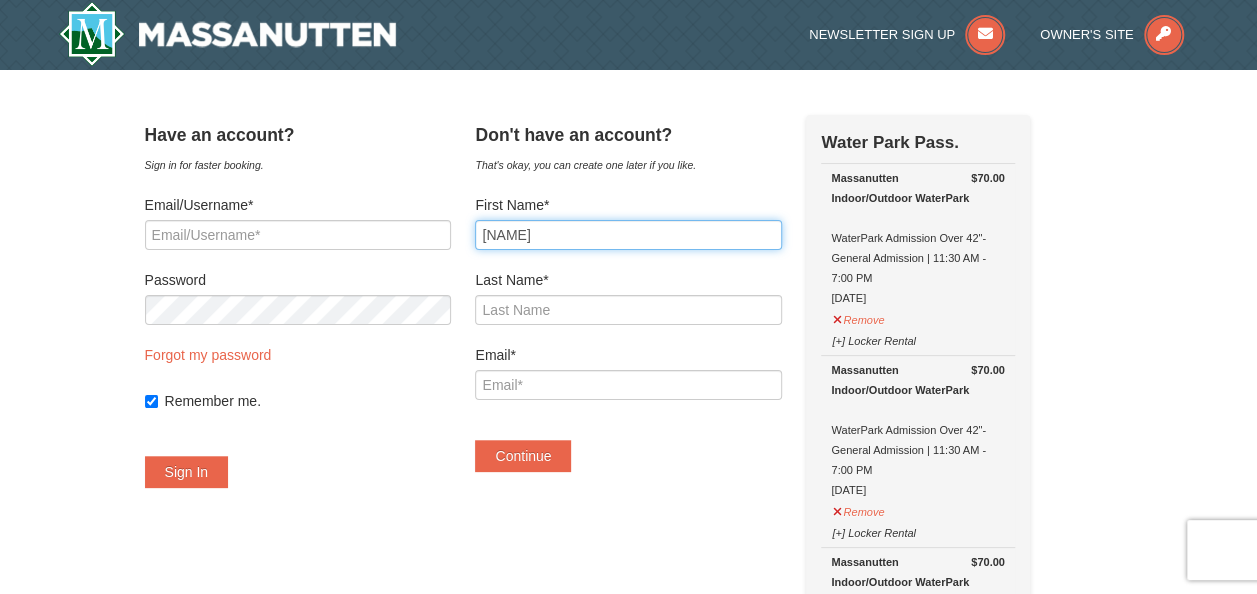 type on "JULLINA" 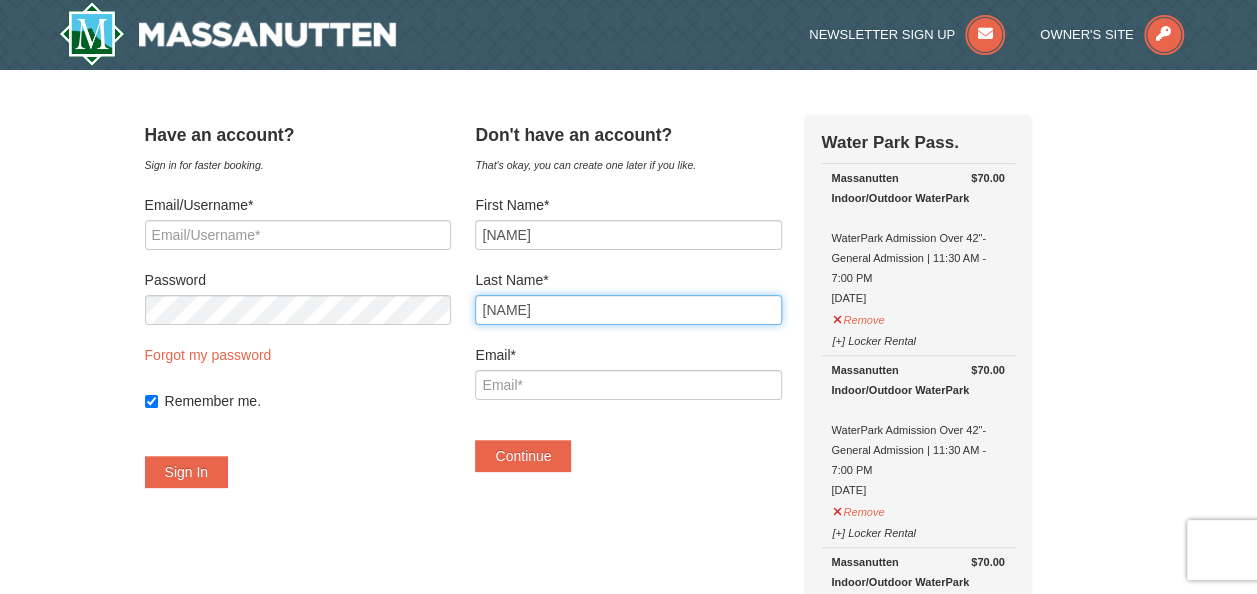 type on "BRYAN" 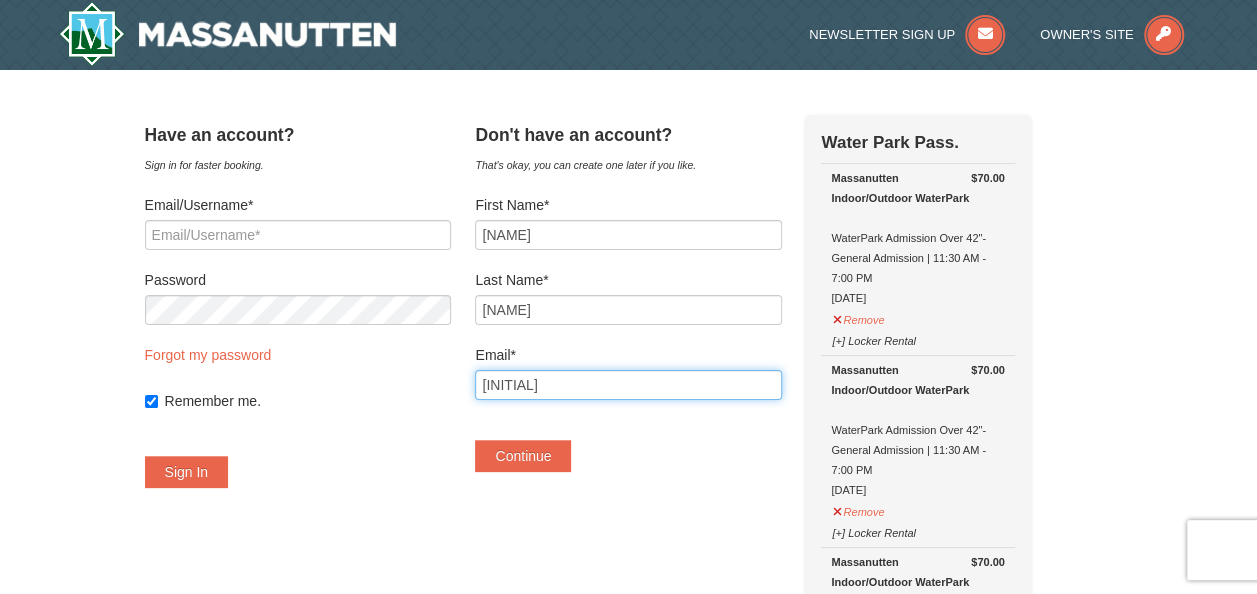 type on "[USERNAME]@[DOMAIN].com" 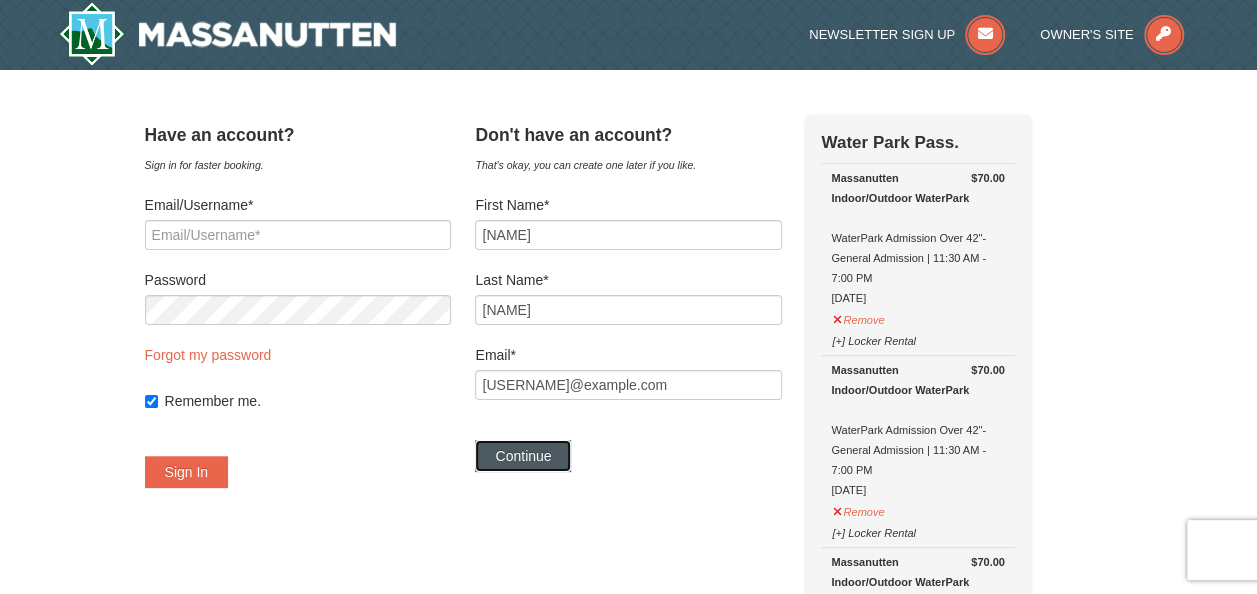 click on "Continue" at bounding box center [523, 456] 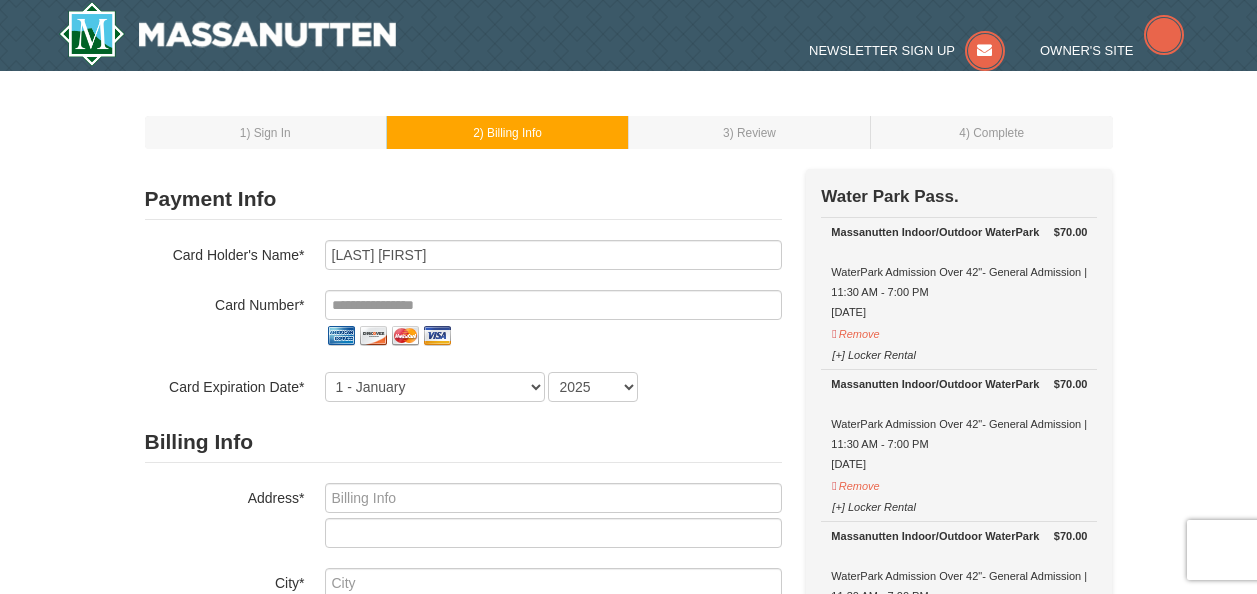 scroll, scrollTop: 0, scrollLeft: 0, axis: both 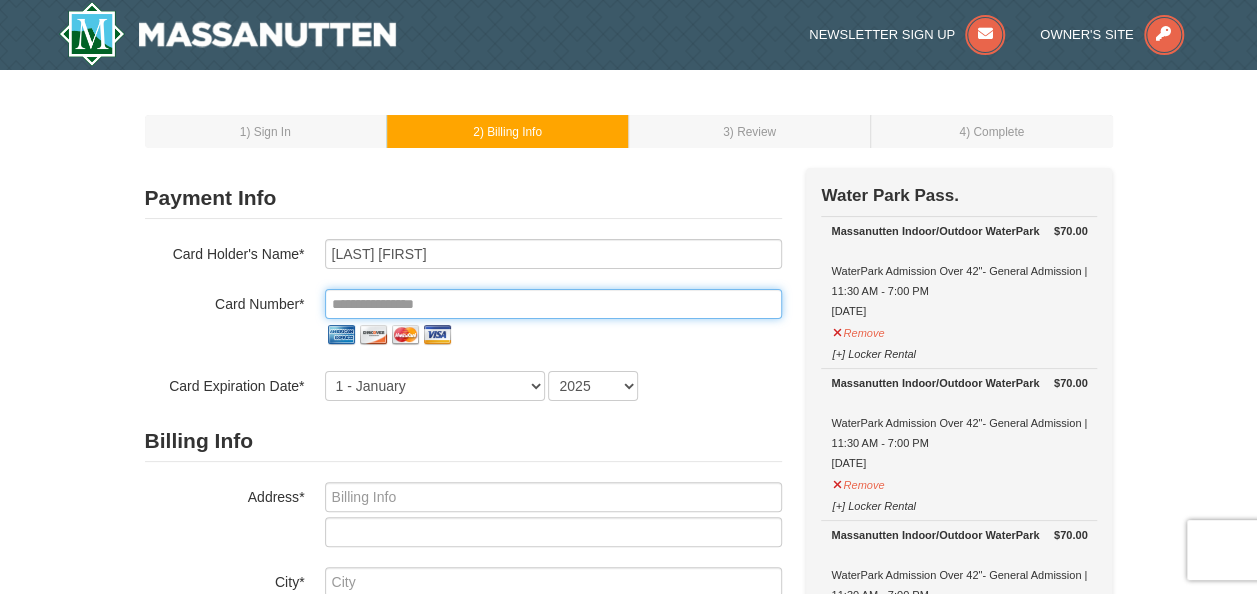click at bounding box center (553, 304) 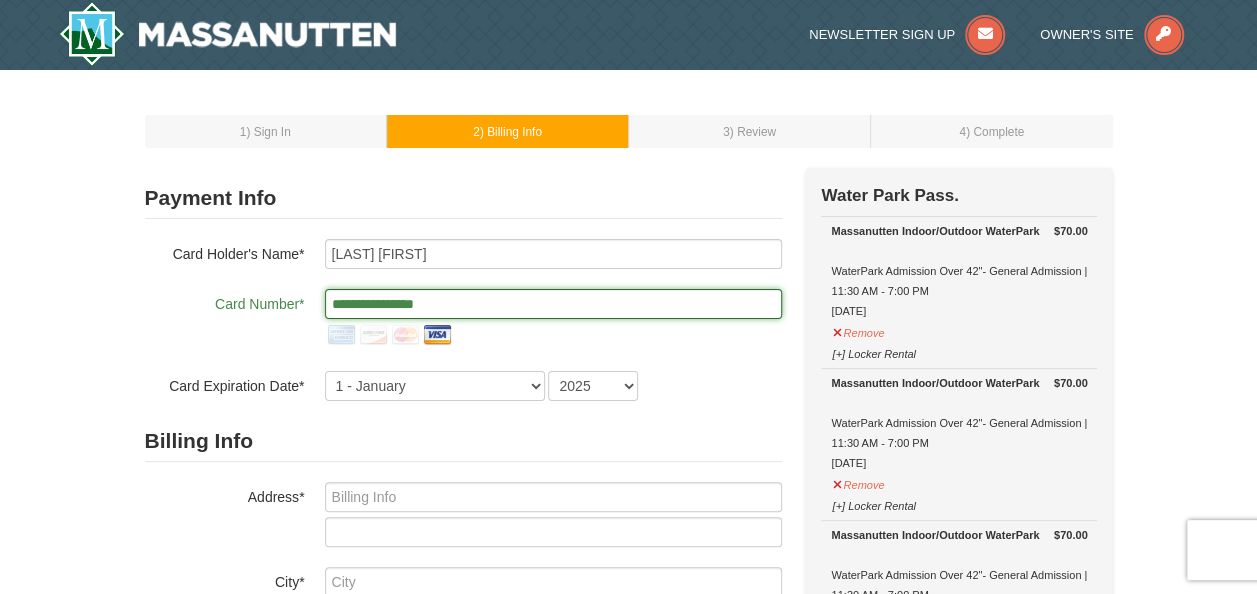 type on "**********" 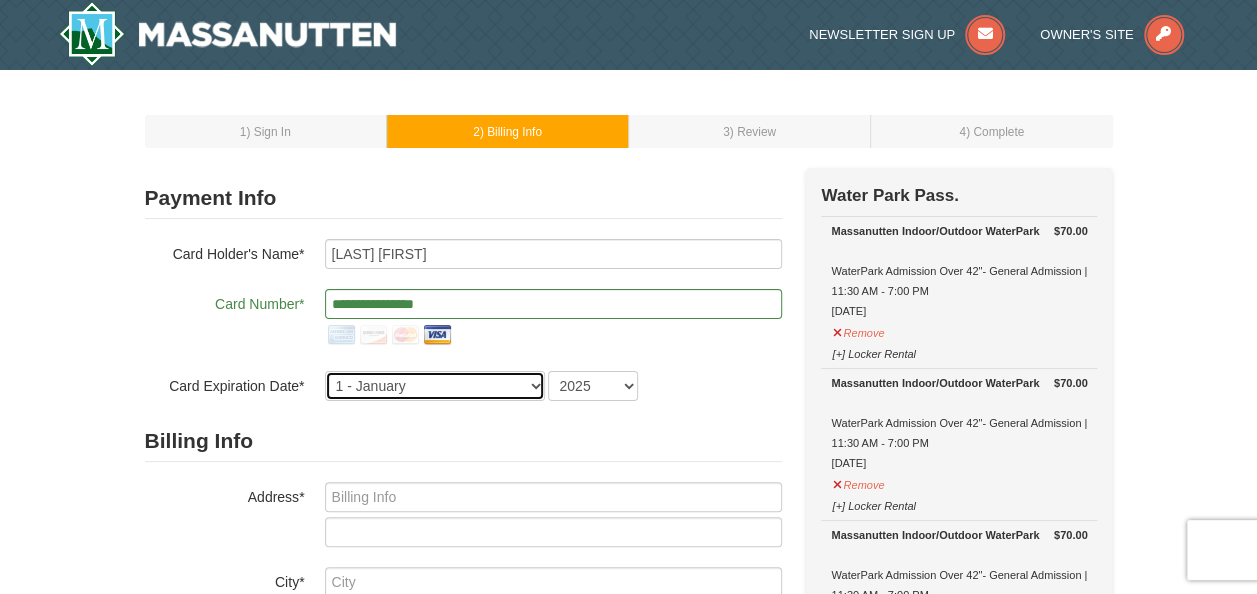 click on "1 - January 2 - February 3 - March 4 - April 5 - May 6 - June 7 - July 8 - August 9 - September 10 - October 11 - November 12 - December" at bounding box center [435, 386] 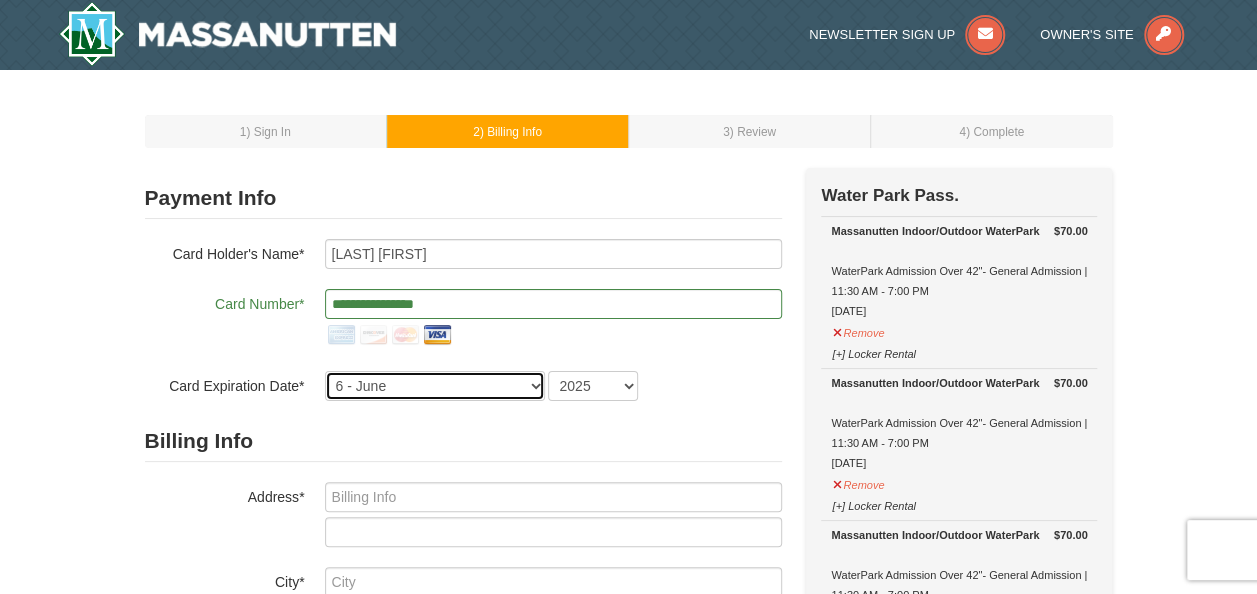 click on "1 - January 2 - February 3 - March 4 - April 5 - May 6 - June 7 - July 8 - August 9 - September 10 - October 11 - November 12 - December" at bounding box center (435, 386) 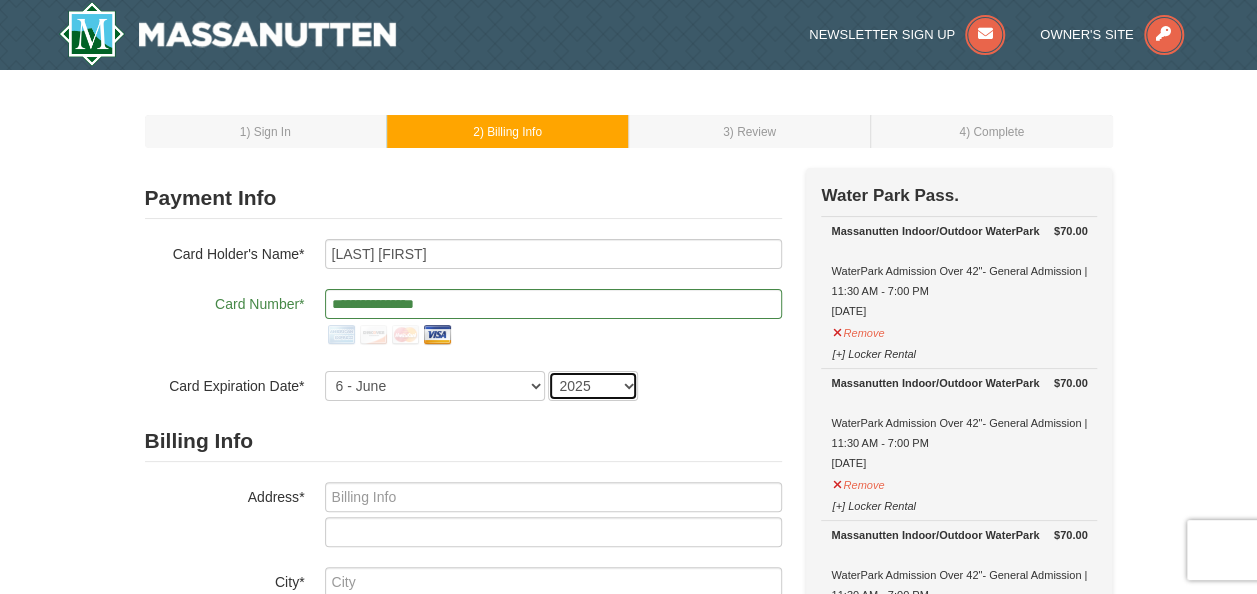 click on "2025 2026 2027 2028 2029 2030 2031 2032 2033 2034" at bounding box center [593, 386] 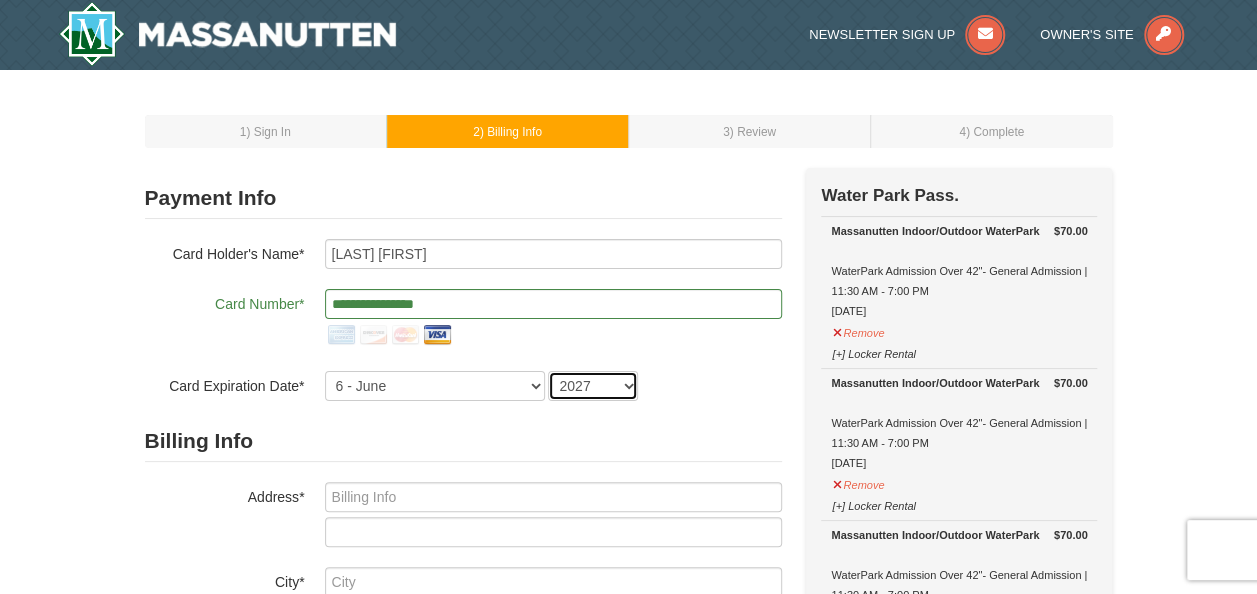 click on "2025 2026 2027 2028 2029 2030 2031 2032 2033 2034" at bounding box center (593, 386) 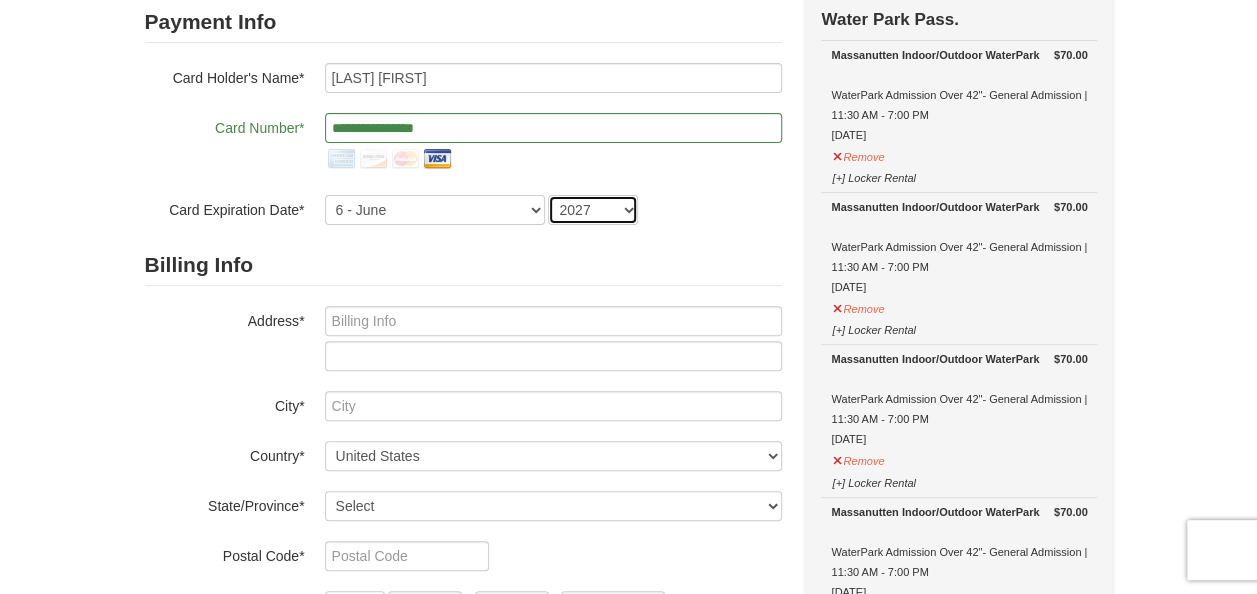 scroll, scrollTop: 200, scrollLeft: 0, axis: vertical 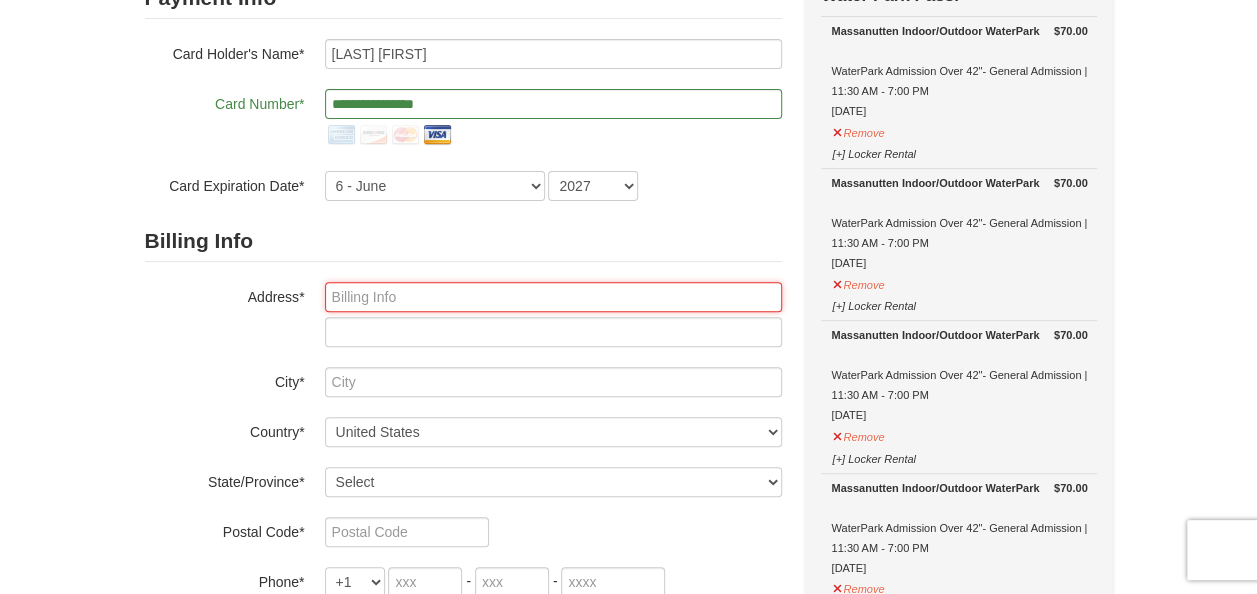 click at bounding box center [553, 297] 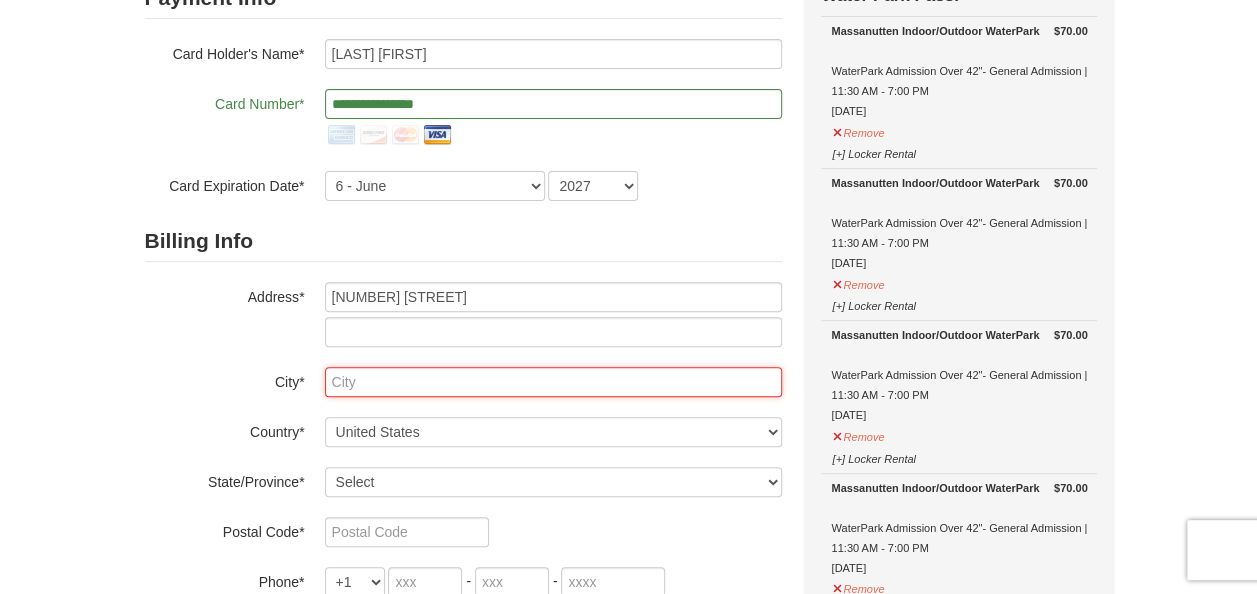 type on "Shohola" 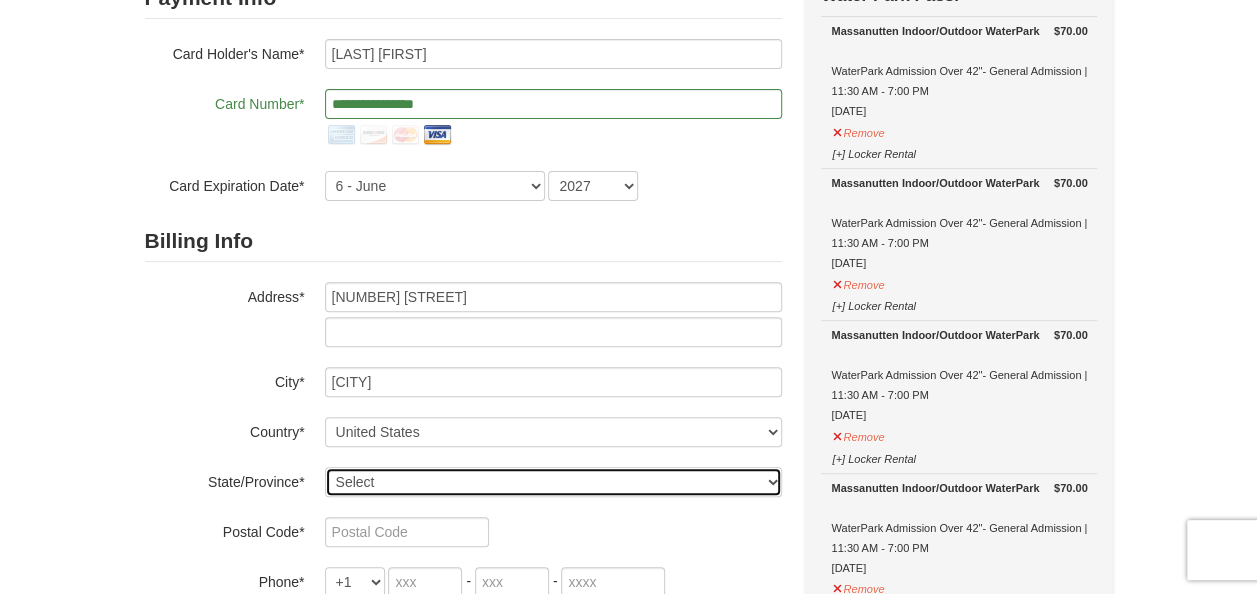 select on "PA" 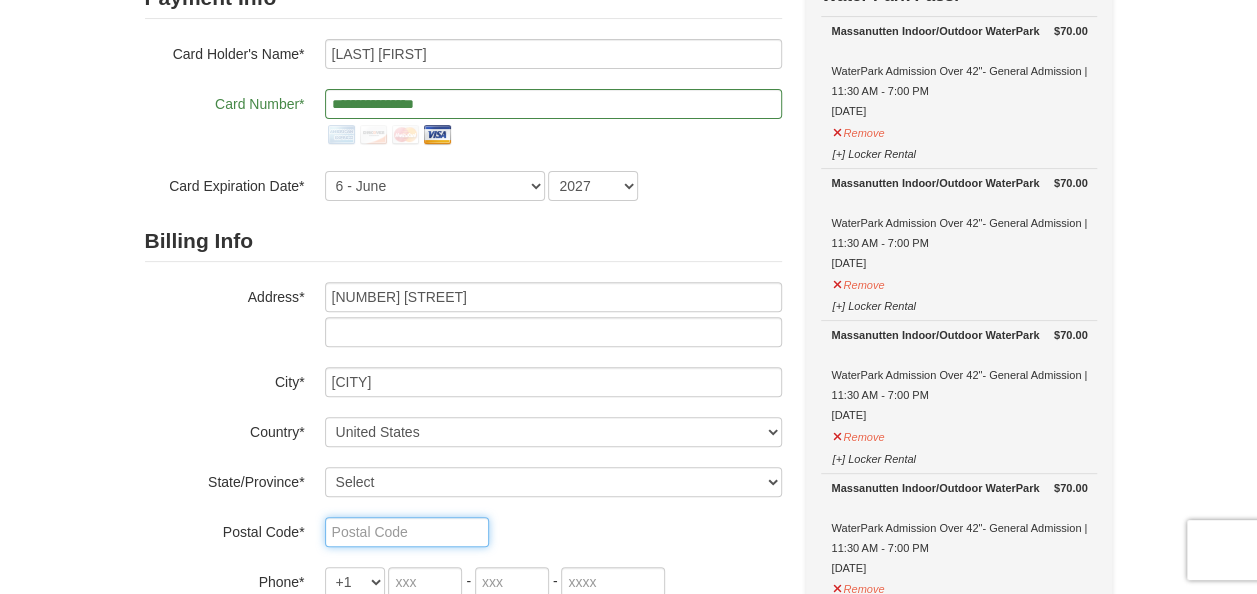 type on "18458" 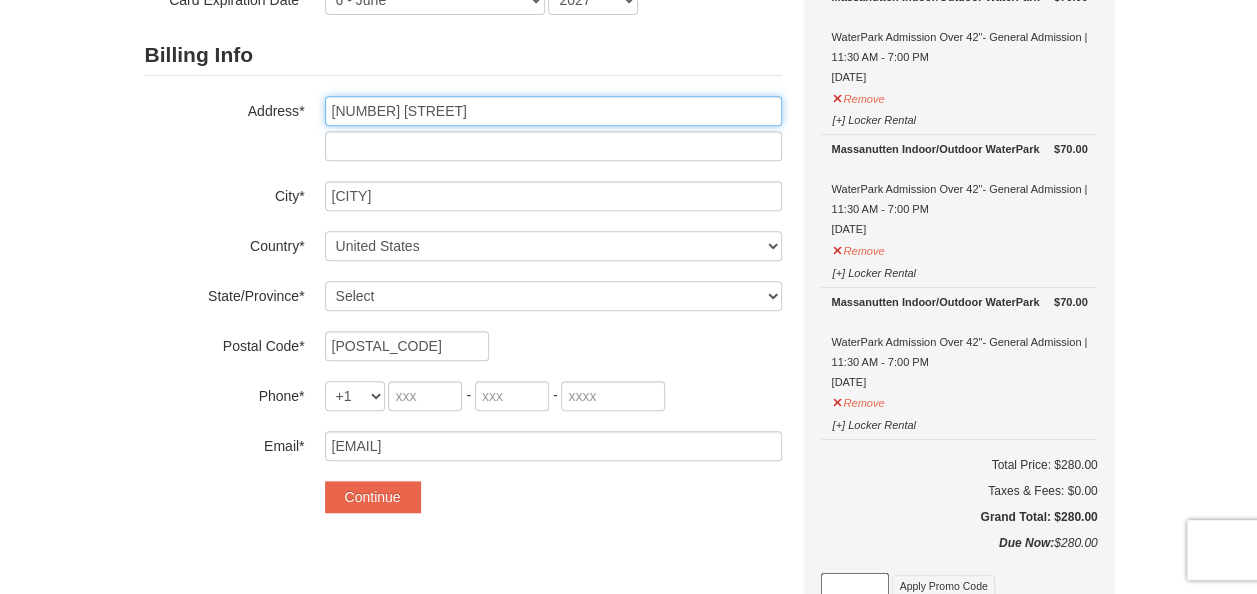 scroll, scrollTop: 500, scrollLeft: 0, axis: vertical 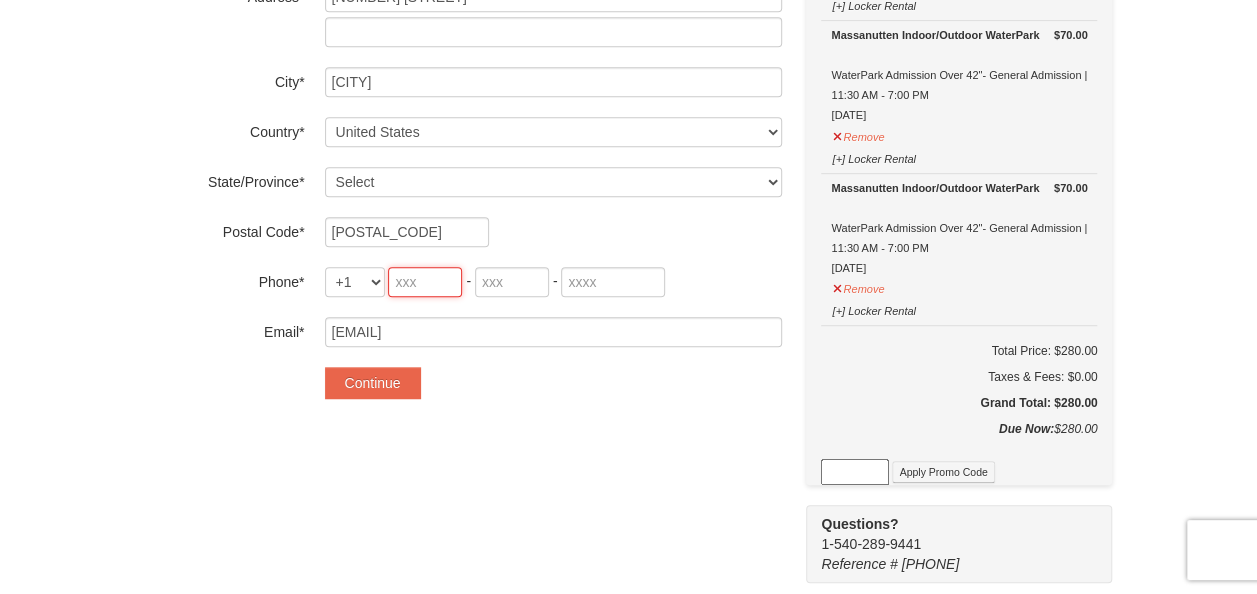 click at bounding box center (425, 282) 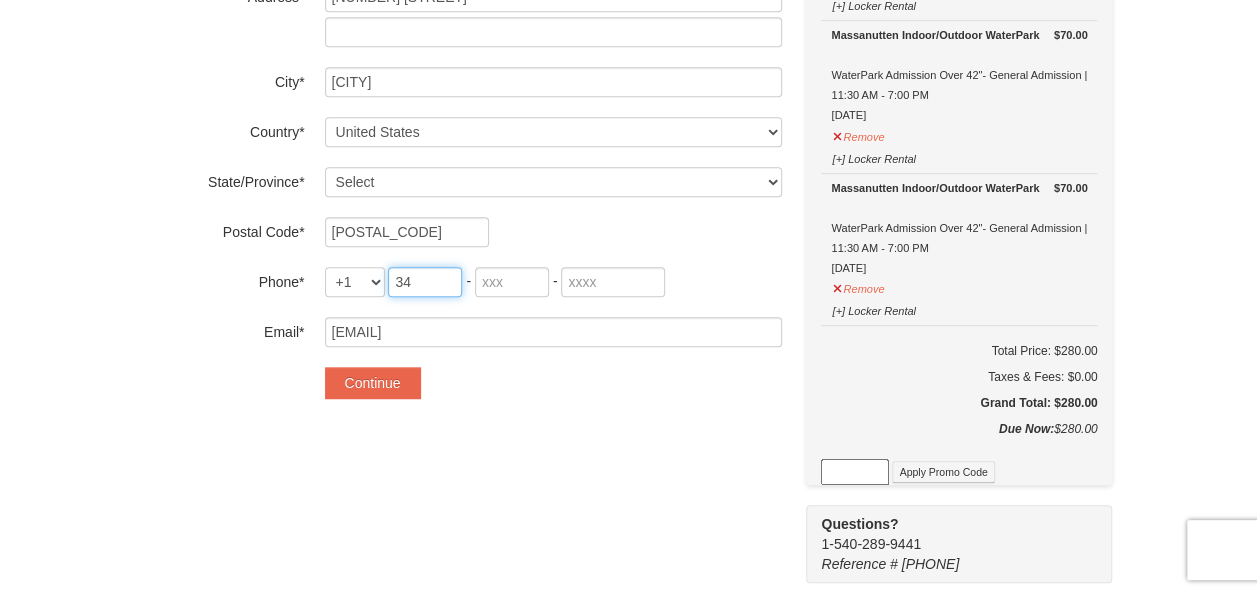 type on "347" 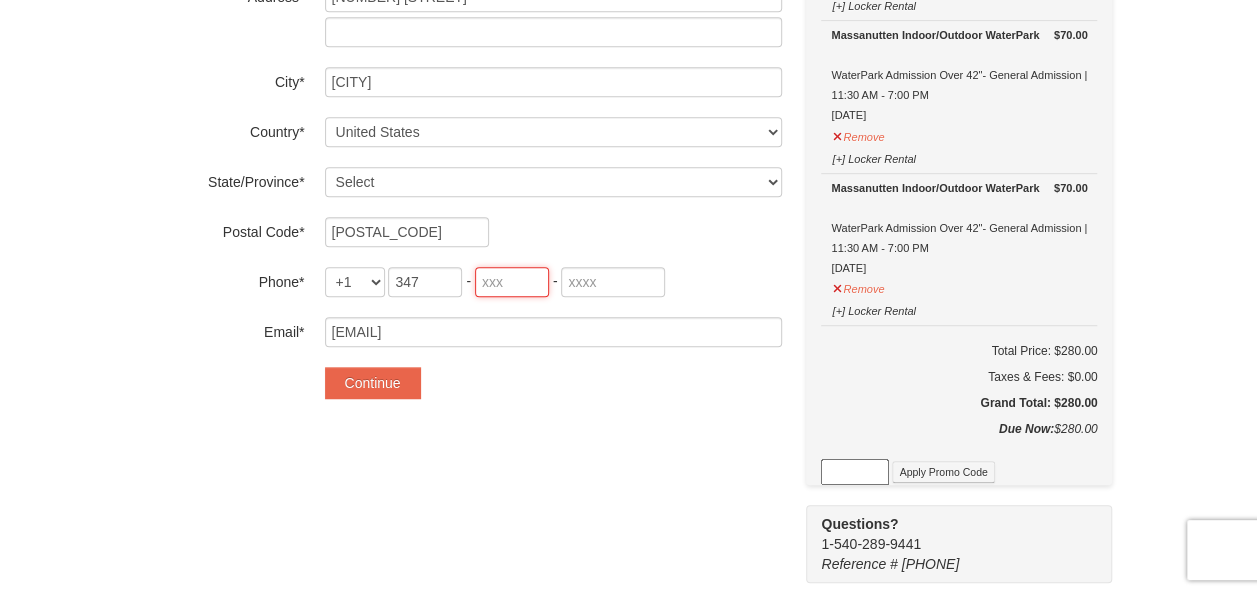 type on "204" 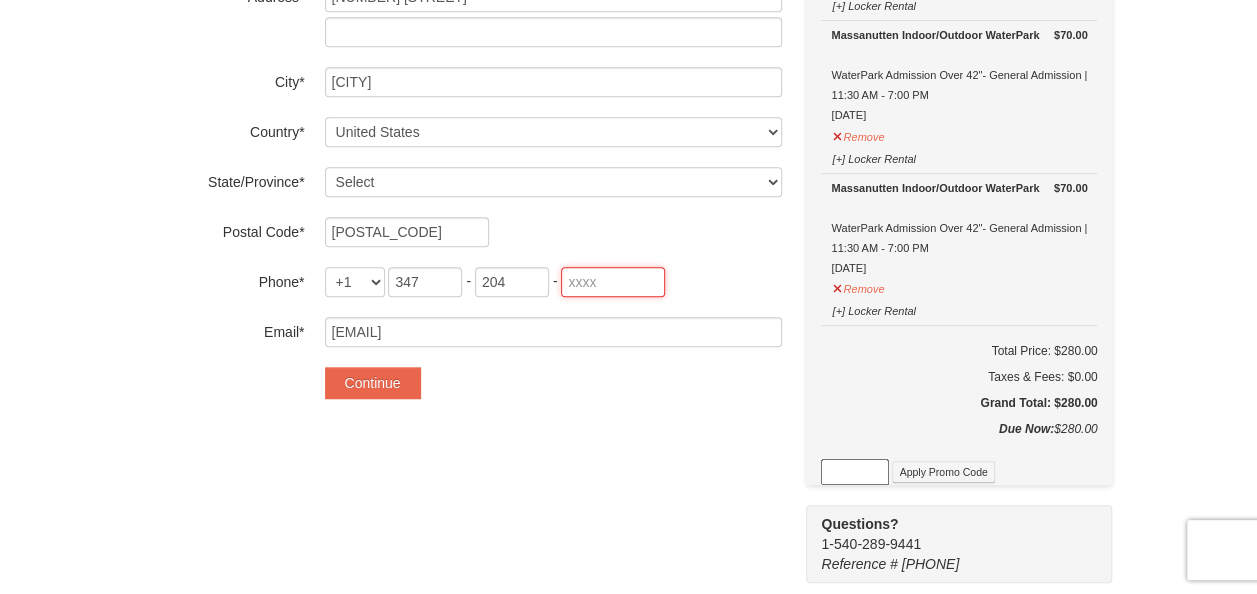 type on "8985" 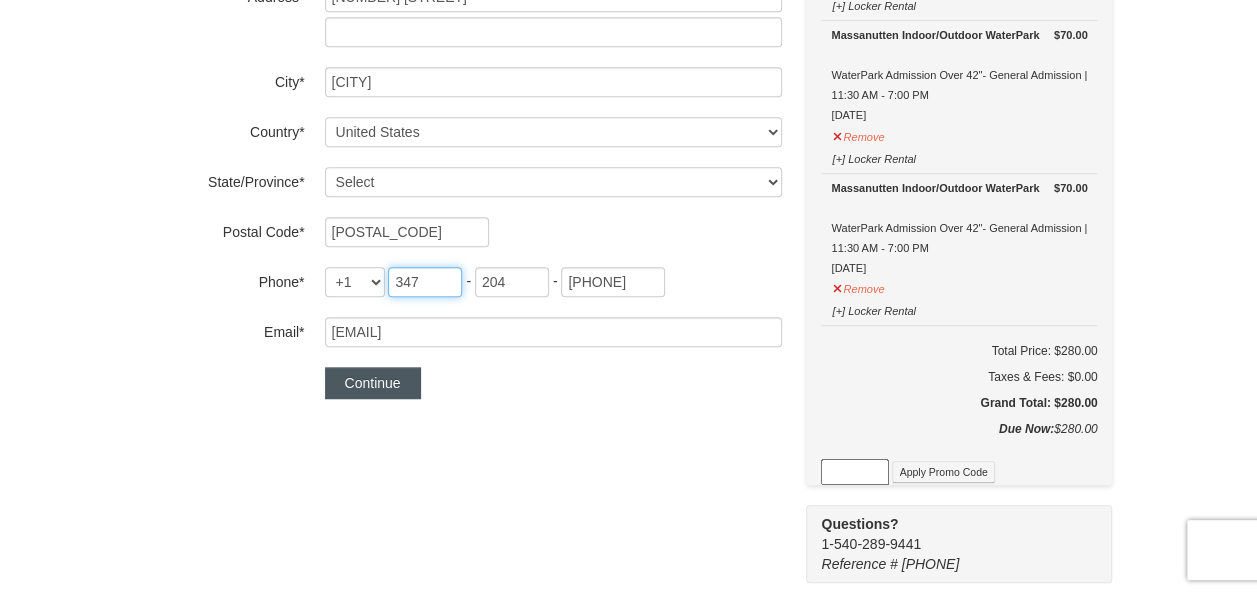type on "347" 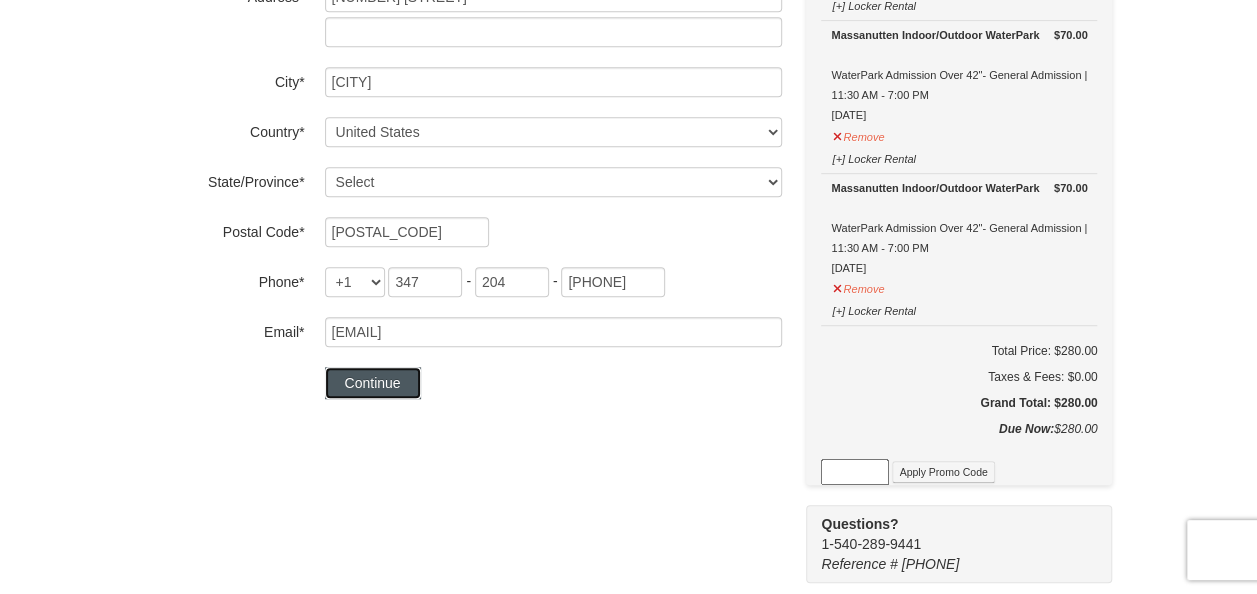 click on "Continue" at bounding box center (373, 383) 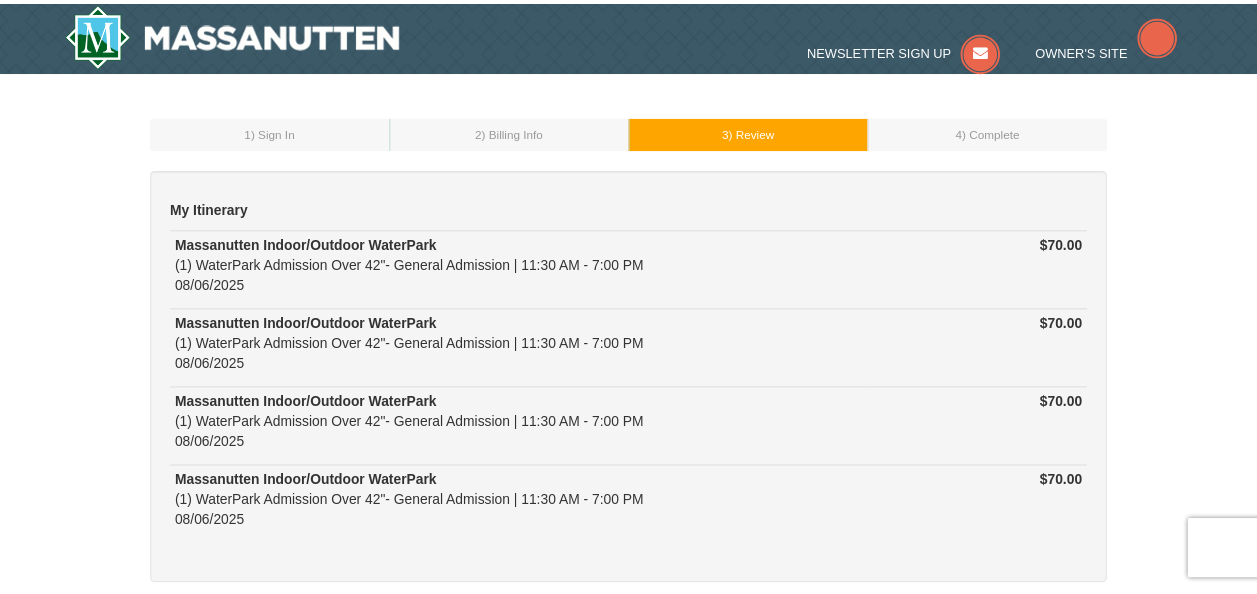scroll, scrollTop: 0, scrollLeft: 0, axis: both 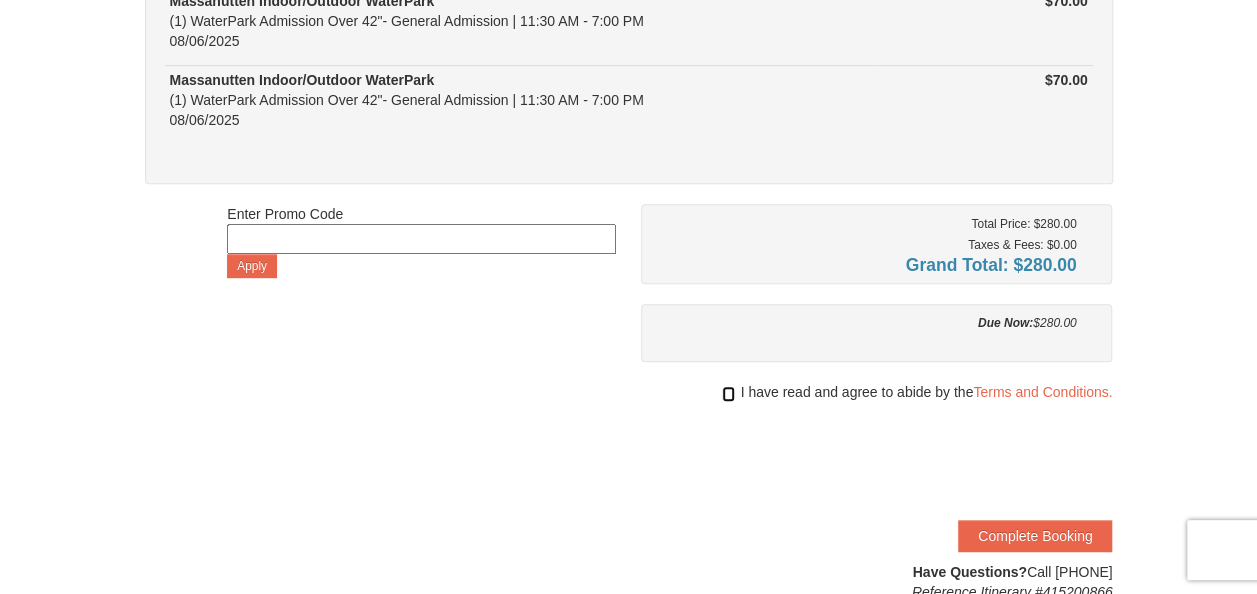 click at bounding box center [728, 394] 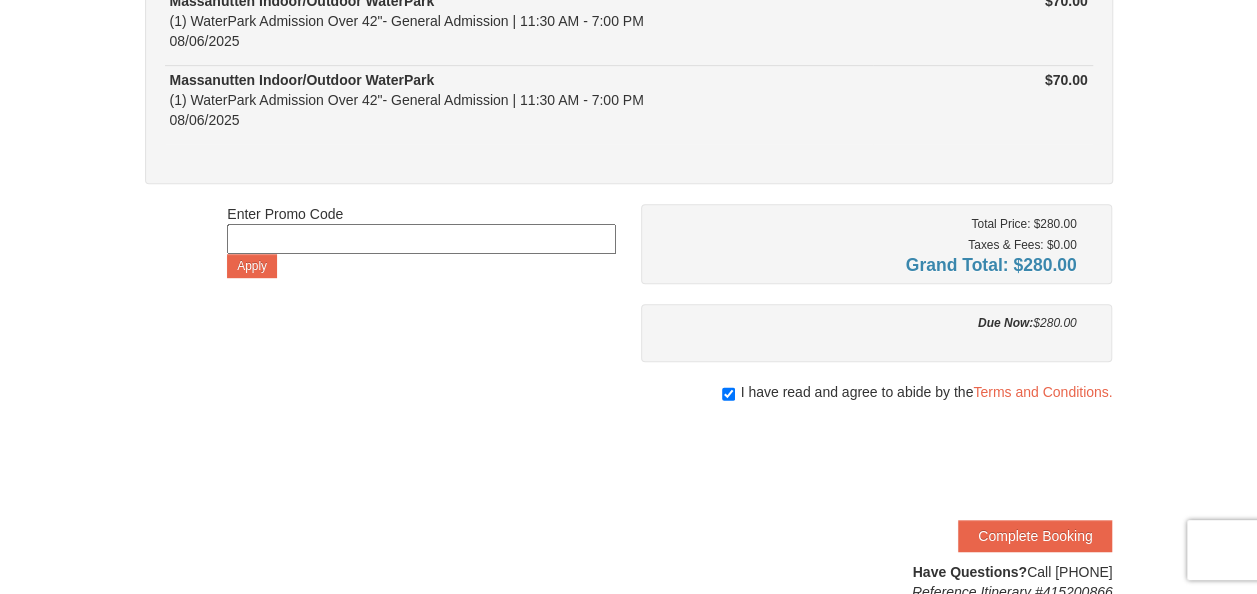 scroll, scrollTop: 400, scrollLeft: 0, axis: vertical 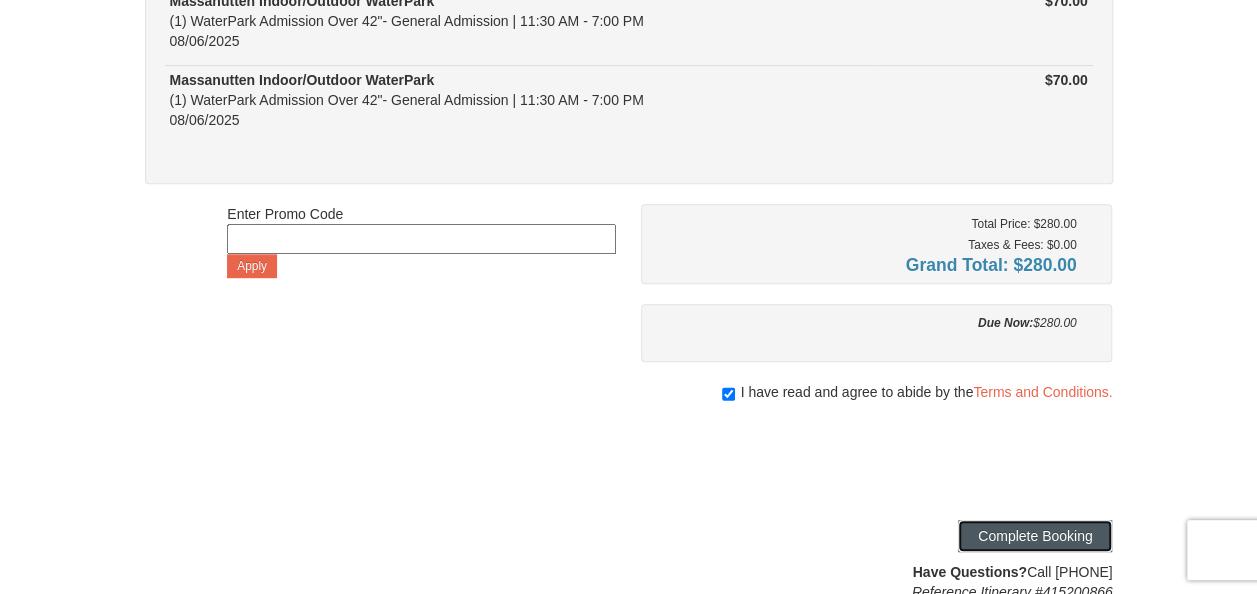 click on "Complete Booking" at bounding box center [1035, 536] 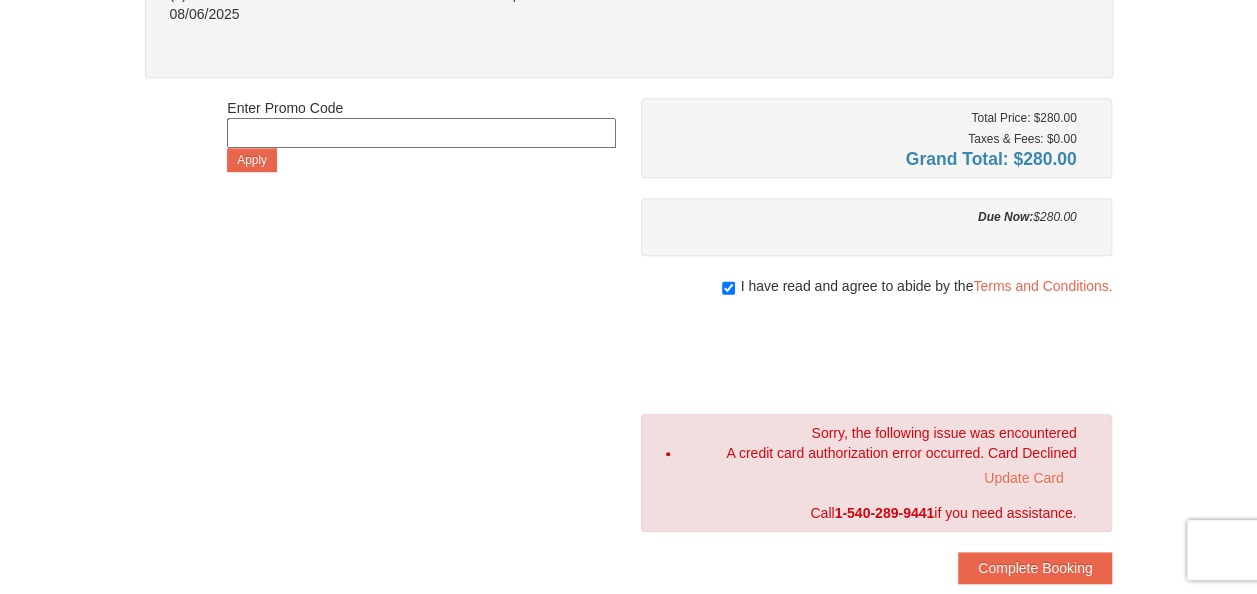 scroll, scrollTop: 600, scrollLeft: 0, axis: vertical 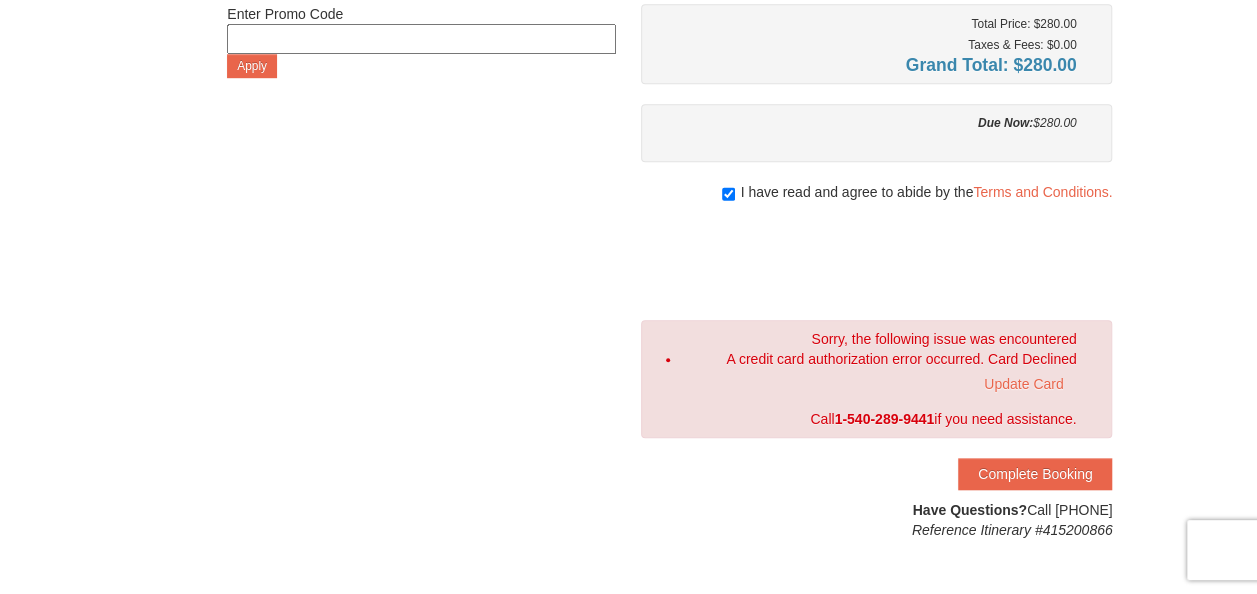 click at bounding box center (421, 39) 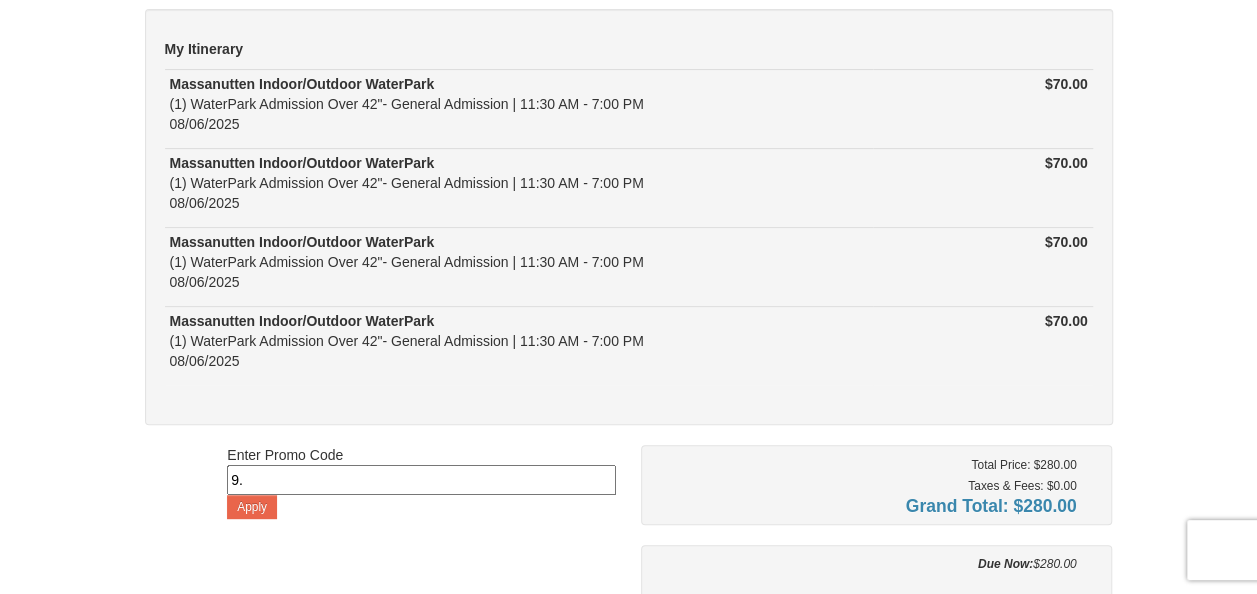 scroll, scrollTop: 0, scrollLeft: 0, axis: both 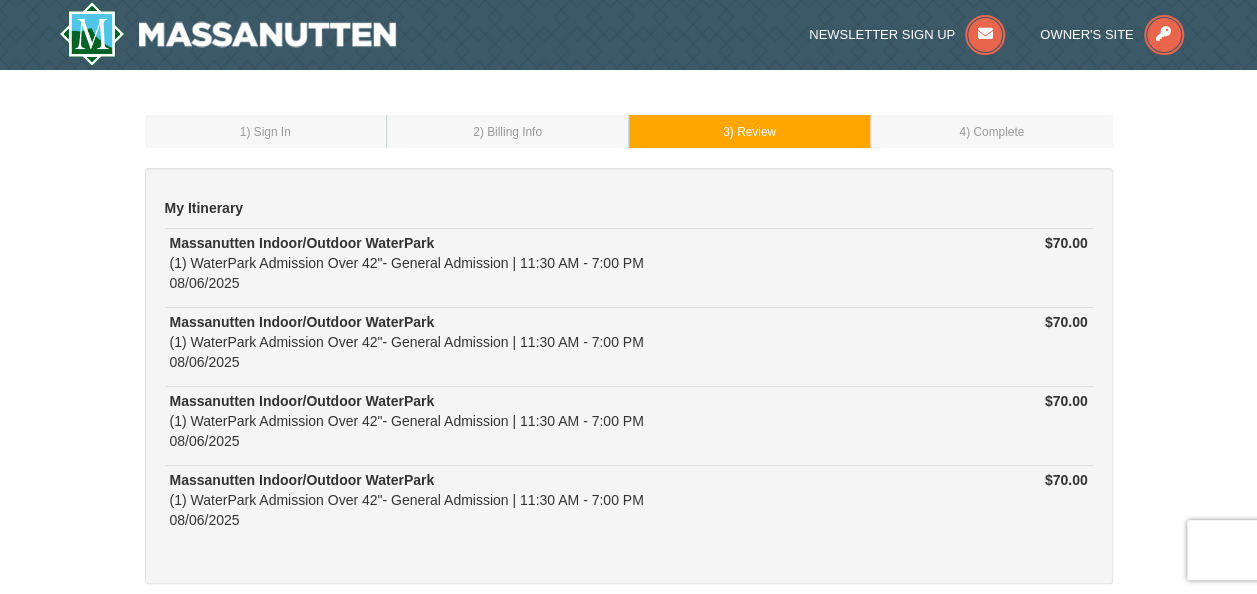 type on "9." 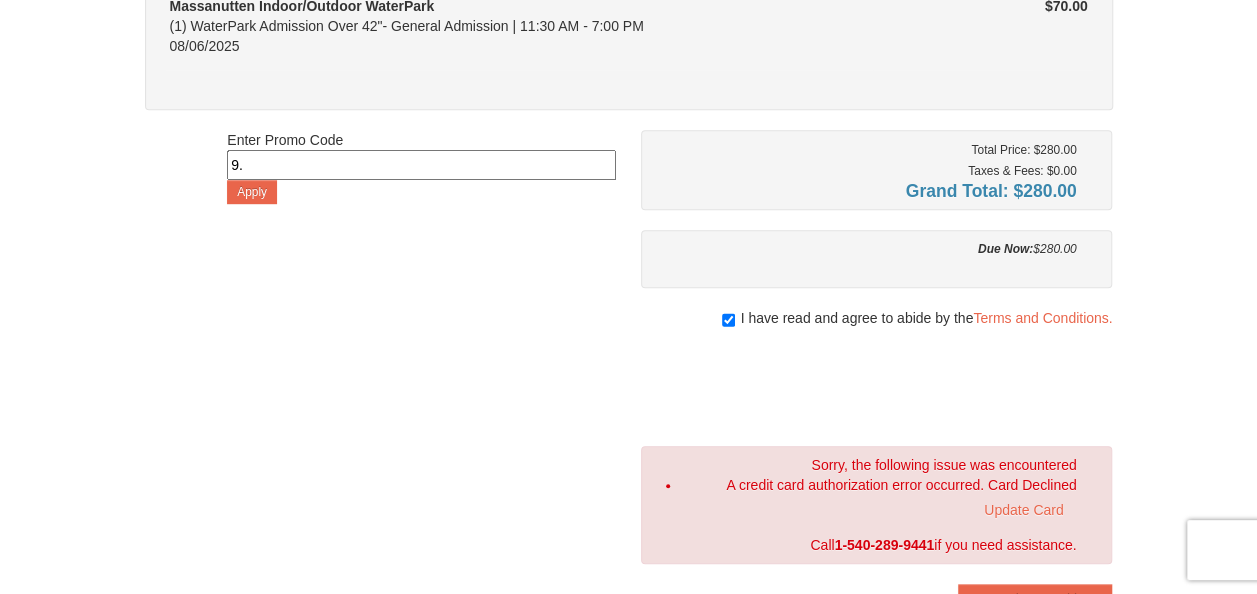 scroll, scrollTop: 500, scrollLeft: 0, axis: vertical 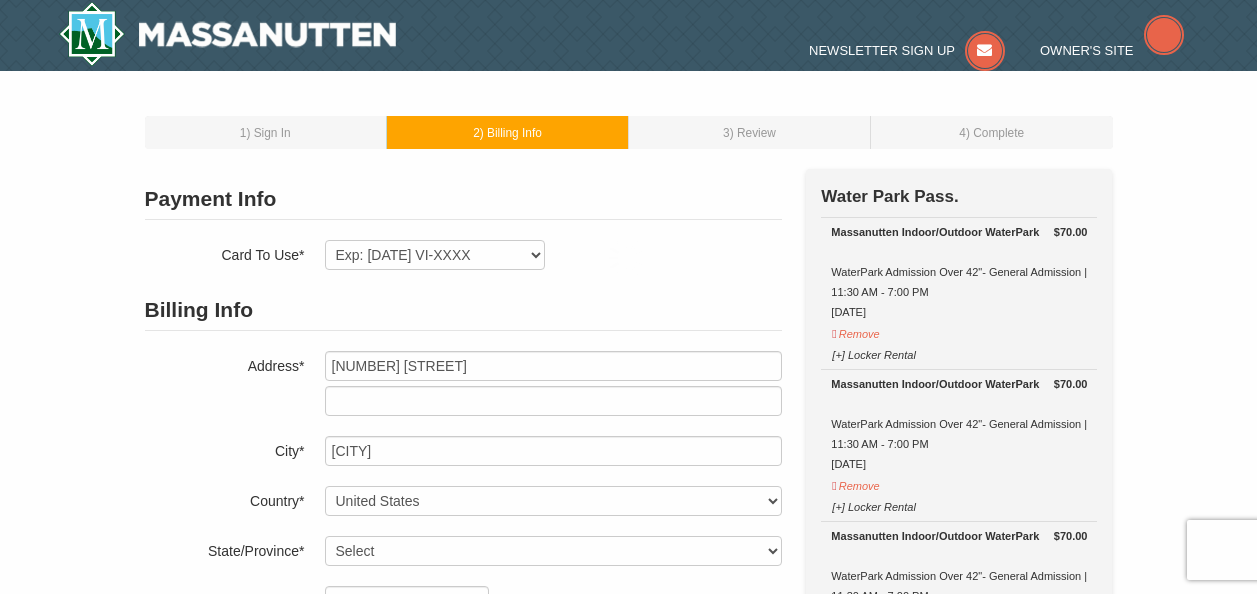select on "PA" 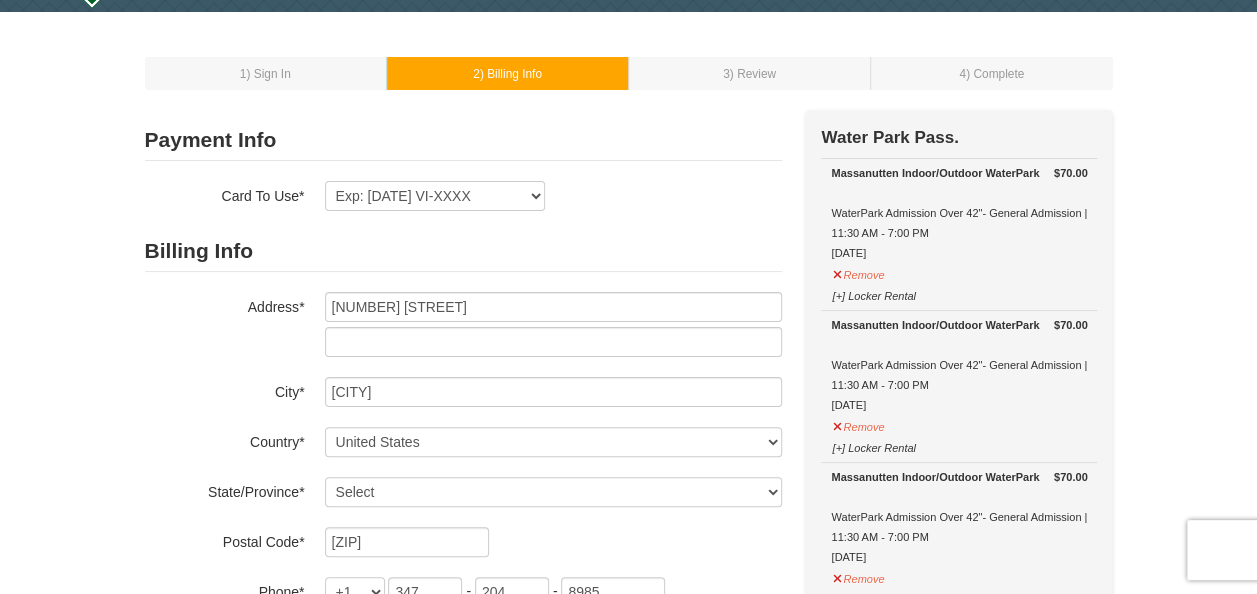 scroll, scrollTop: 0, scrollLeft: 0, axis: both 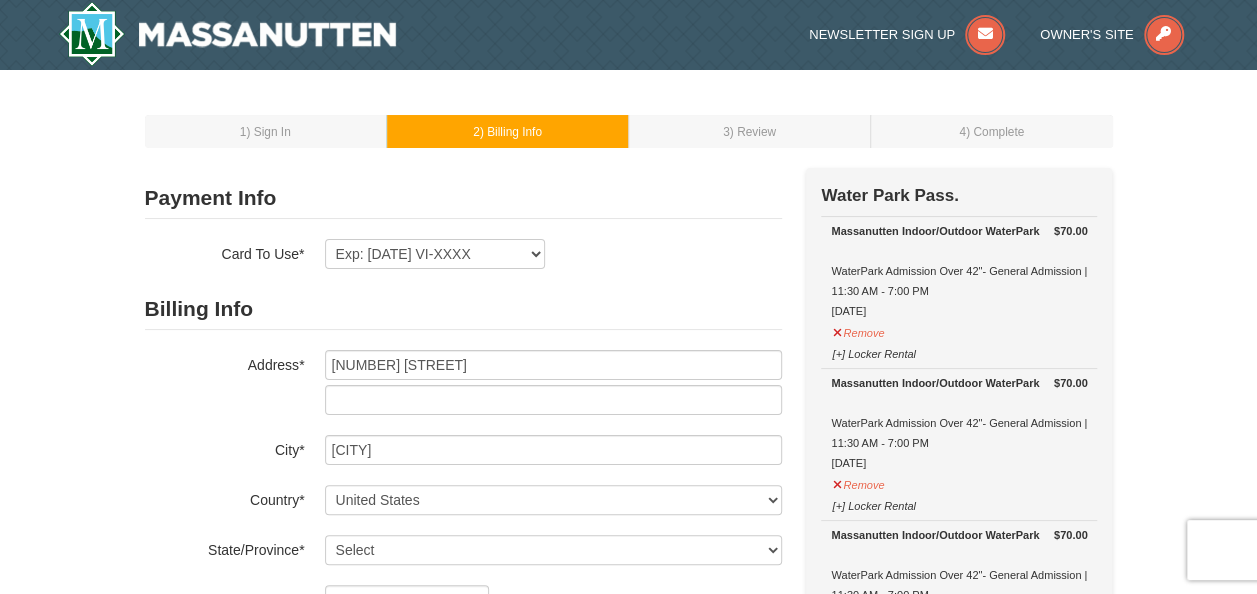 click on ") Sign In" at bounding box center (268, 132) 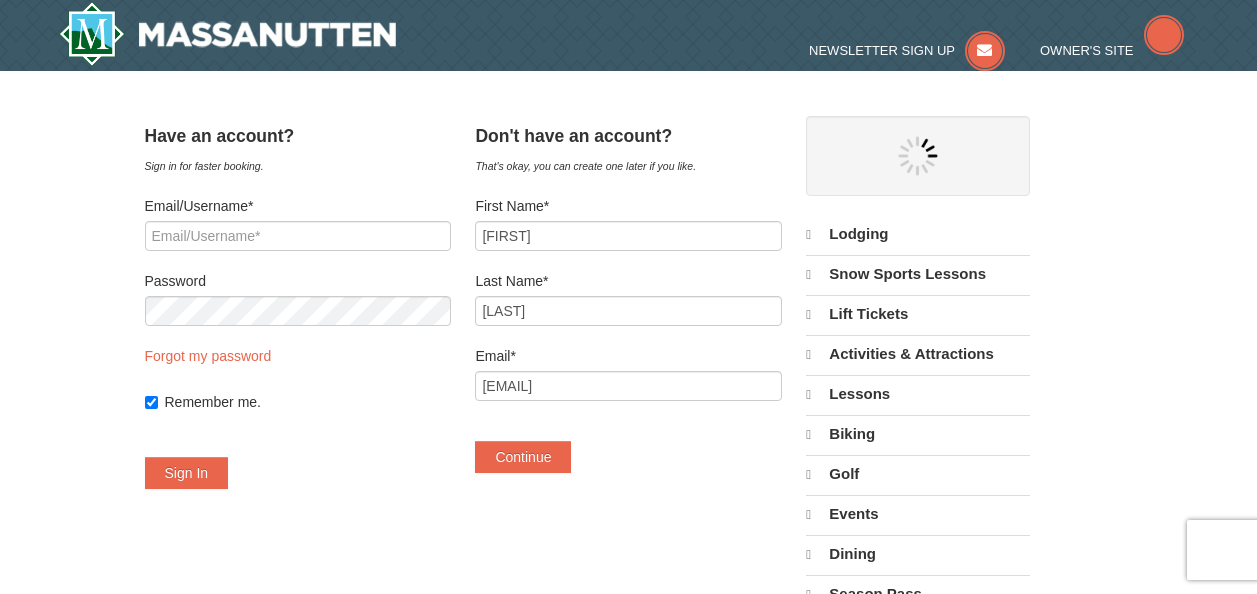 select on "8" 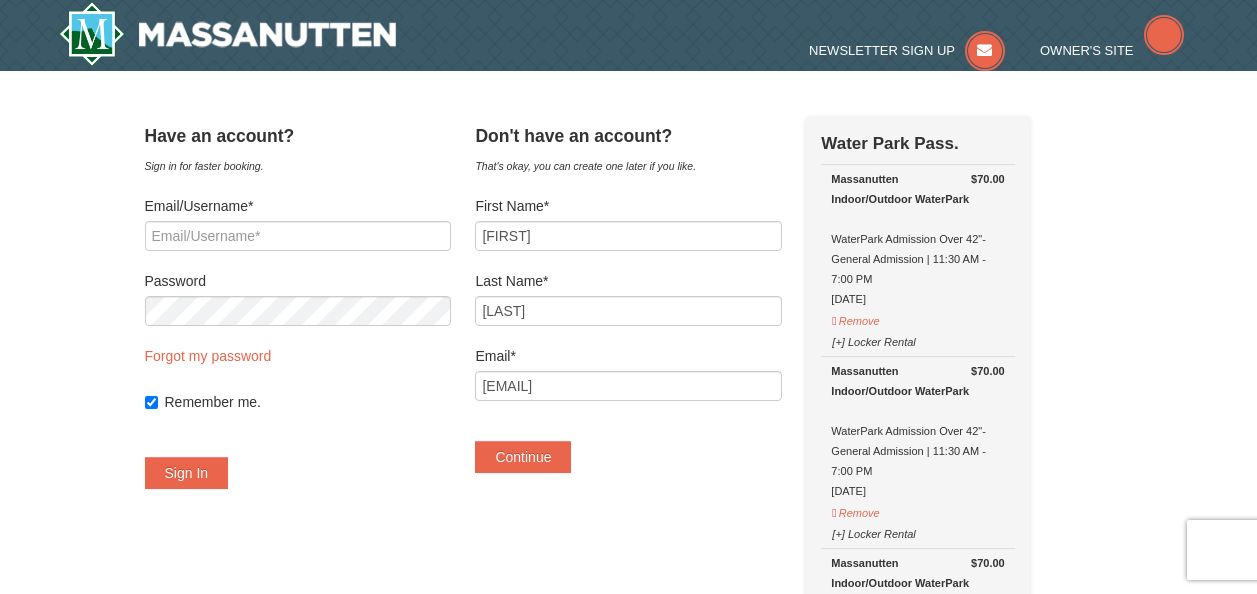 scroll, scrollTop: 0, scrollLeft: 0, axis: both 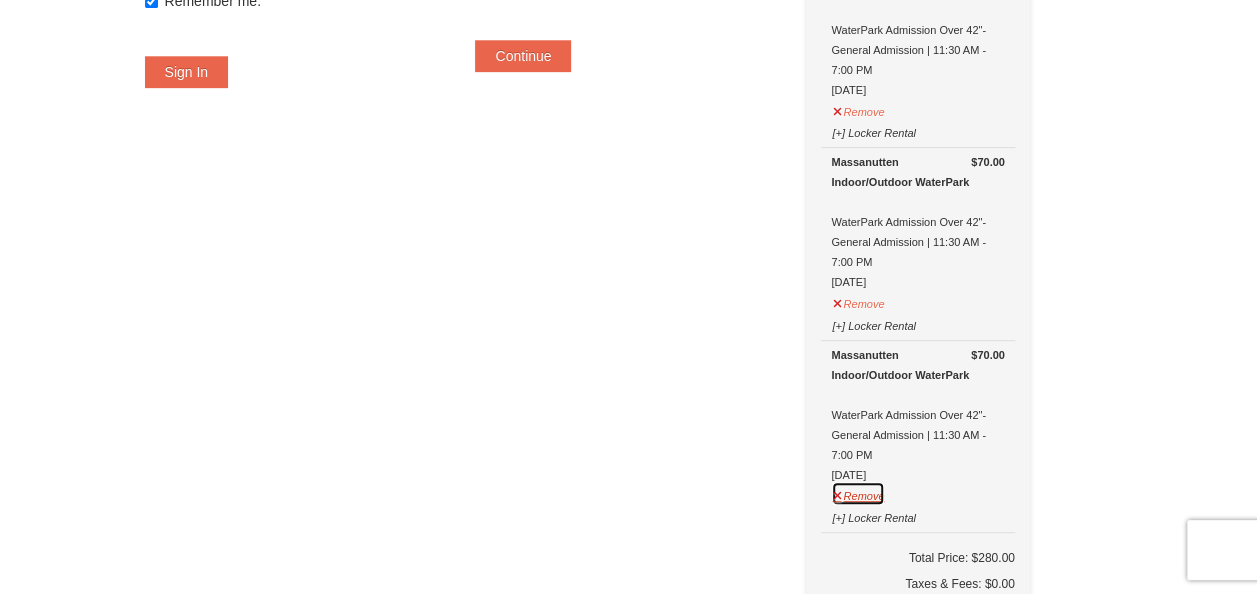 click on "Remove" at bounding box center (858, 493) 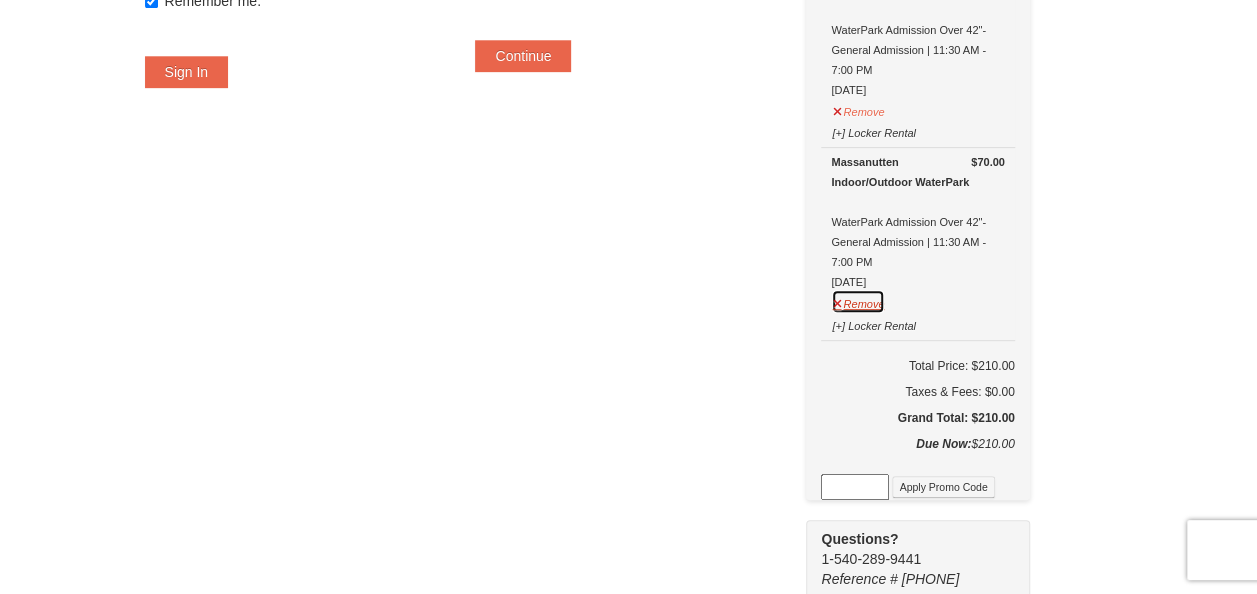 click on "Remove" at bounding box center (858, 301) 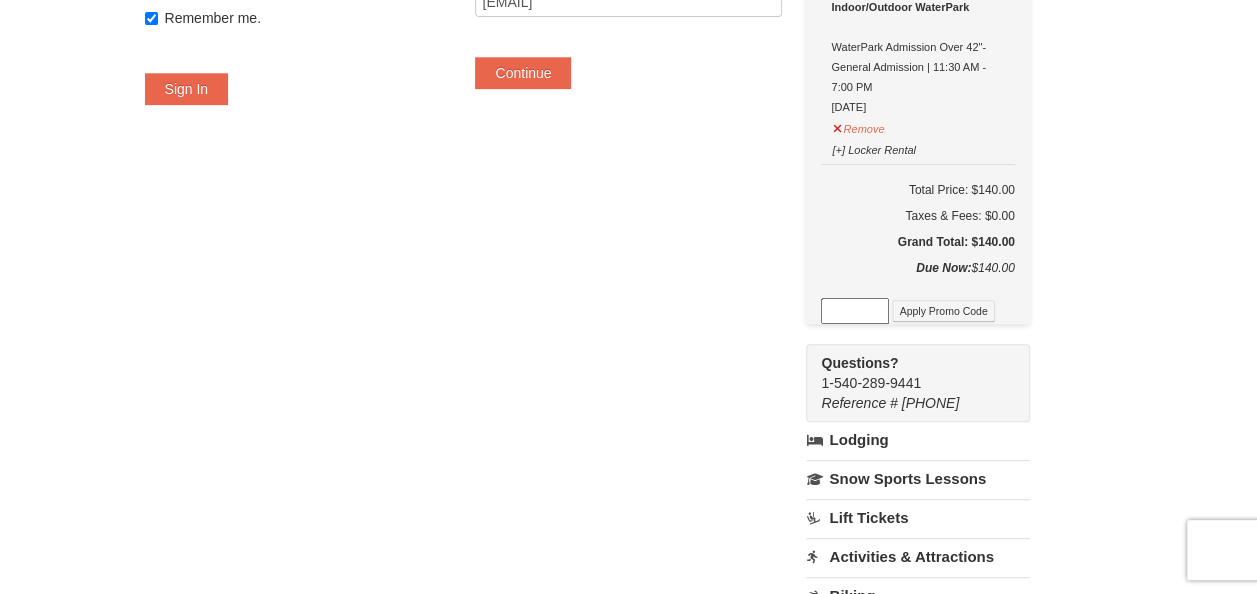 scroll, scrollTop: 200, scrollLeft: 0, axis: vertical 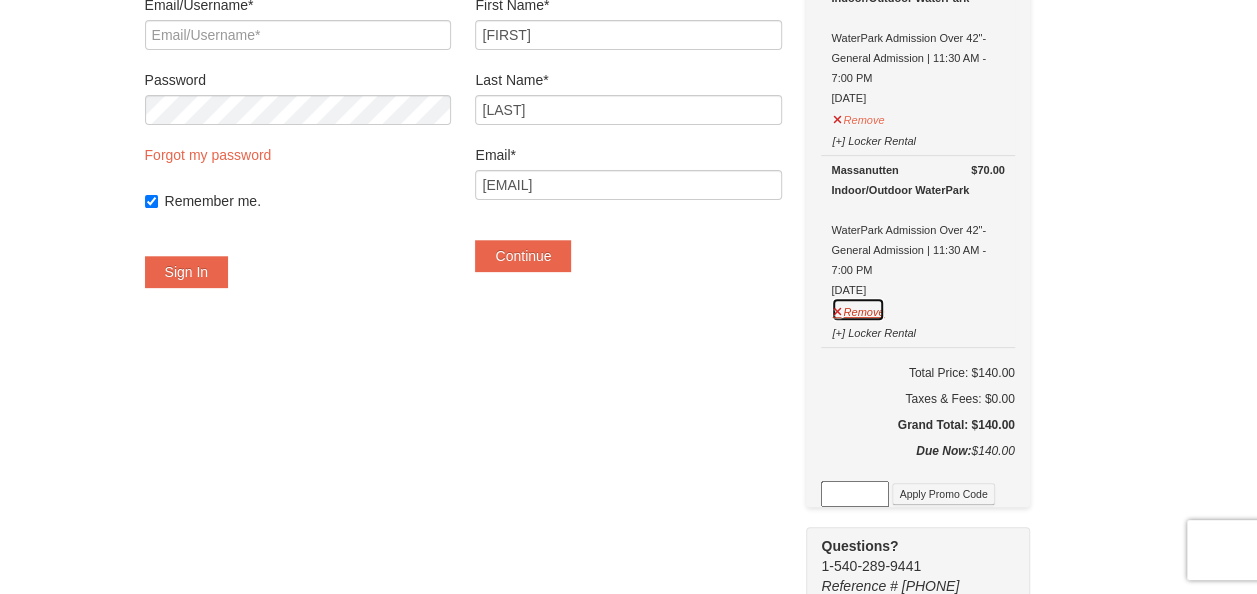 click on "Remove" at bounding box center [858, 309] 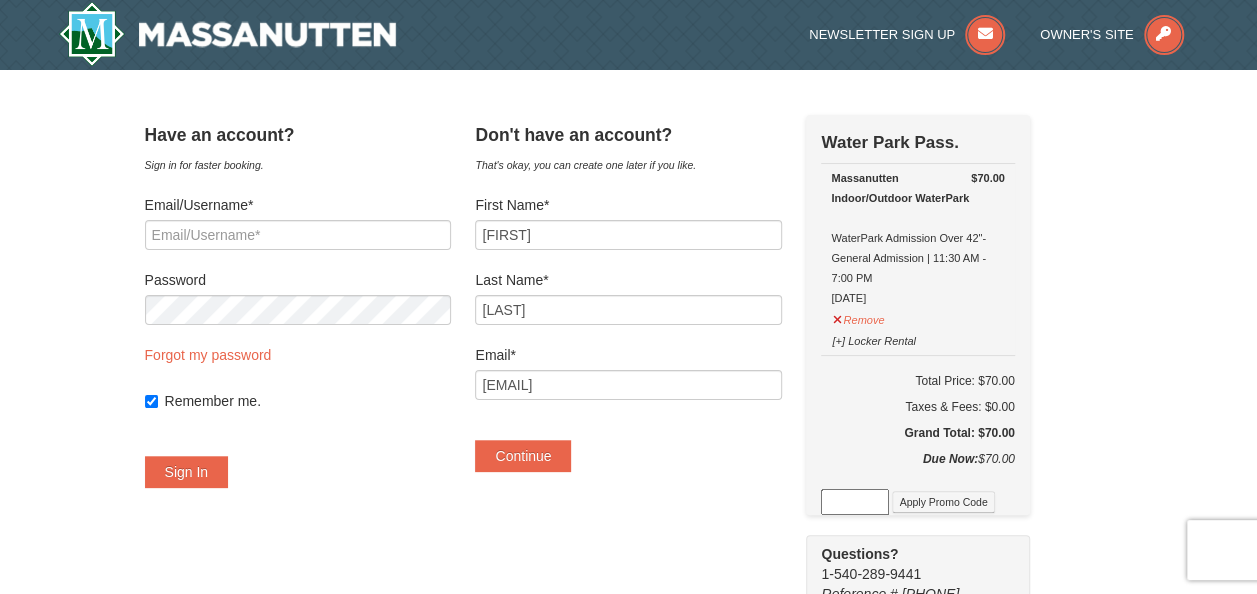 scroll, scrollTop: 300, scrollLeft: 0, axis: vertical 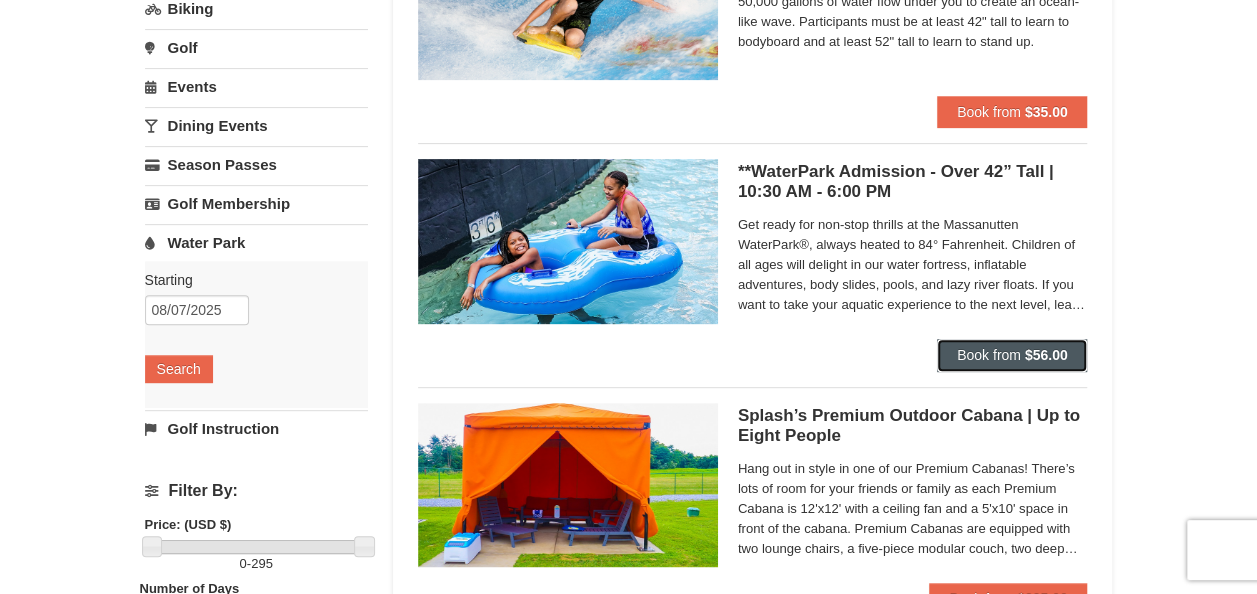 click on "Book from   $56.00" at bounding box center [1012, 355] 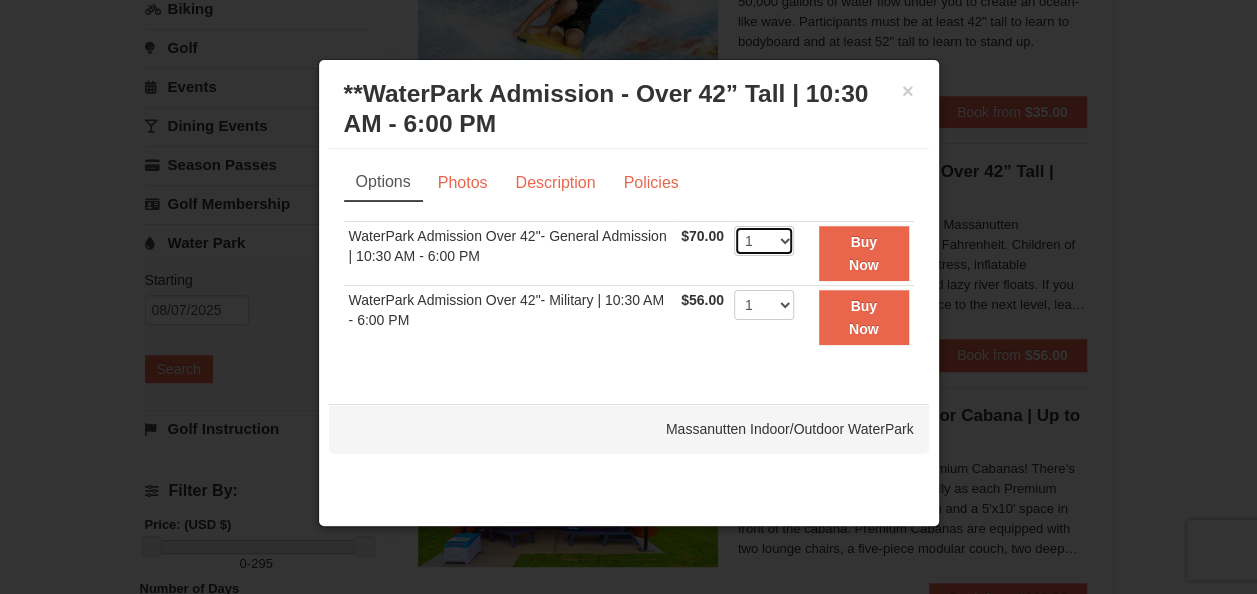 click on "1
2
3
4
5
6
7
8
9
10
11
12
13
14
15
16
17
18
19
20
21 22" at bounding box center [764, 241] 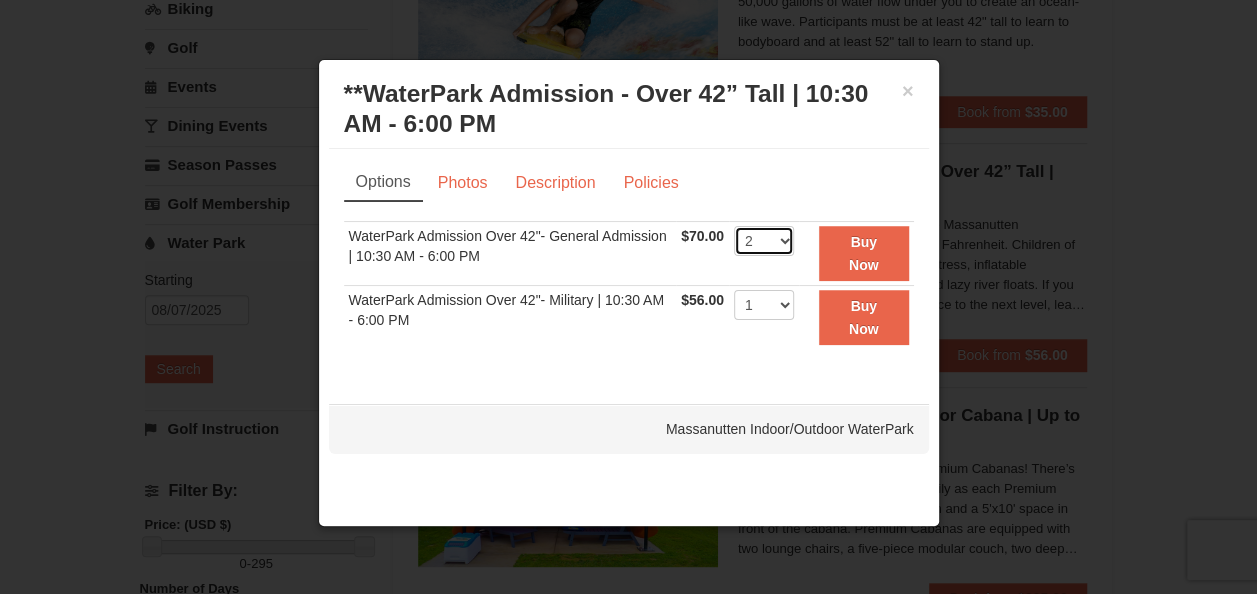click on "1
2
3
4
5
6
7
8
9
10
11
12
13
14
15
16
17
18
19
20
21 22" at bounding box center (764, 241) 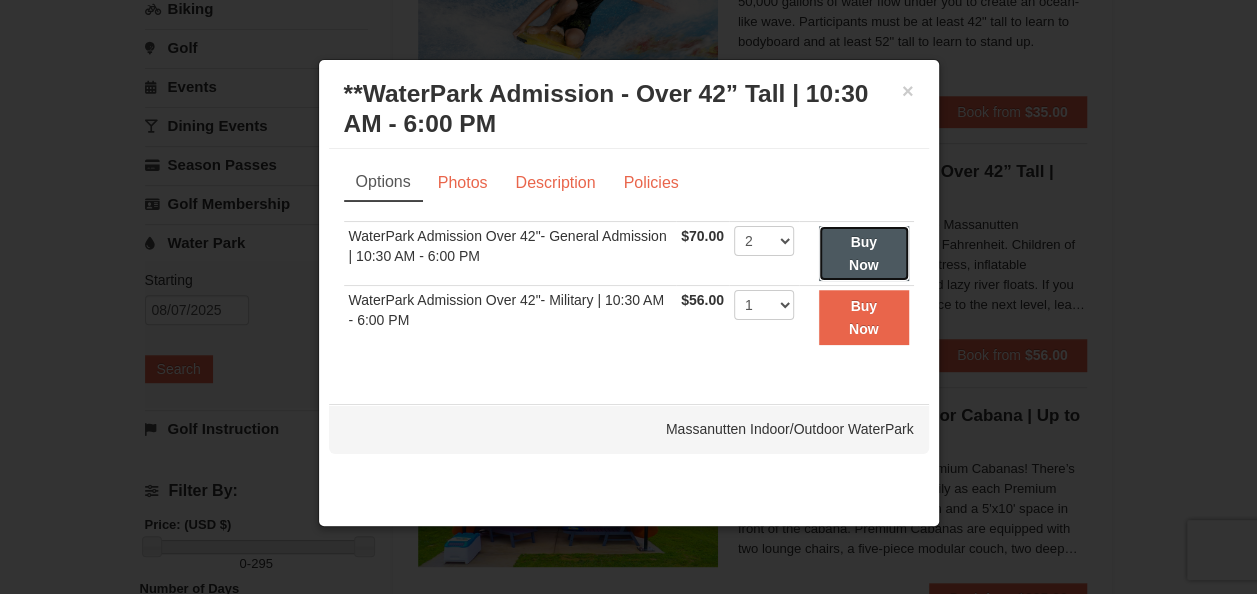 click on "Buy Now" at bounding box center [864, 253] 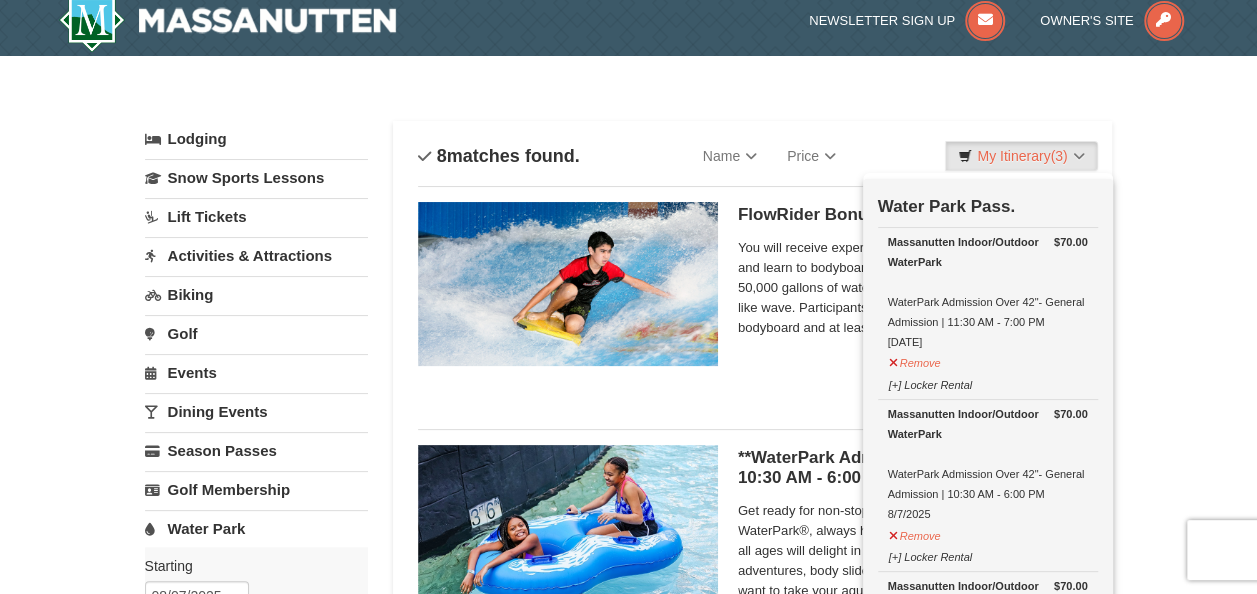 scroll, scrollTop: 6, scrollLeft: 0, axis: vertical 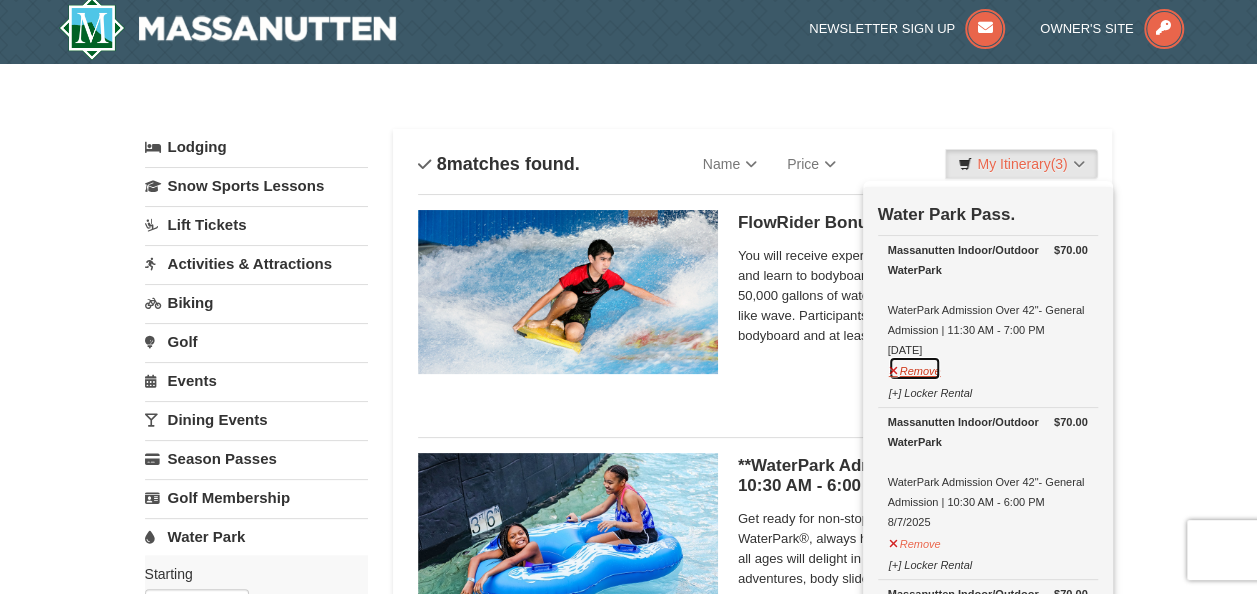 click on "Remove" at bounding box center [915, 368] 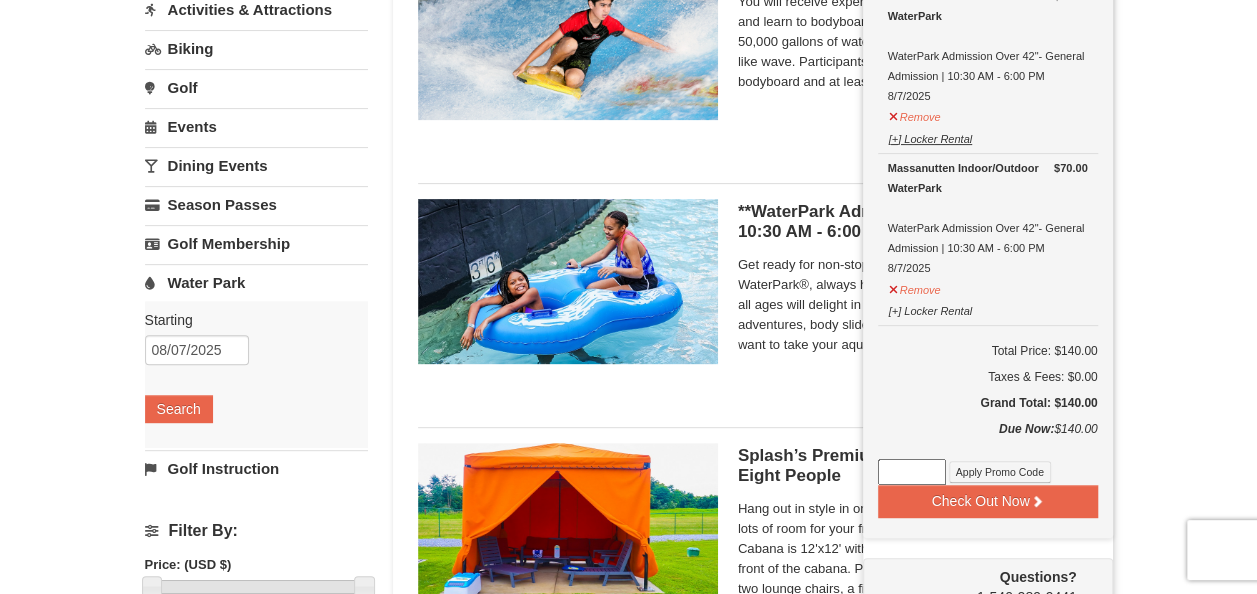 scroll, scrollTop: 306, scrollLeft: 0, axis: vertical 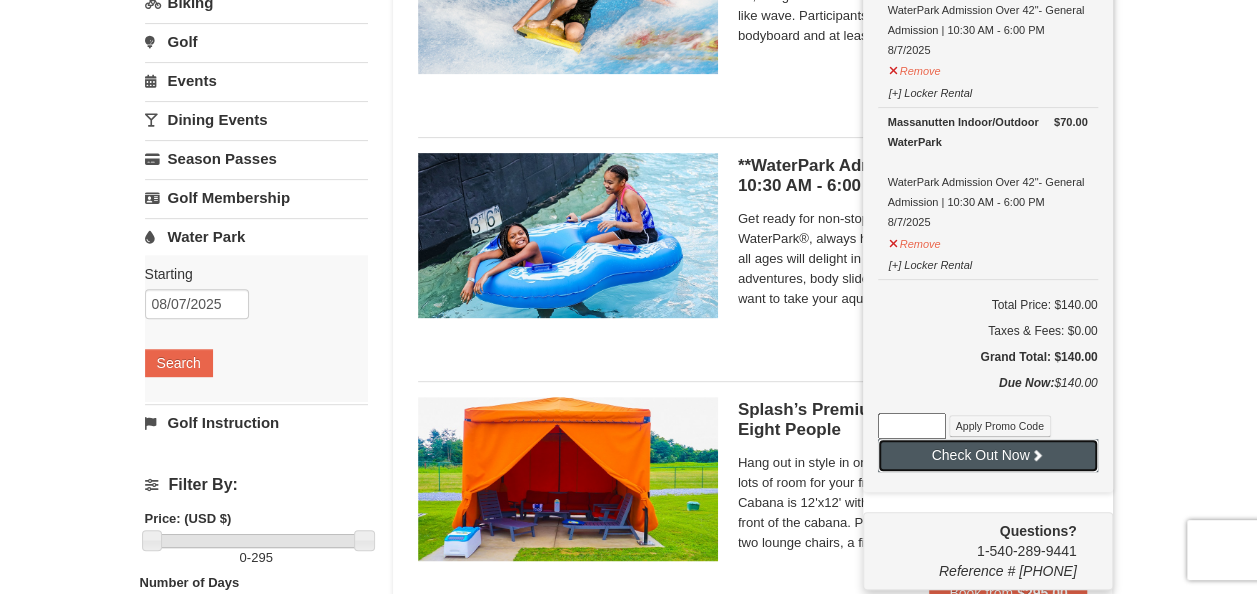 click on "Check Out Now" at bounding box center (988, 455) 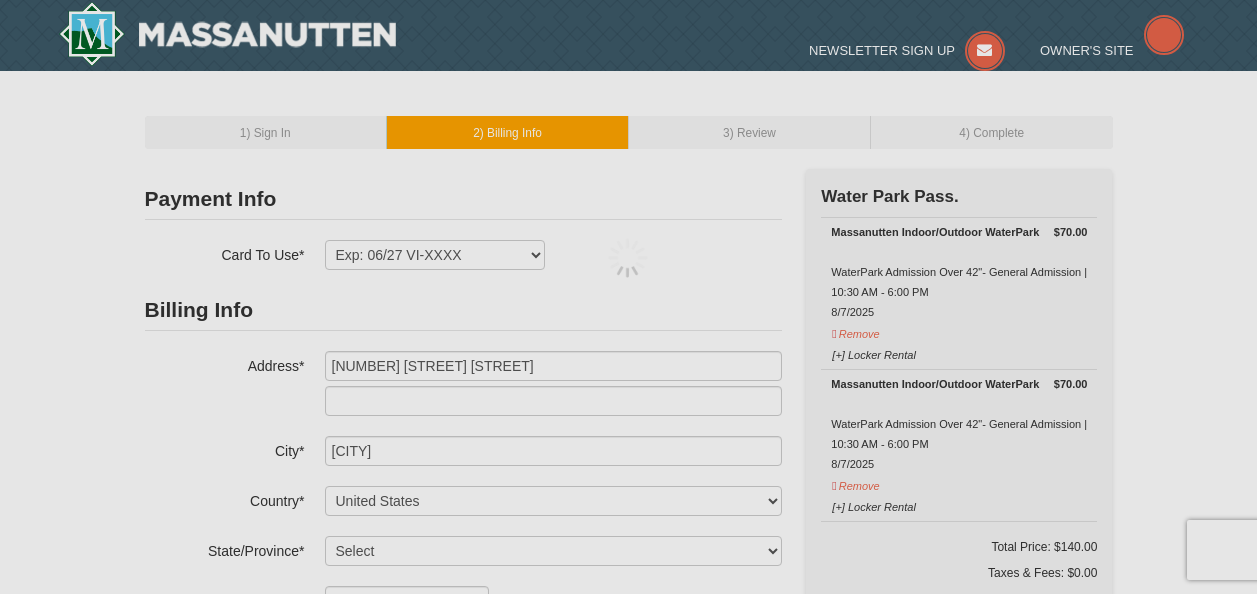 select on "[STATE]" 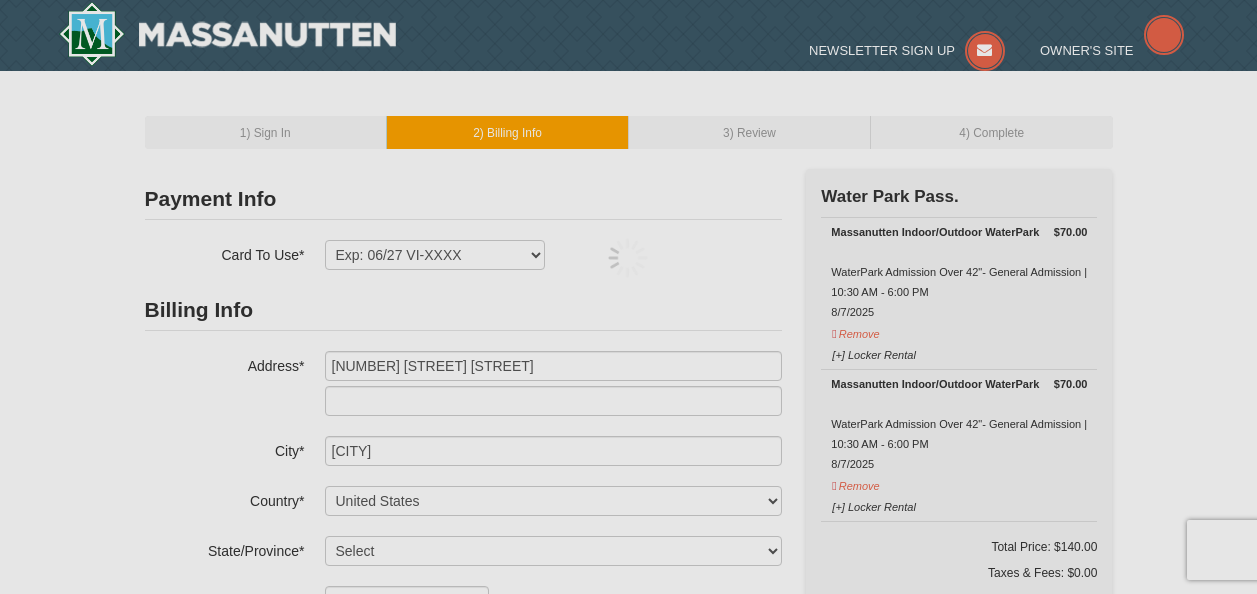 scroll, scrollTop: 0, scrollLeft: 0, axis: both 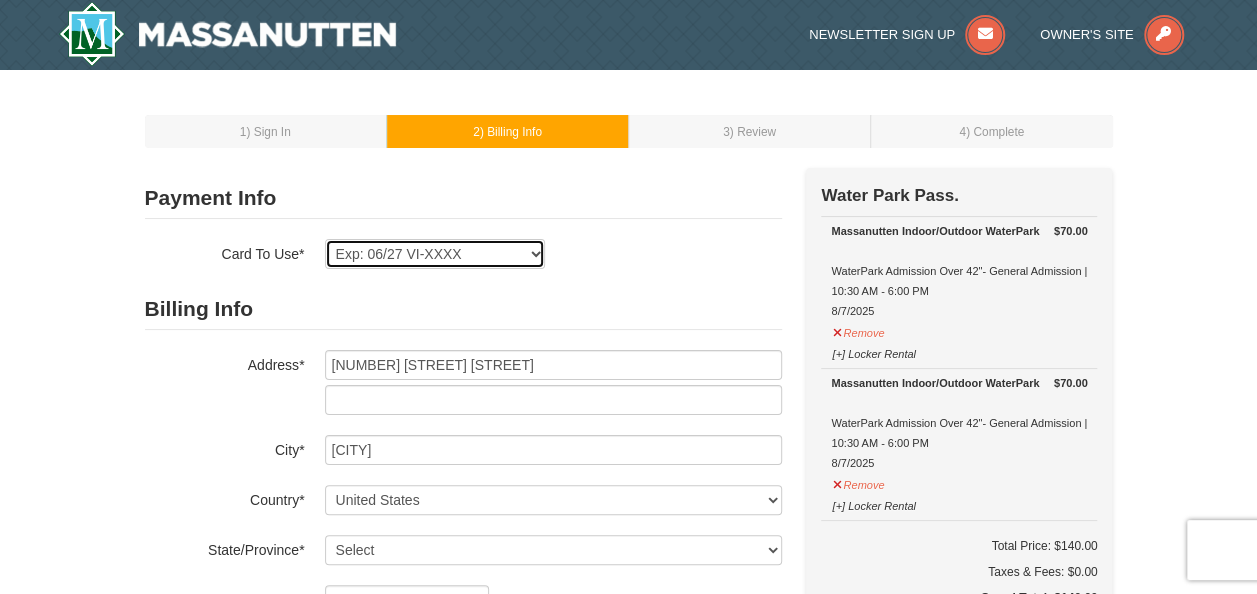 click on "Exp: 06/27 VI-XXXX New Card" at bounding box center (435, 254) 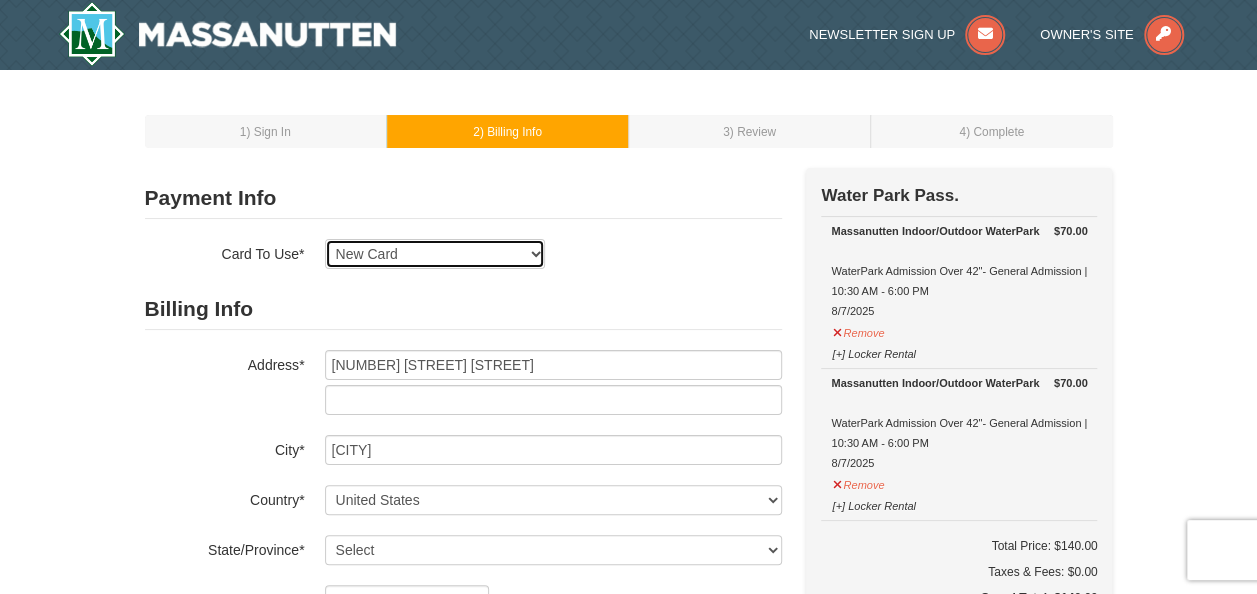click on "Exp: 06/27      VI-XXXX New Card" at bounding box center (435, 254) 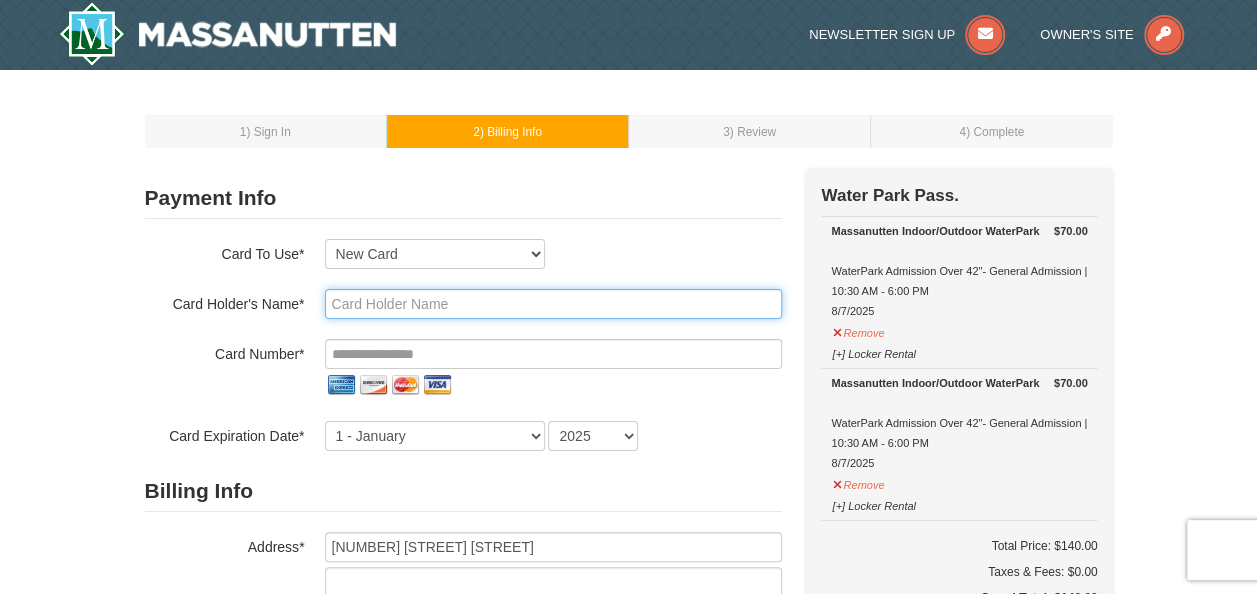click at bounding box center [553, 304] 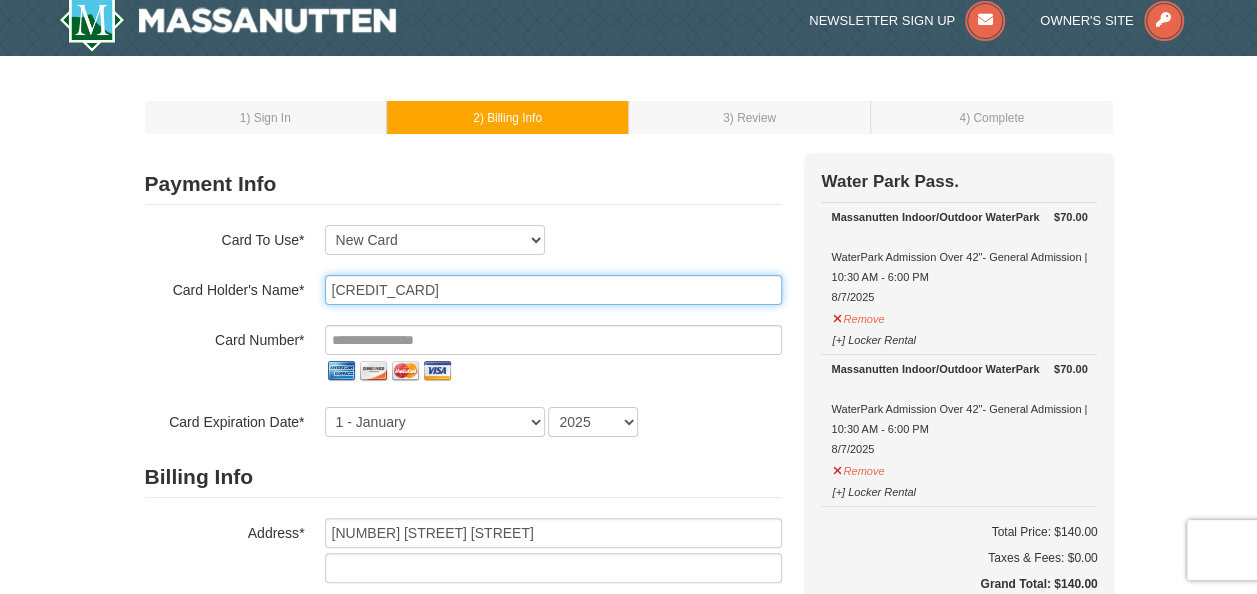 scroll, scrollTop: 100, scrollLeft: 0, axis: vertical 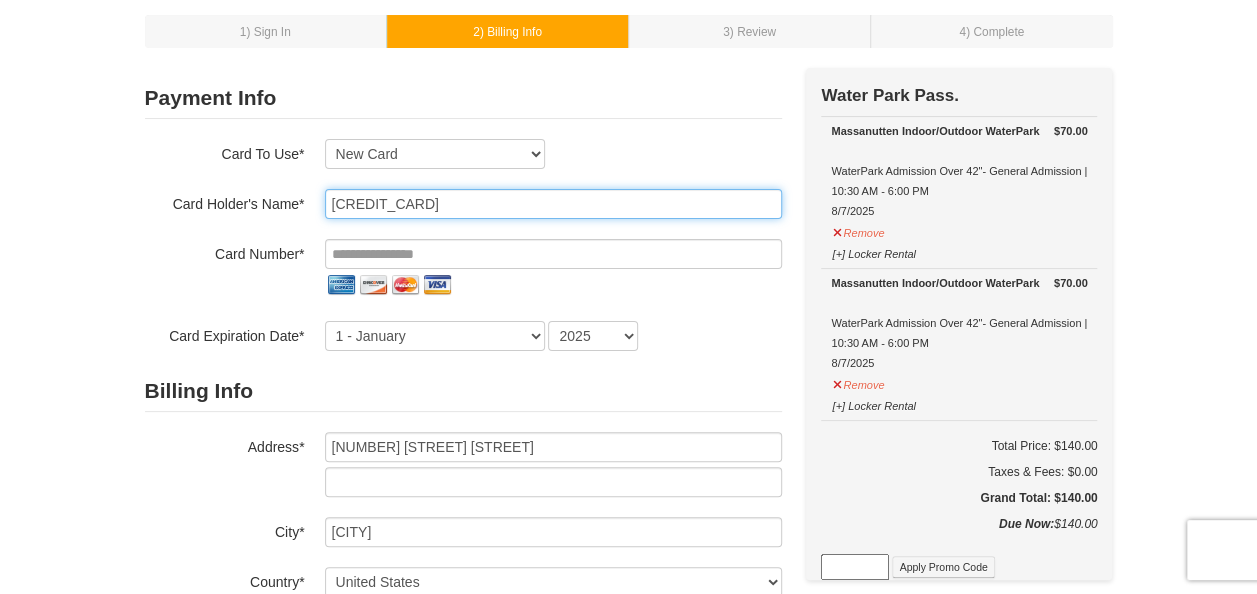 type on "4060530000052584" 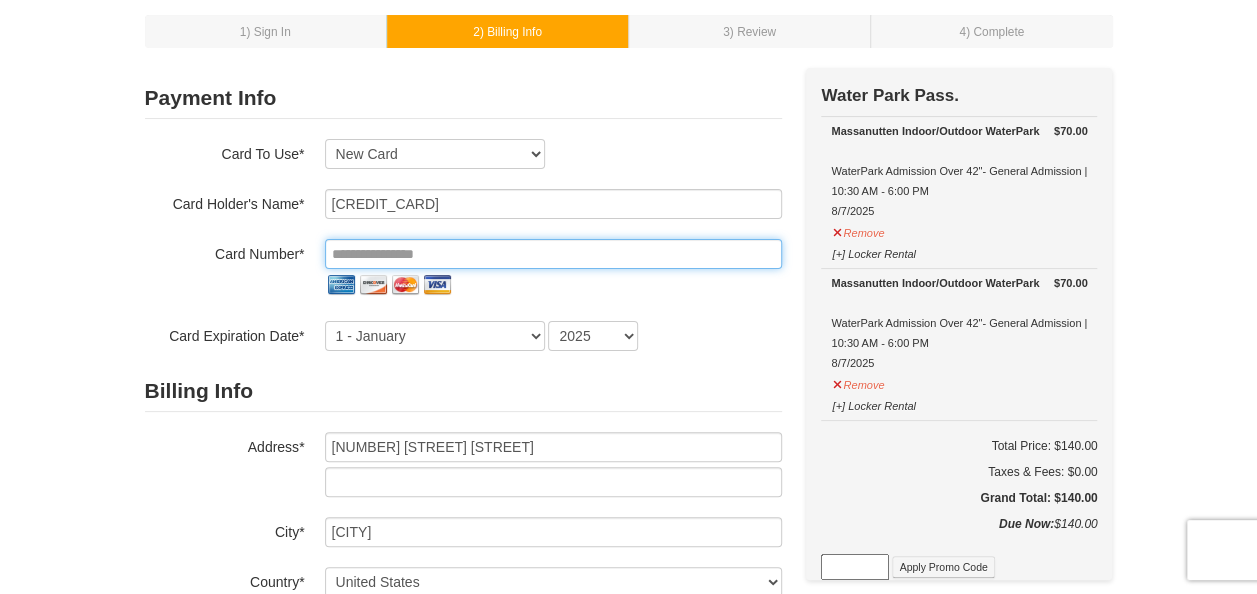 click at bounding box center [553, 254] 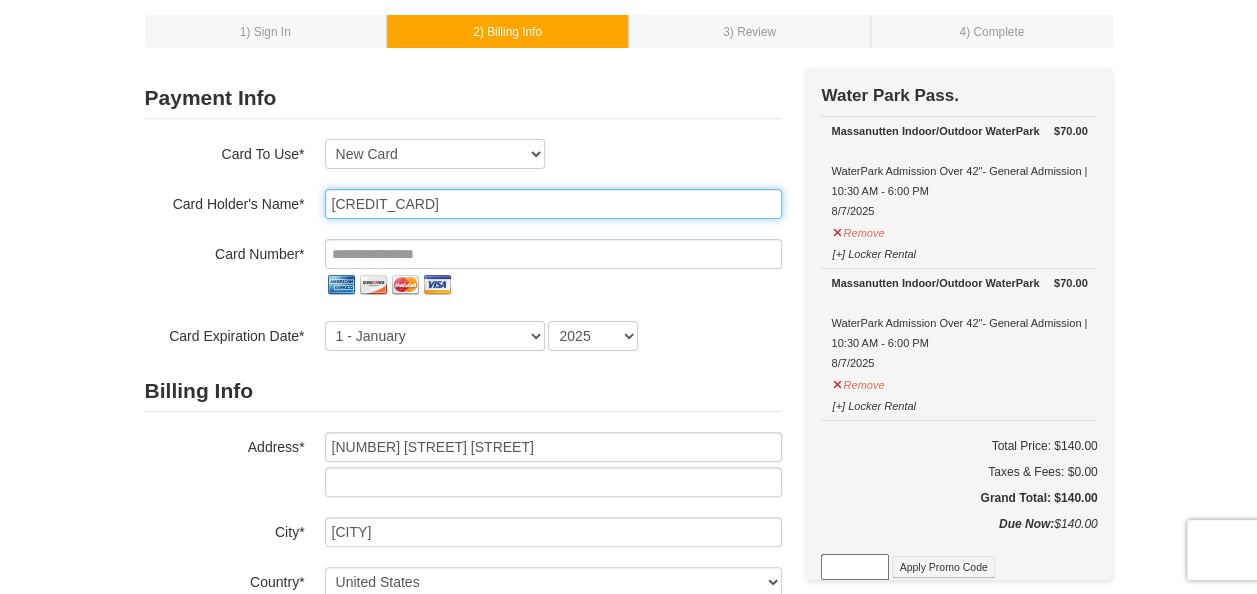 drag, startPoint x: 423, startPoint y: 228, endPoint x: 370, endPoint y: 238, distance: 53.935146 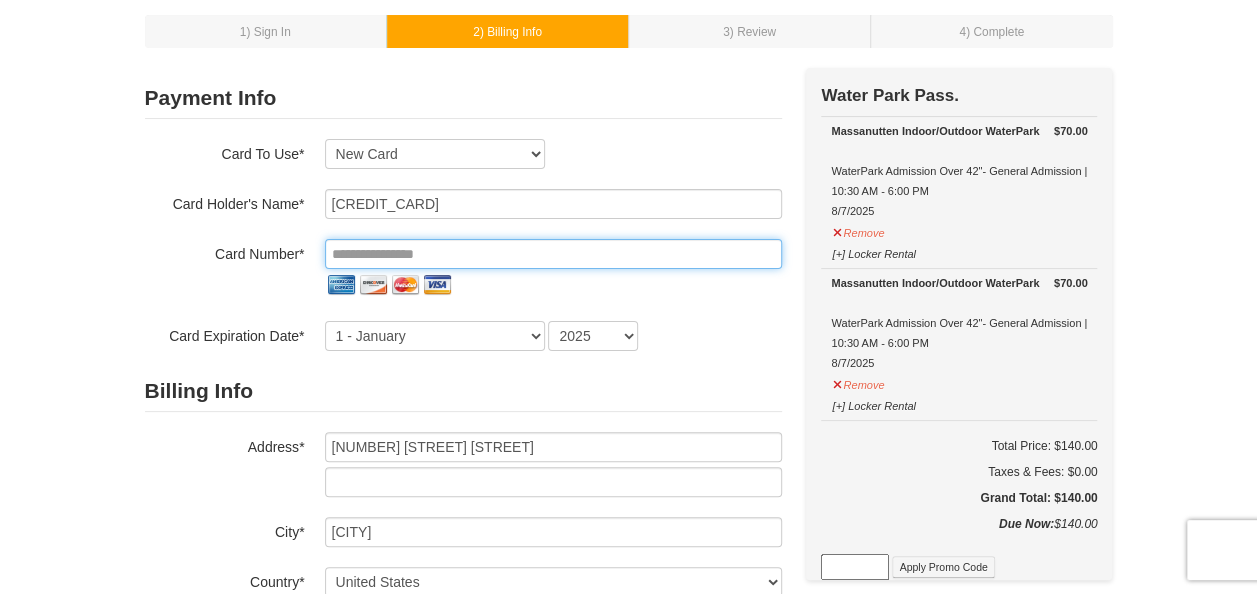 click at bounding box center (553, 254) 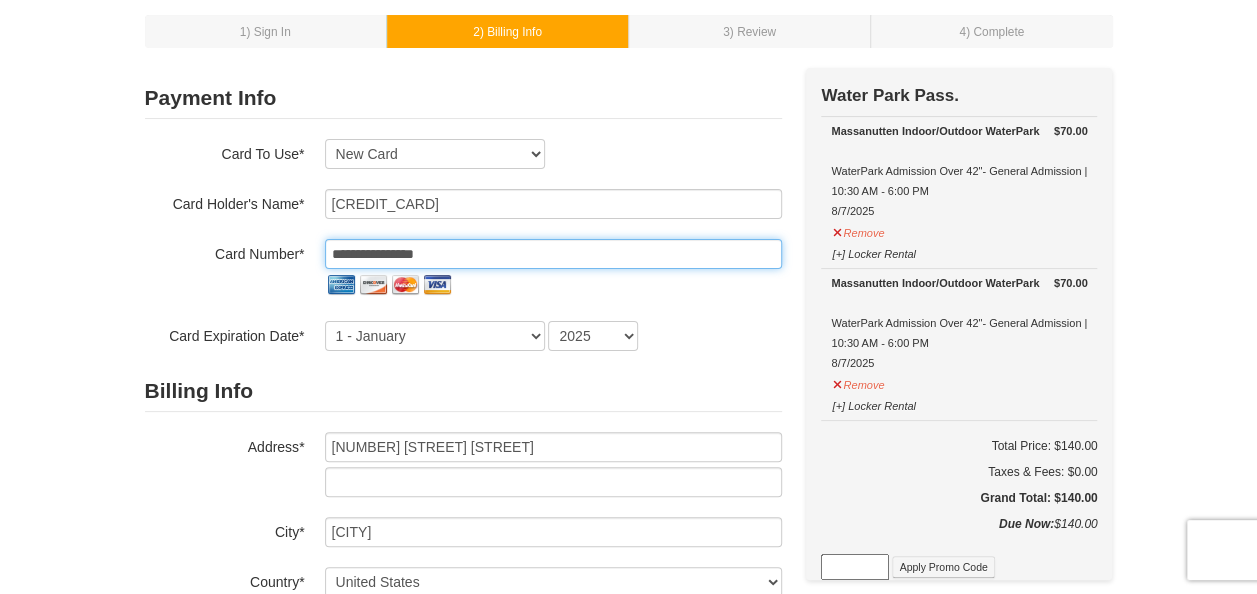 type on "**********" 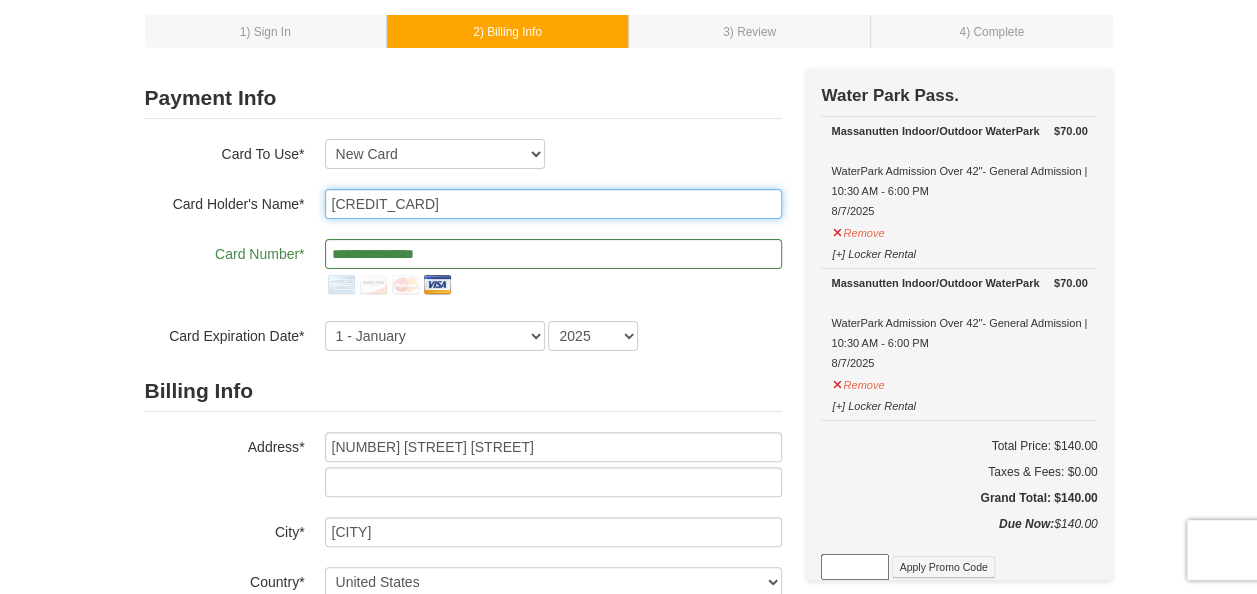 drag, startPoint x: 470, startPoint y: 207, endPoint x: 256, endPoint y: 232, distance: 215.45534 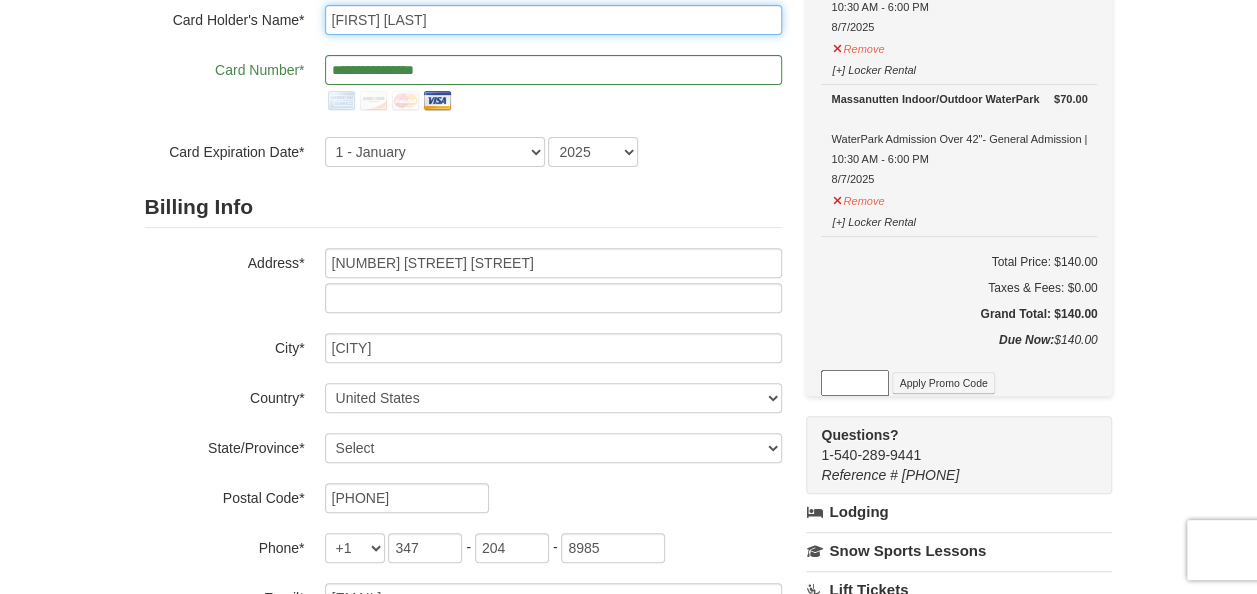scroll, scrollTop: 300, scrollLeft: 0, axis: vertical 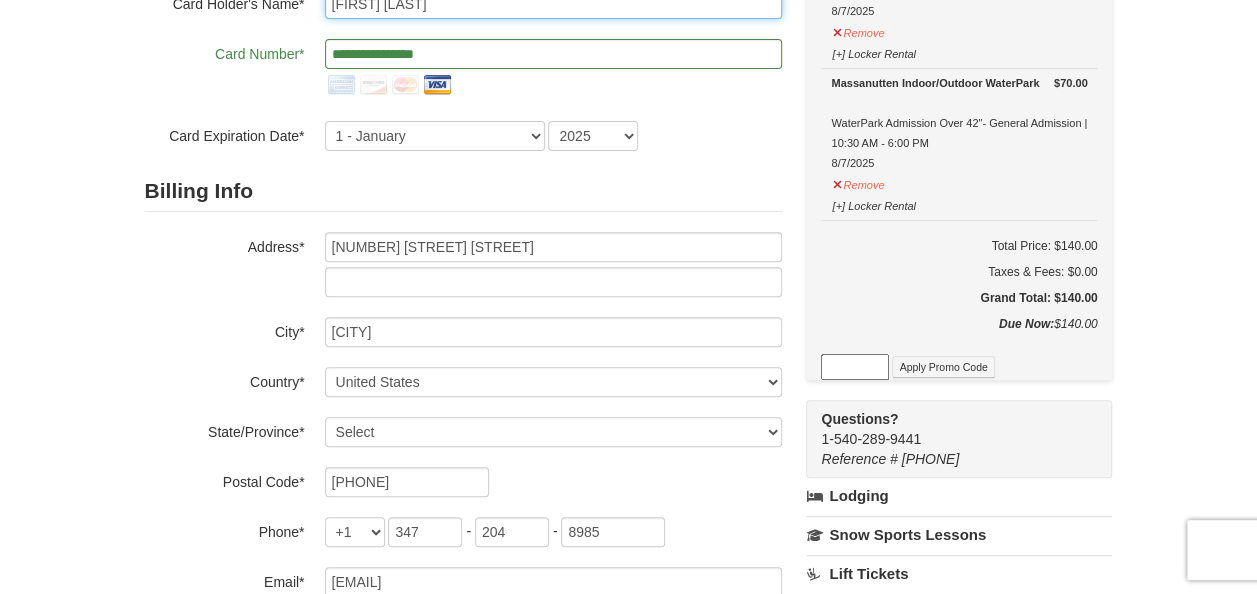type on "LENNY CARRIER" 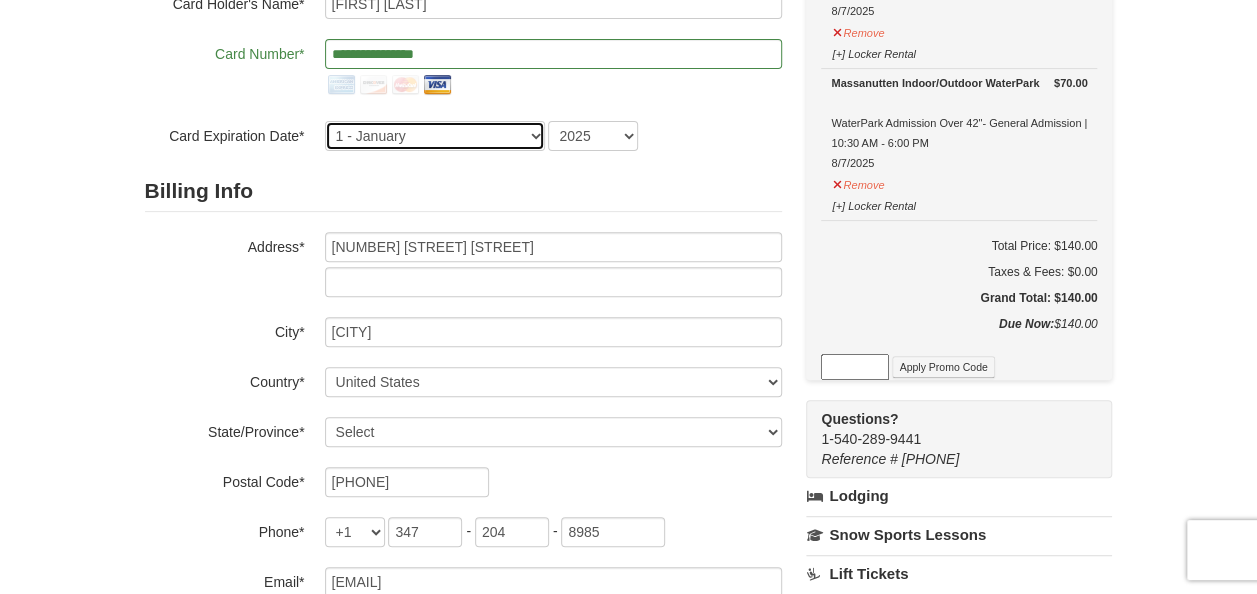 click on "1 - January 2 - February 3 - March 4 - April 5 - May 6 - June 7 - July 8 - August 9 - September 10 - October 11 - November 12 - December" at bounding box center (435, 136) 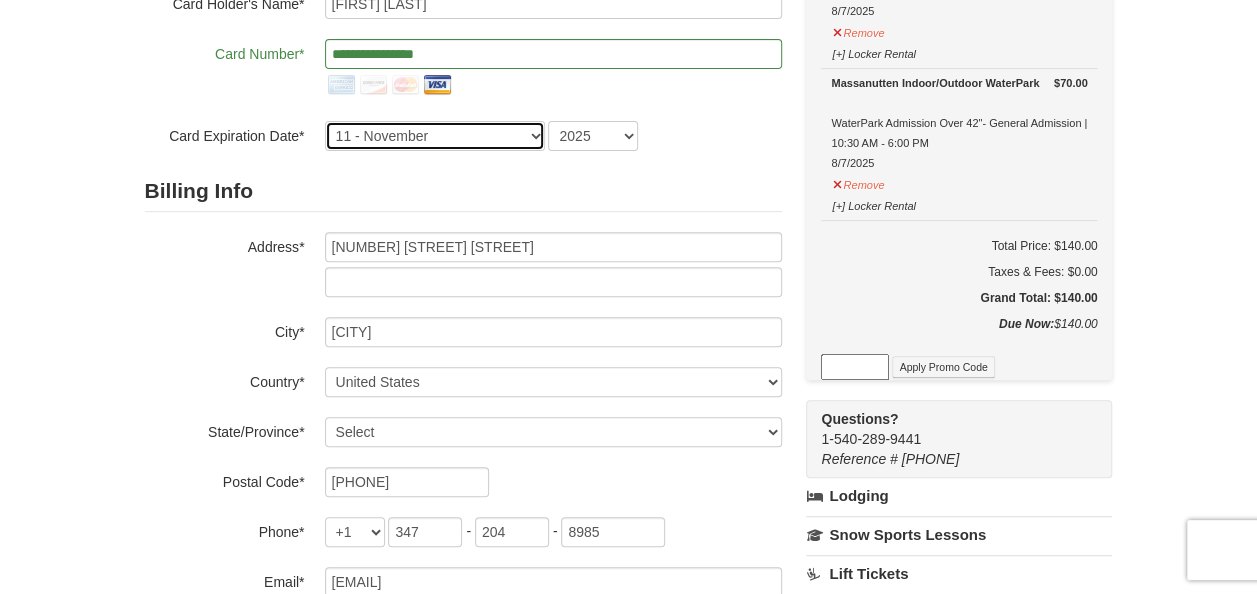 click on "1 - January 2 - February 3 - March 4 - April 5 - May 6 - June 7 - July 8 - August 9 - September 10 - October 11 - November 12 - December" at bounding box center (435, 136) 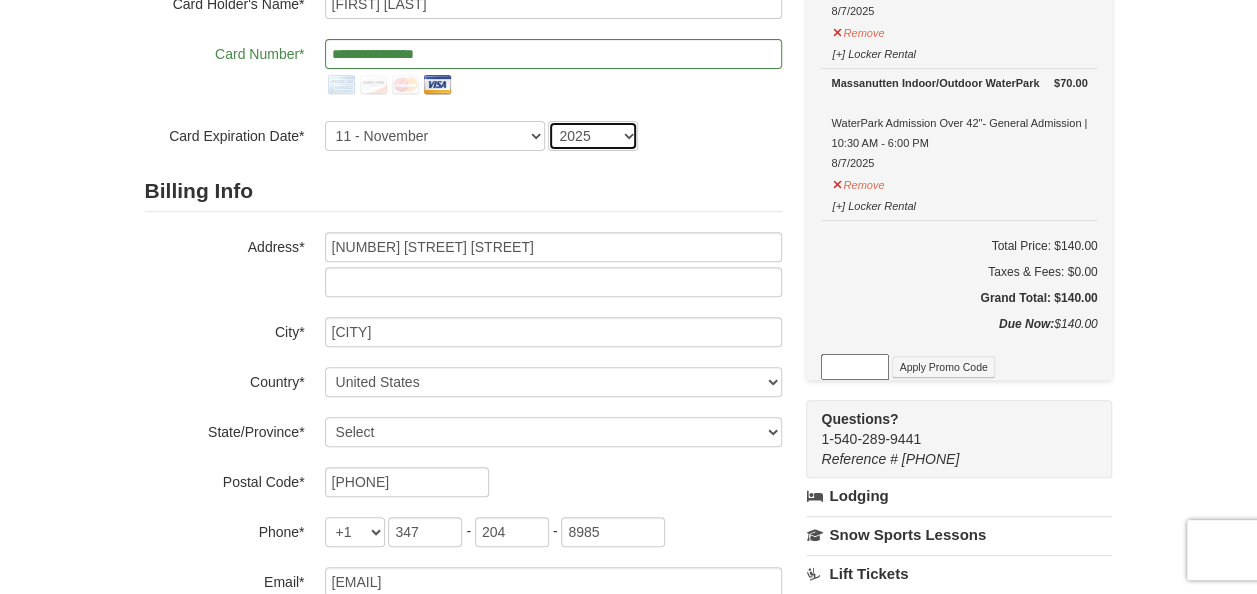 click on "2025 2026 2027 2028 2029 2030 2031 2032 2033 2034" at bounding box center [593, 136] 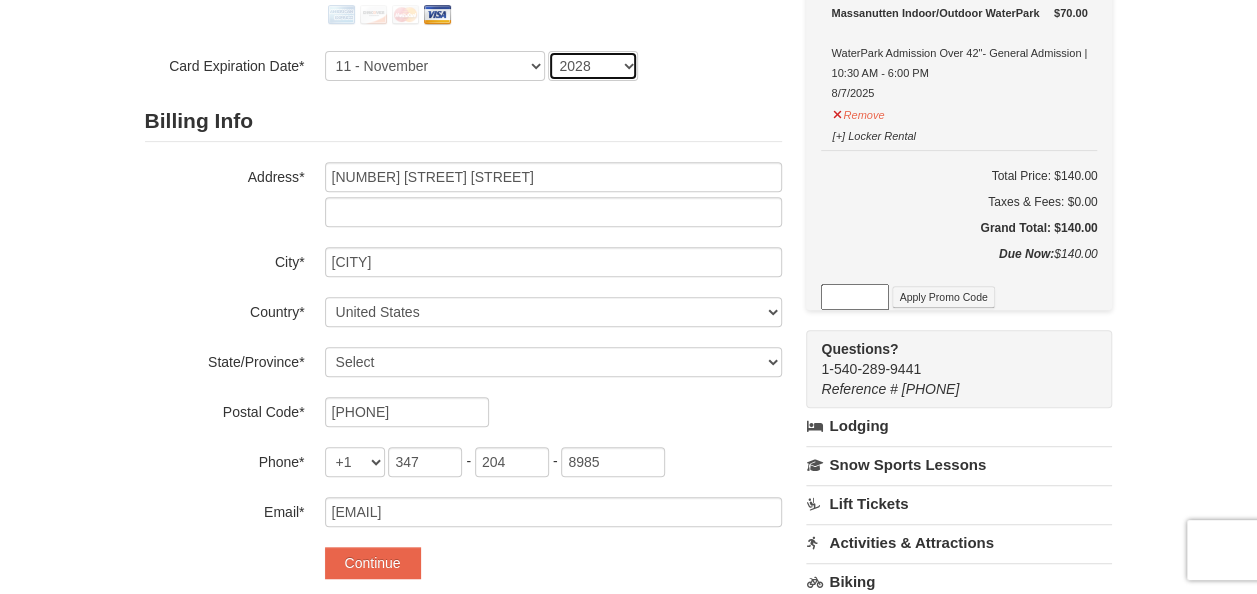 scroll, scrollTop: 500, scrollLeft: 0, axis: vertical 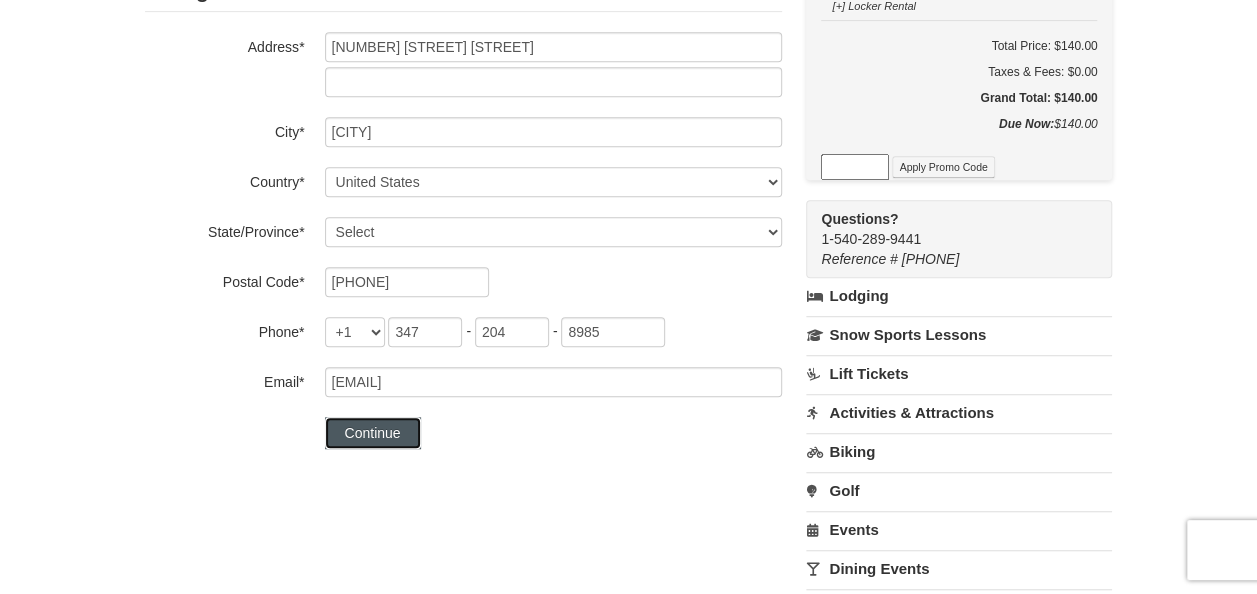 click on "Continue" at bounding box center (373, 433) 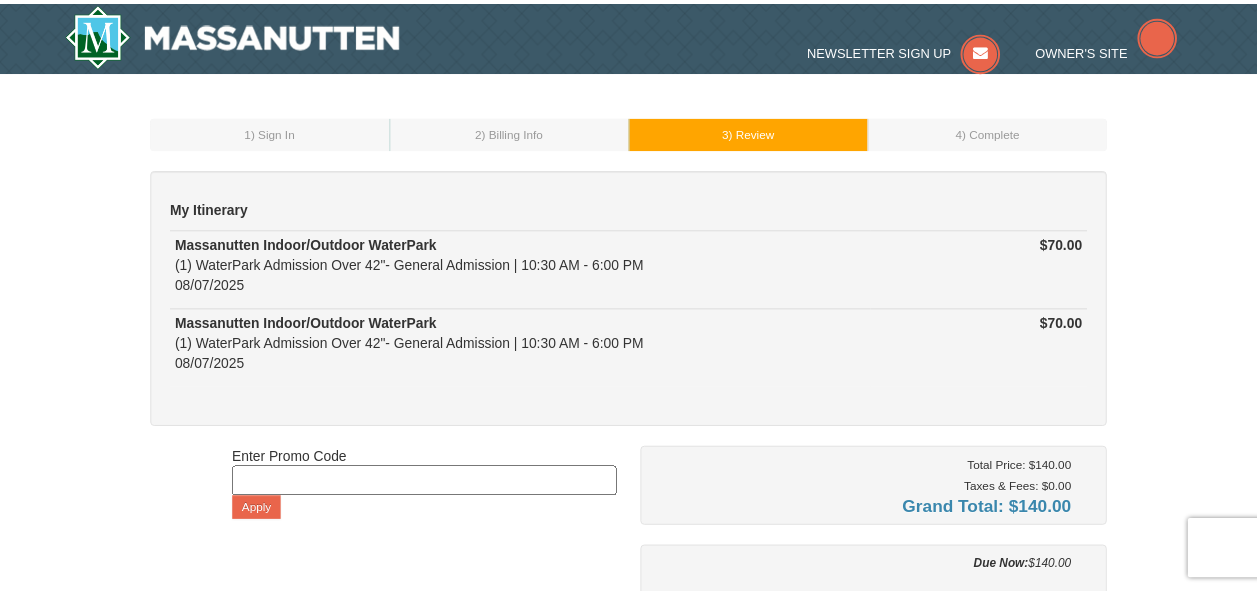 scroll, scrollTop: 0, scrollLeft: 0, axis: both 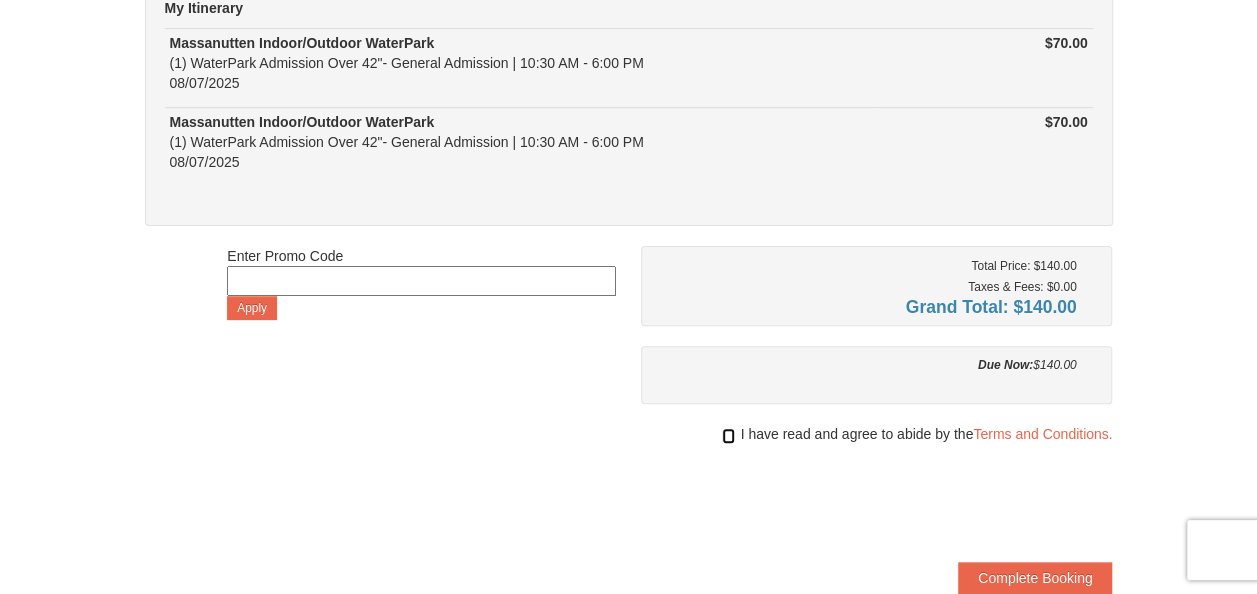 click at bounding box center [728, 436] 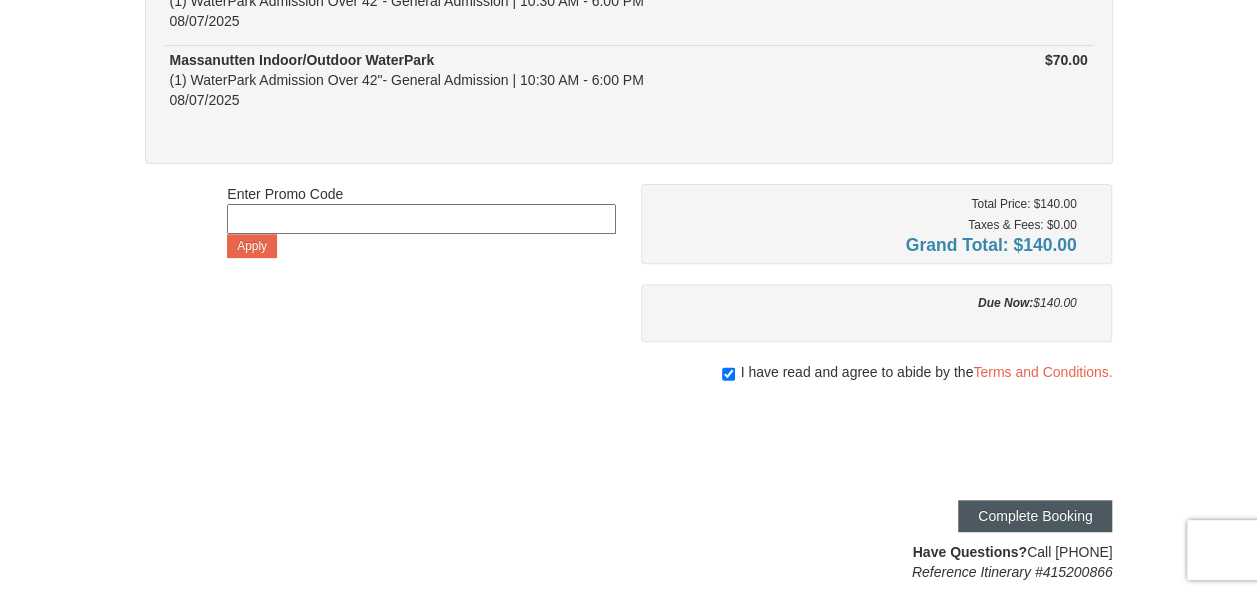 scroll, scrollTop: 300, scrollLeft: 0, axis: vertical 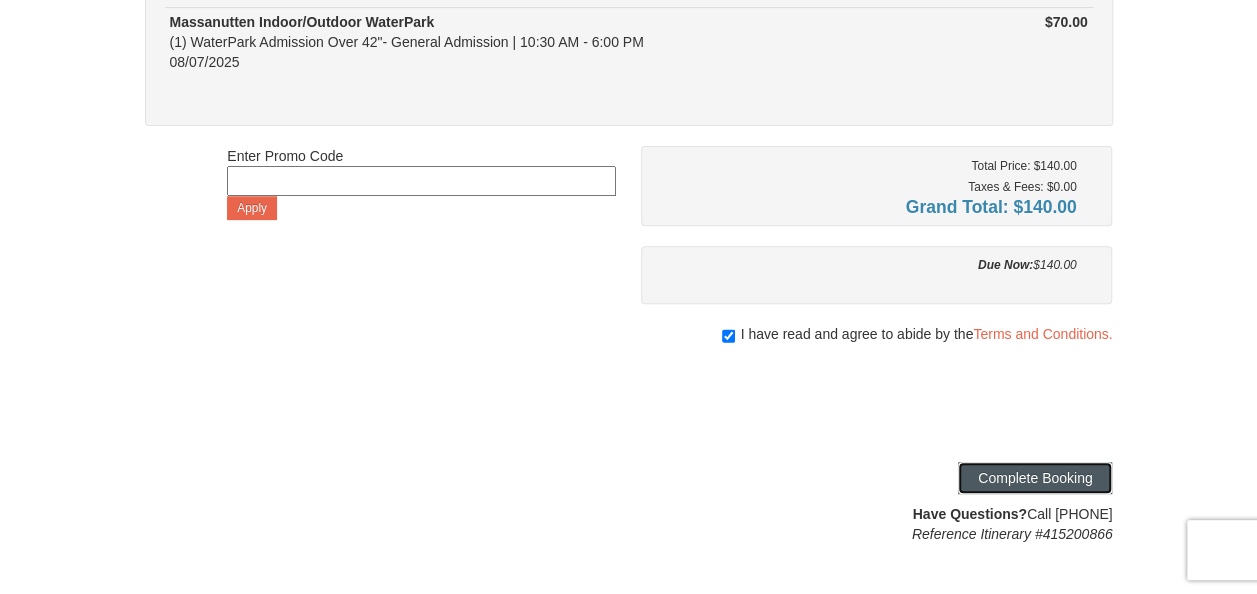 click on "Complete Booking" at bounding box center [1035, 478] 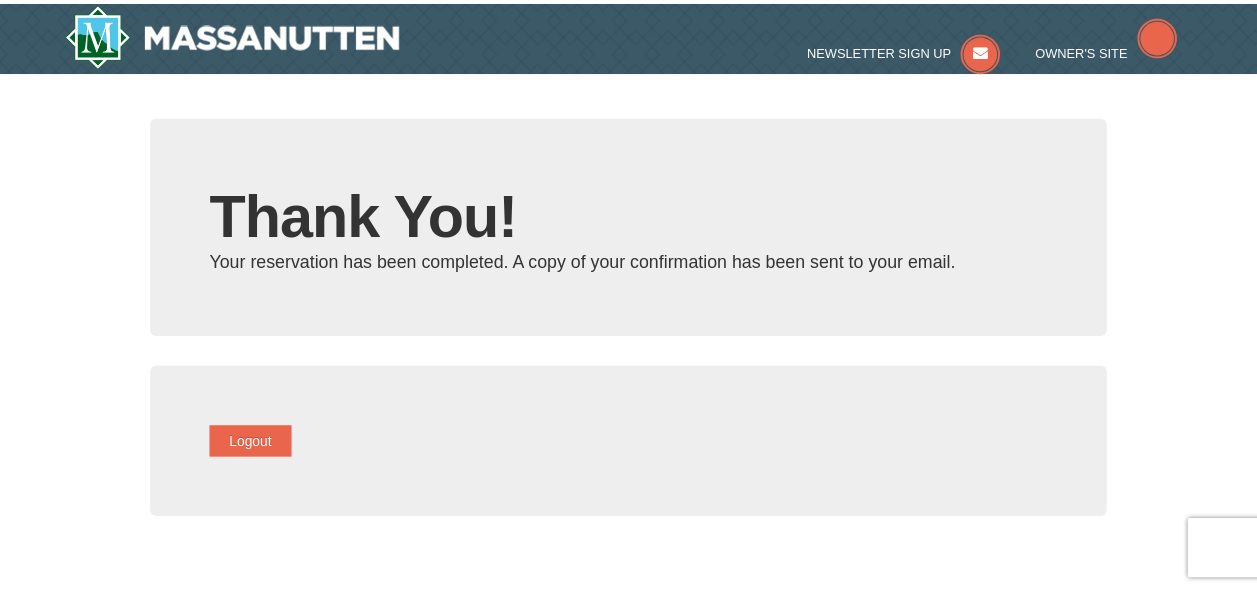 scroll, scrollTop: 0, scrollLeft: 0, axis: both 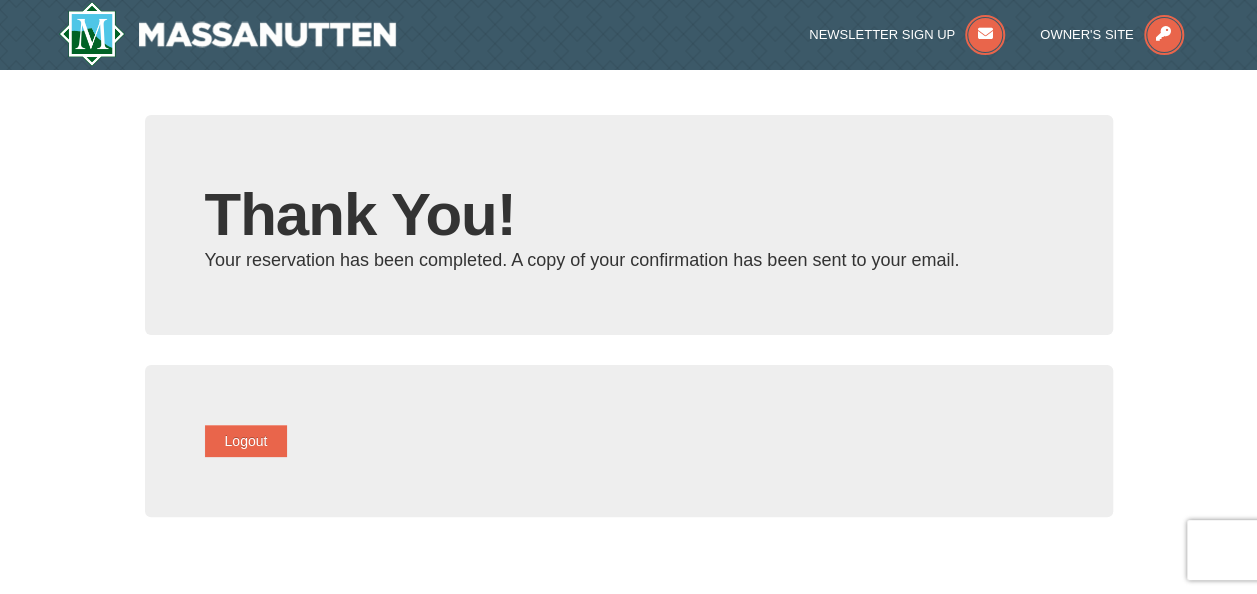 type on "bryanjullina@yahoo.co.uk" 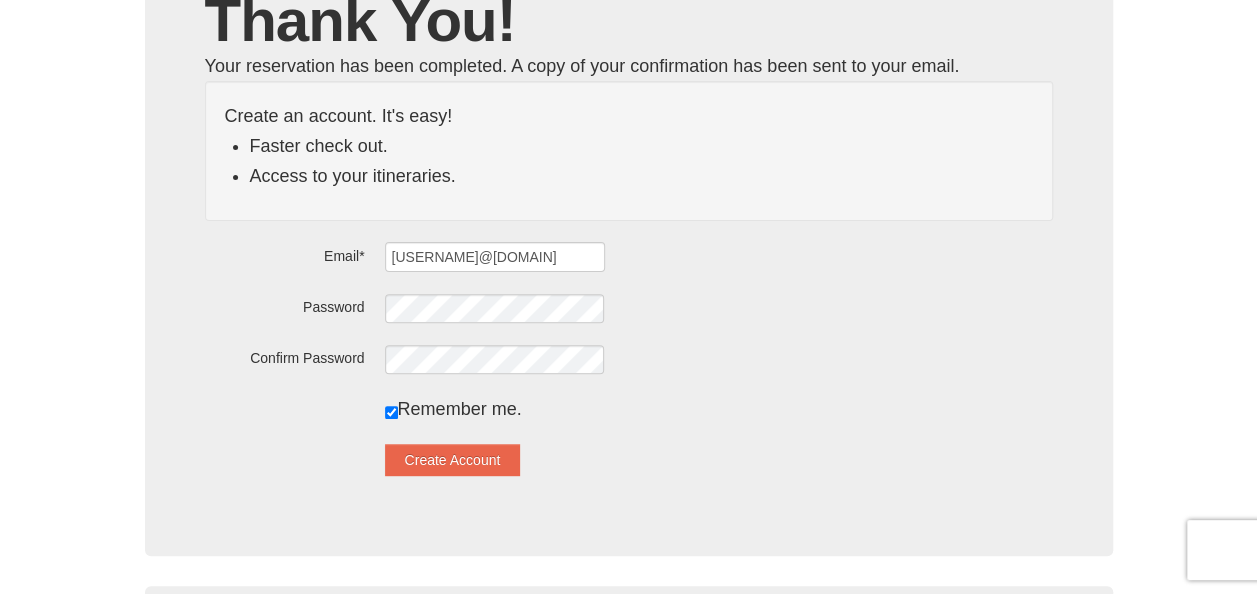 scroll, scrollTop: 0, scrollLeft: 0, axis: both 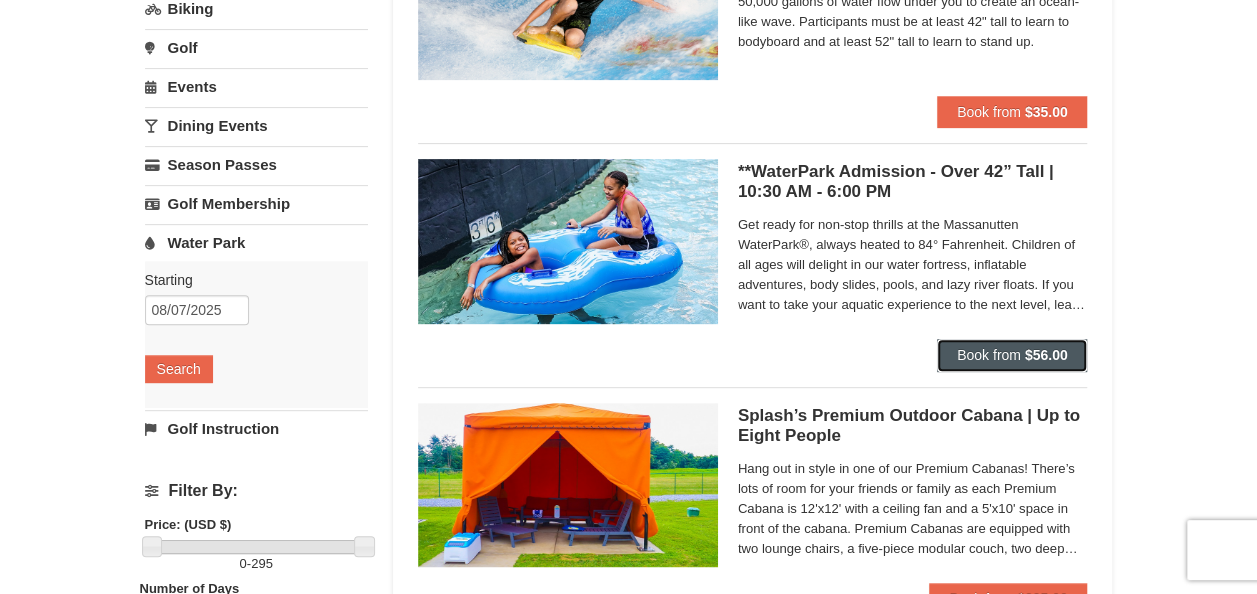 click on "Book from" at bounding box center [989, 355] 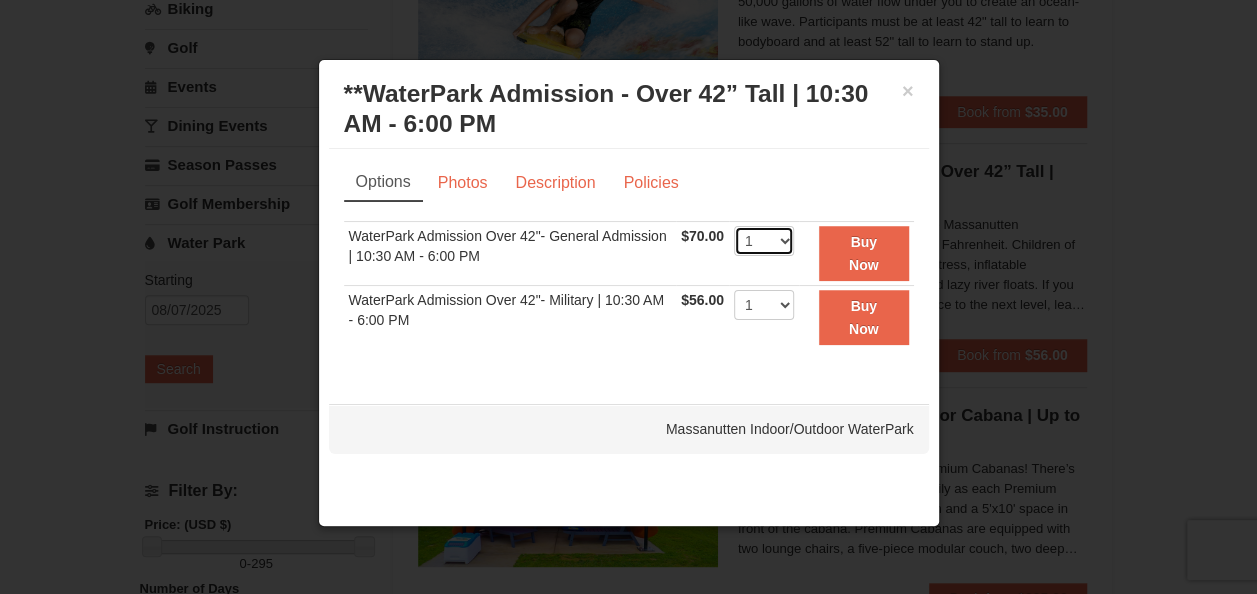 click on "1
2
3
4
5
6
7
8
9
10
11
12
13
14
15
16
17
18
19
20
21 22" at bounding box center (764, 241) 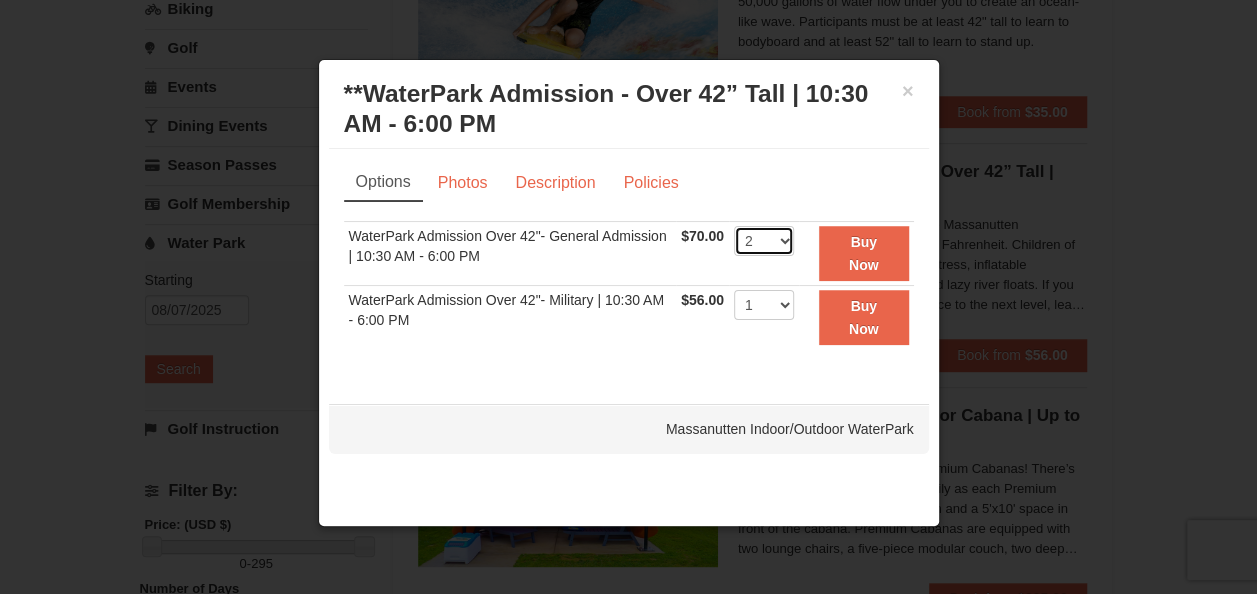click on "1
2
3
4
5
6
7
8
9
10
11
12
13
14
15
16
17
18
19
20
21 22" at bounding box center (764, 241) 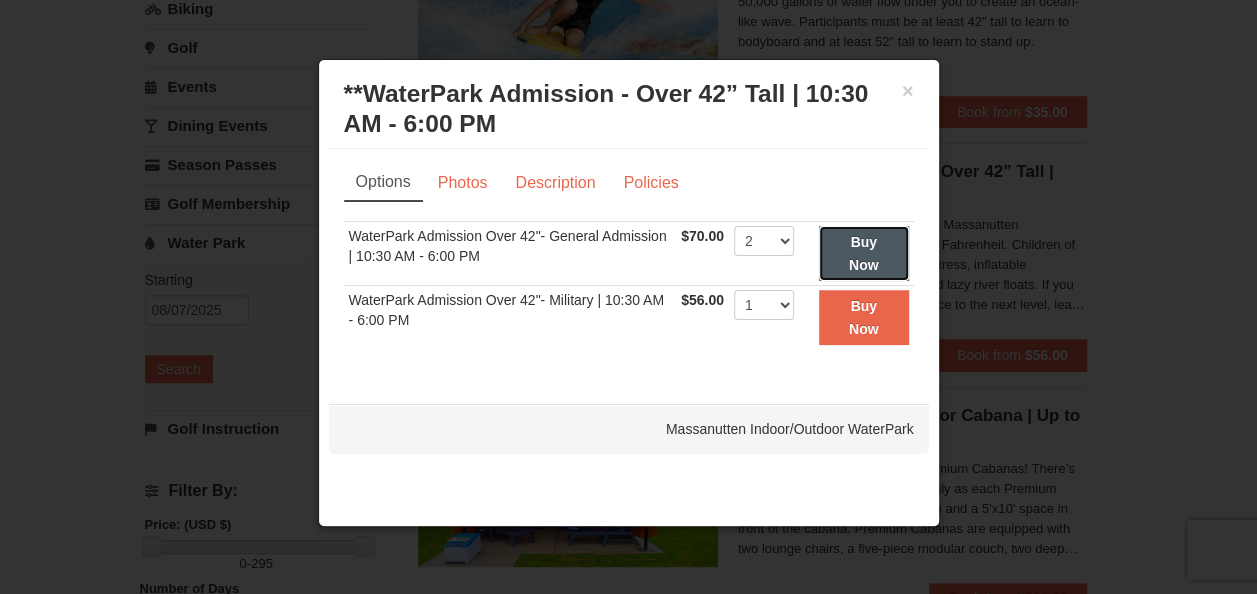 click on "Buy Now" at bounding box center (864, 253) 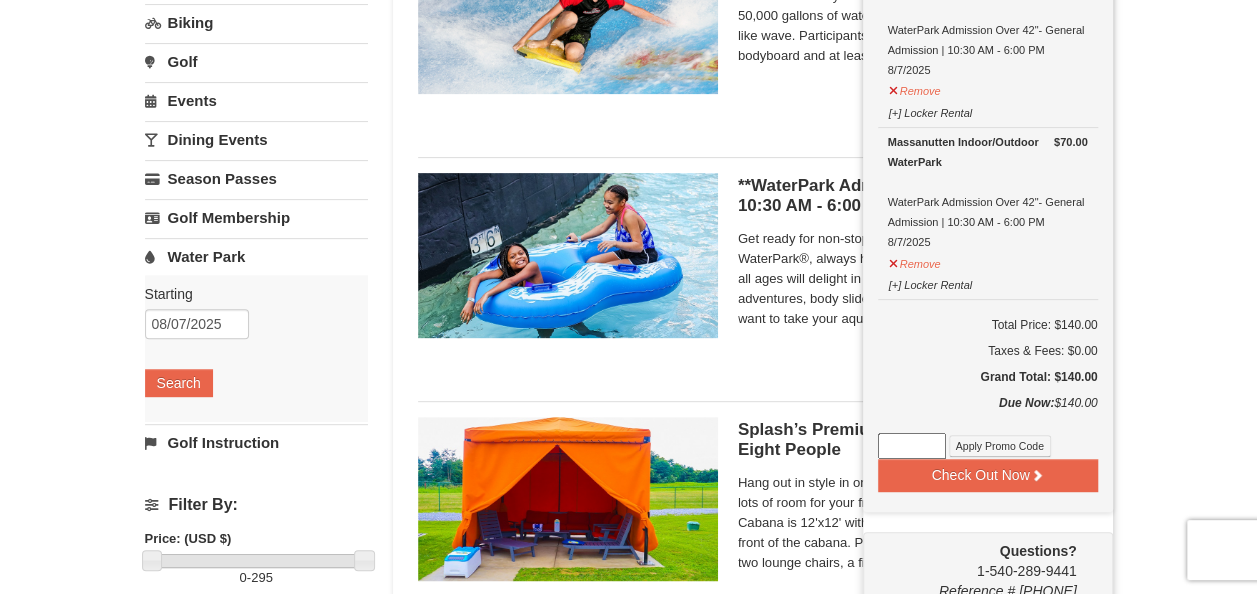 scroll, scrollTop: 306, scrollLeft: 0, axis: vertical 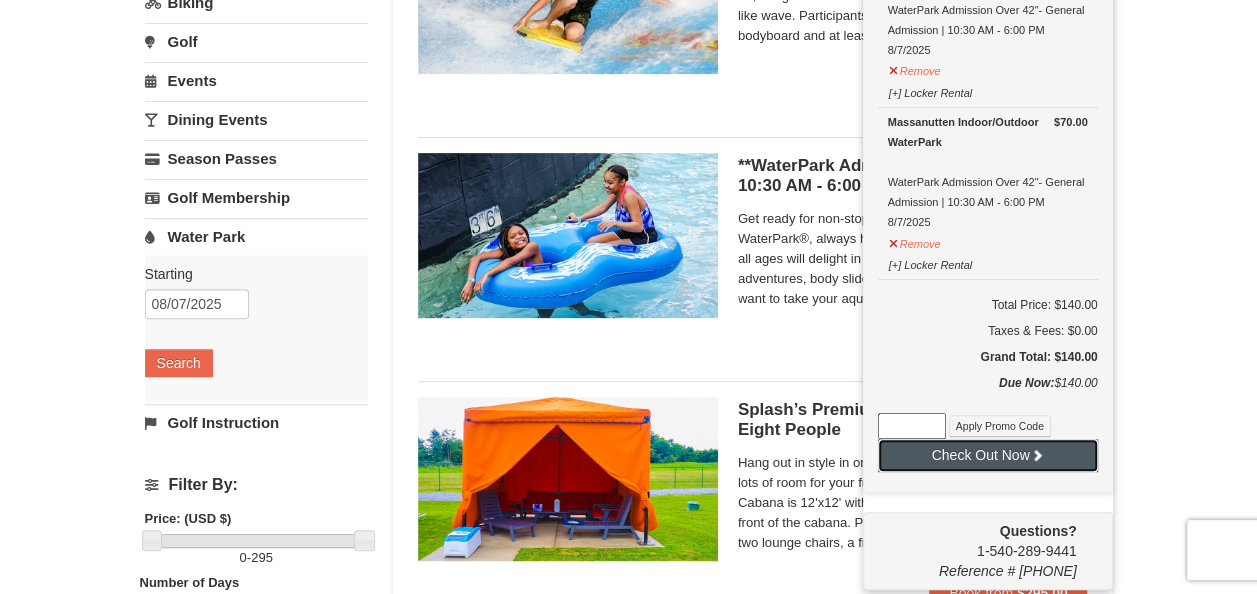 click on "Check Out Now" at bounding box center (988, 455) 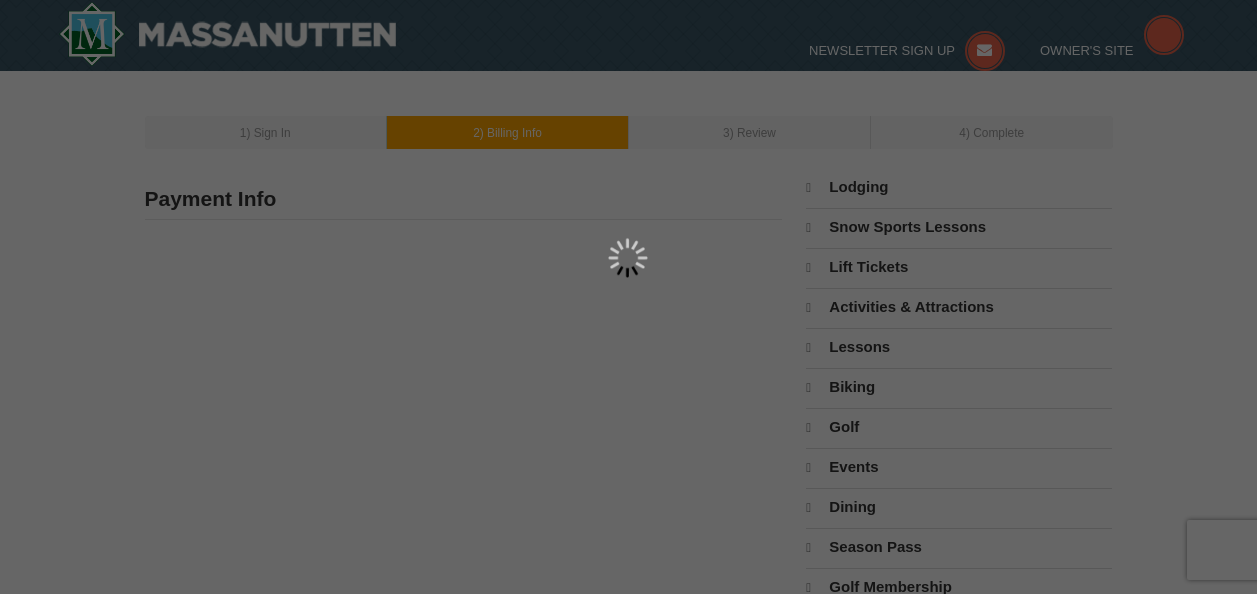 scroll, scrollTop: 0, scrollLeft: 0, axis: both 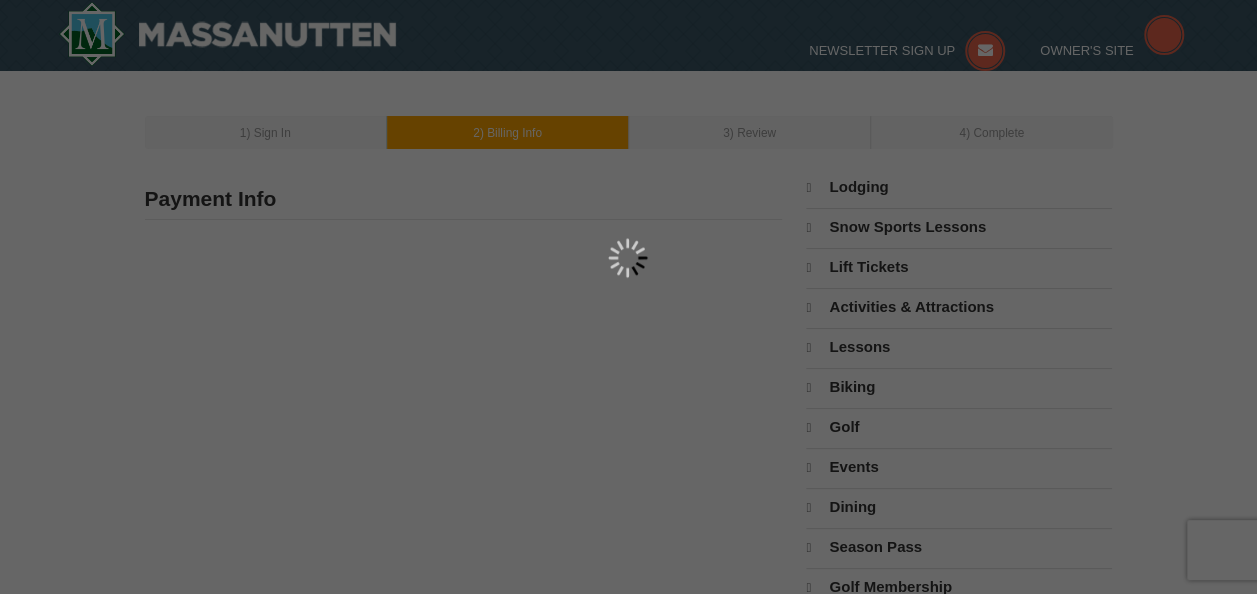 type on "[NUMBER] [STREET] [STREET]" 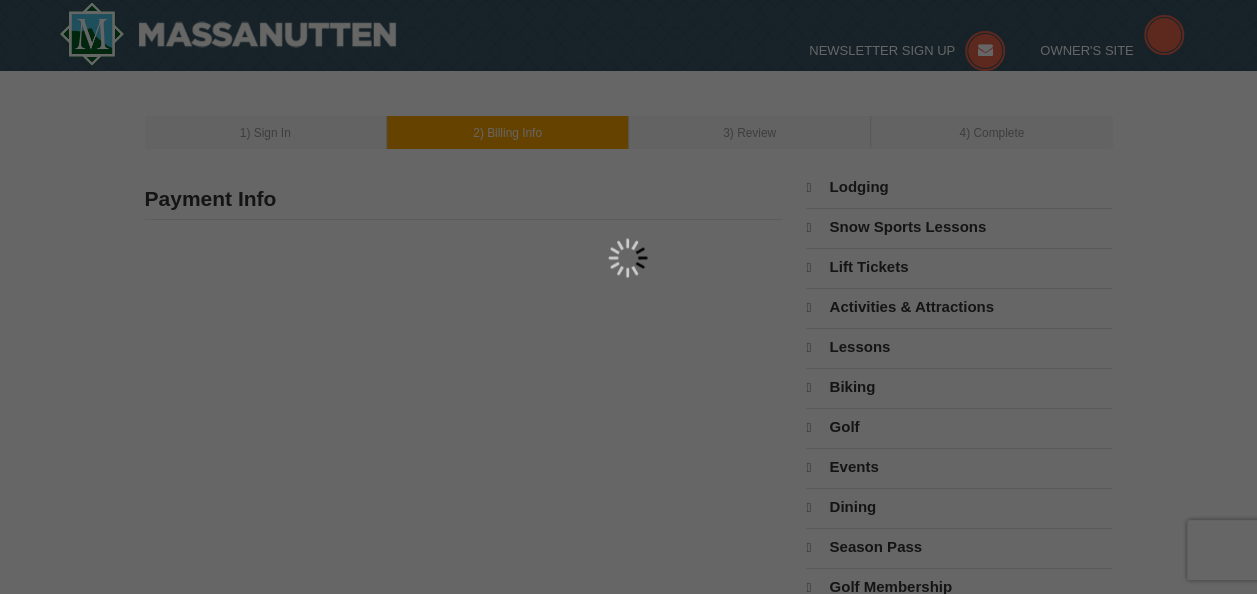 type on "[CITY]" 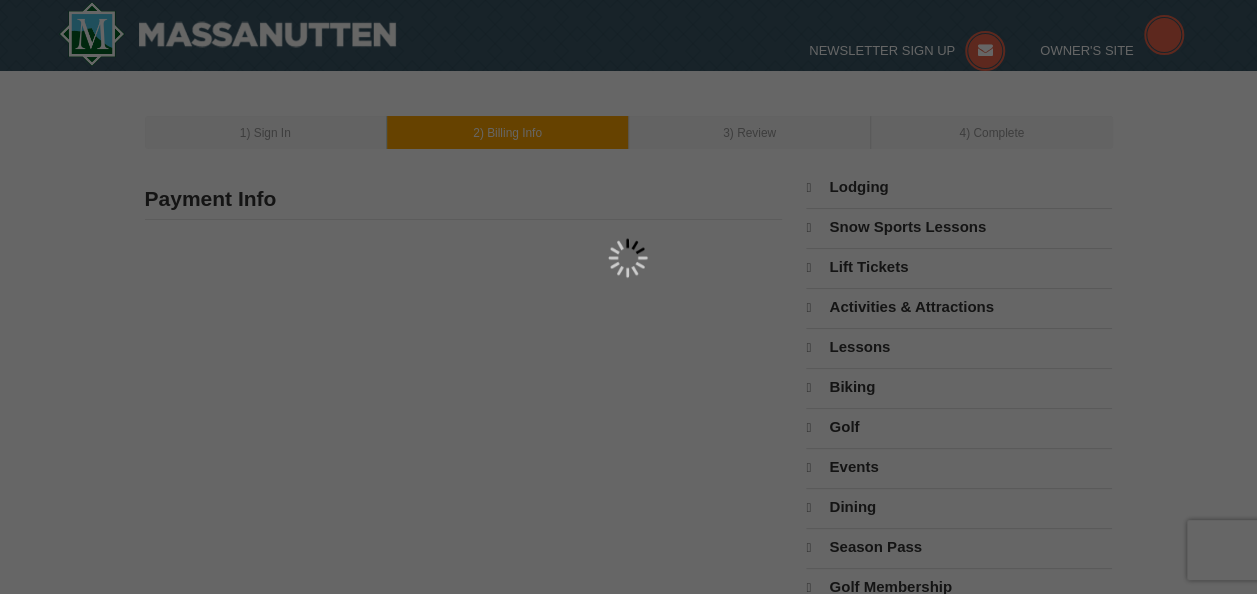 type on "[NUMBER]" 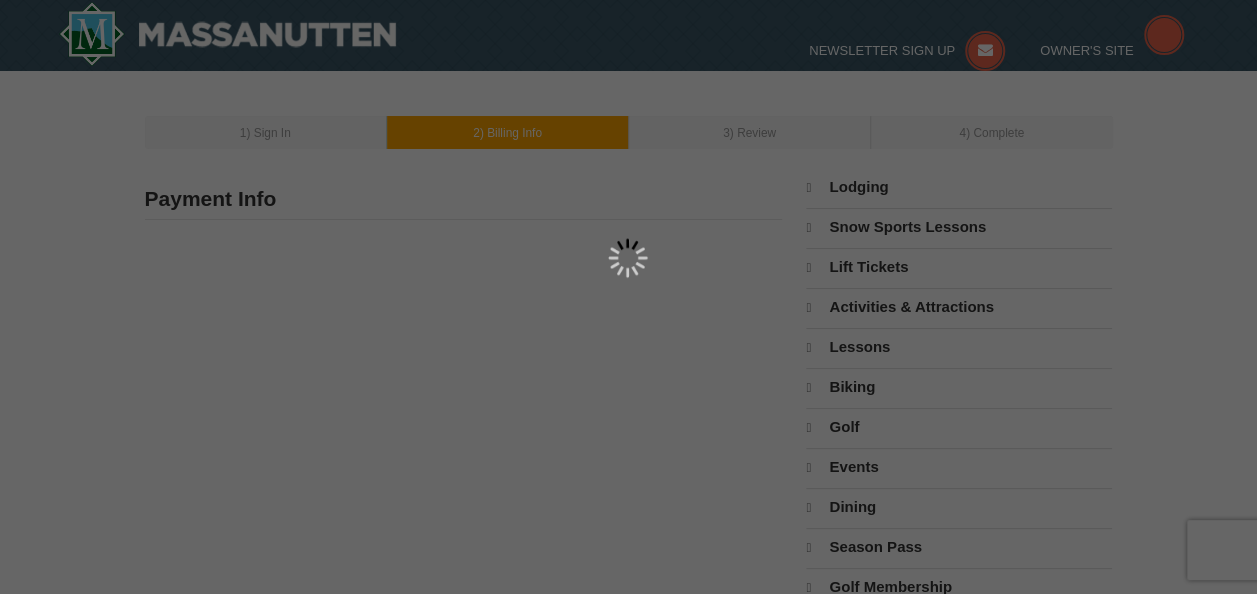 type on "8985" 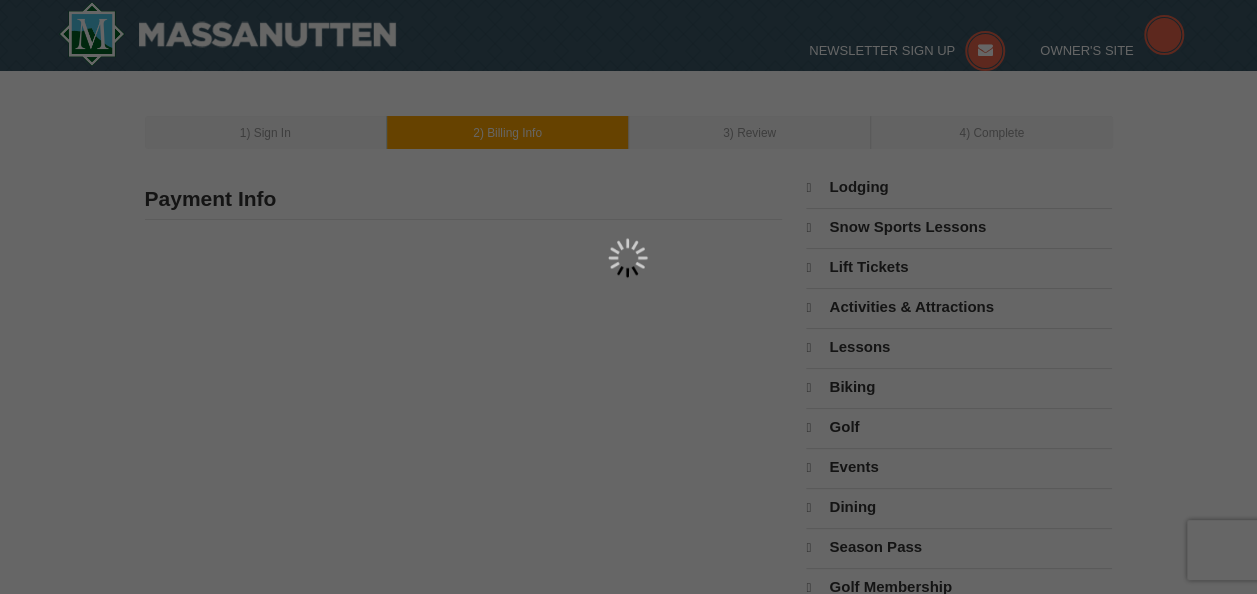 type on "[EMAIL]" 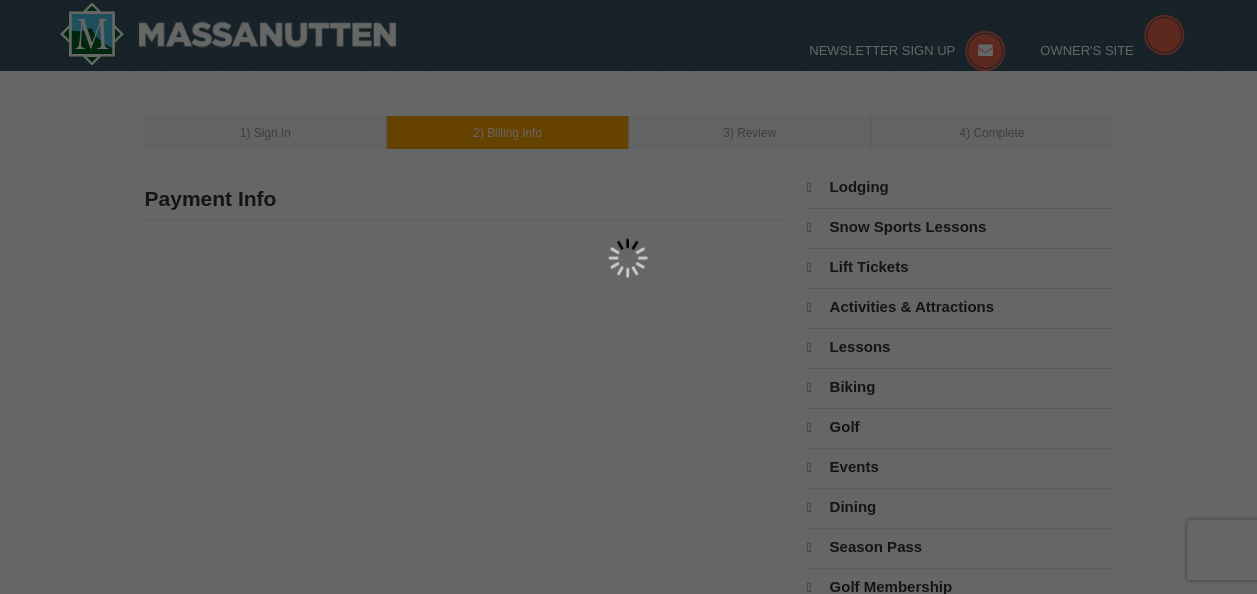 select on "PA" 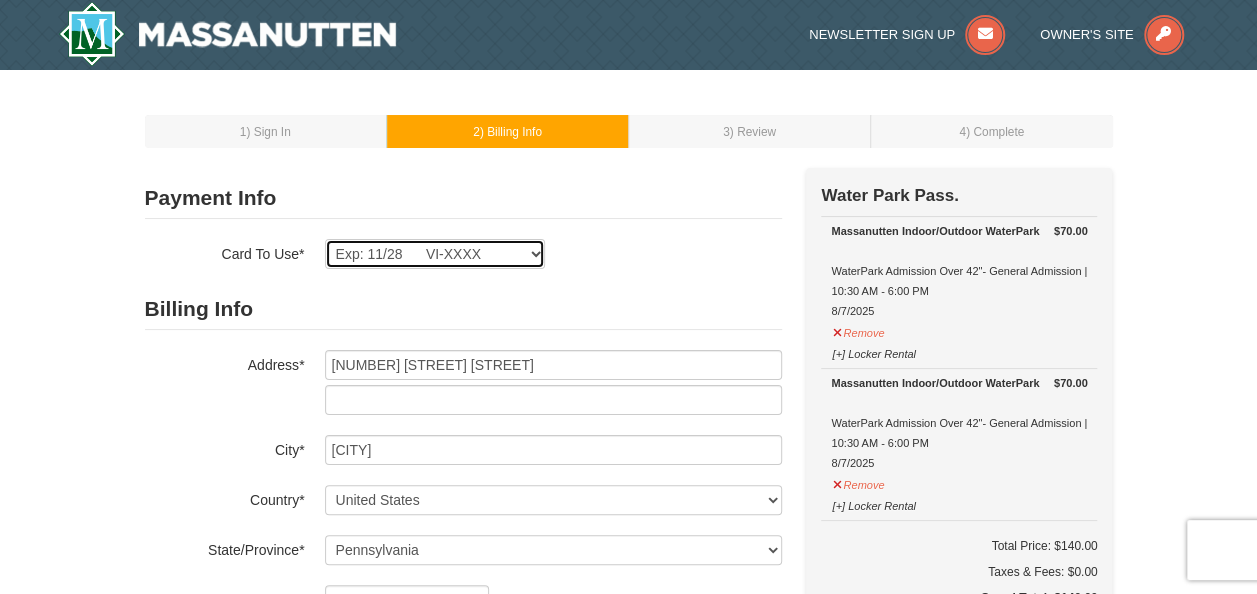 drag, startPoint x: 534, startPoint y: 247, endPoint x: 464, endPoint y: 271, distance: 74 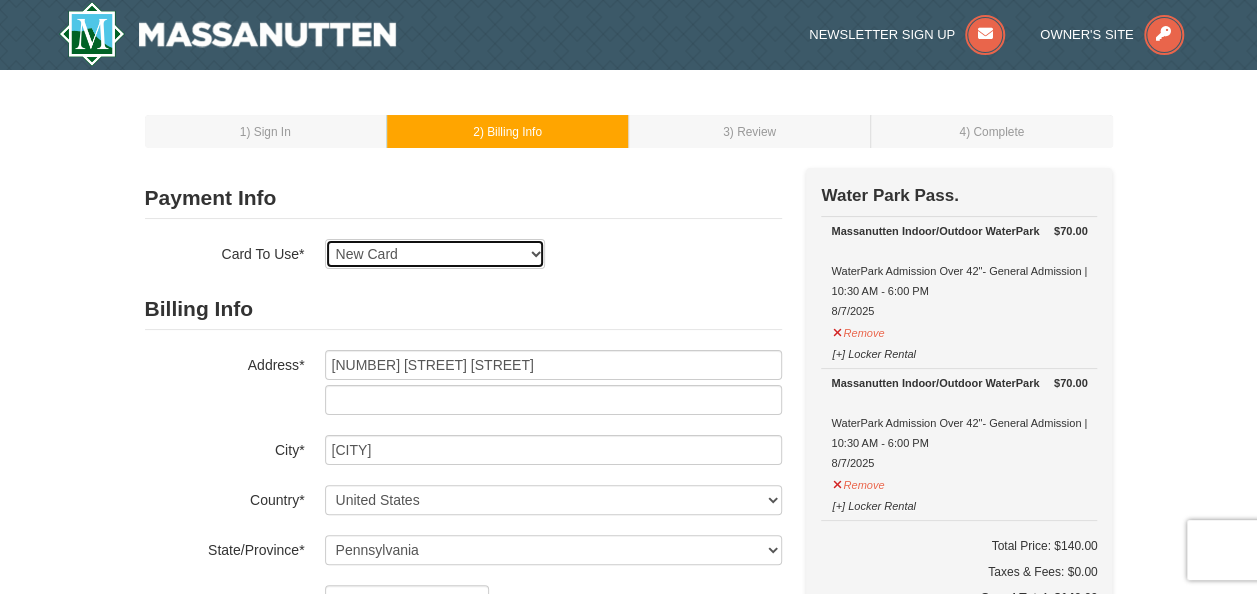 click on "Exp: 06/27      VI-XXXX Exp: 11/28      VI-XXXX New Card" at bounding box center [435, 254] 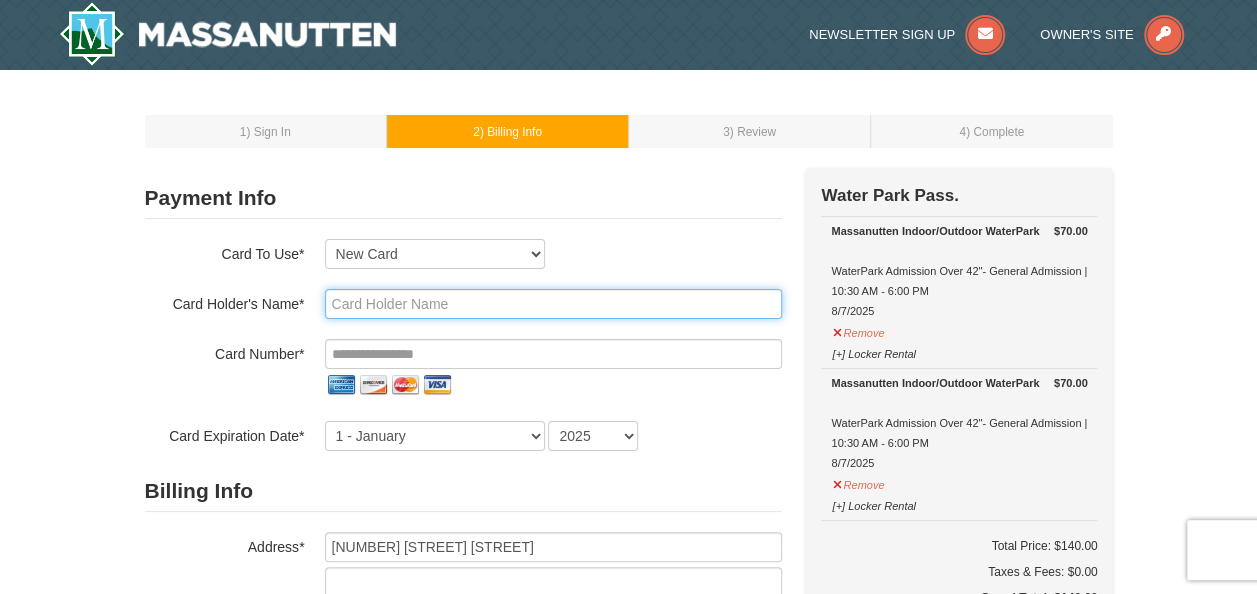 click at bounding box center (553, 304) 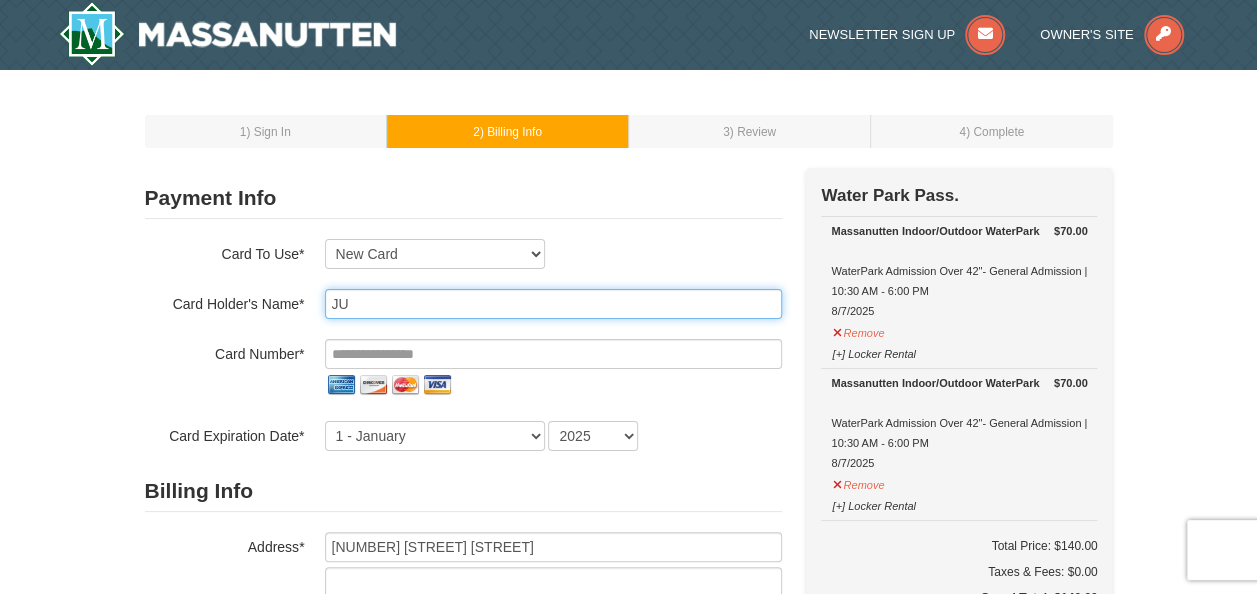 type on "JULLINA BRYAN" 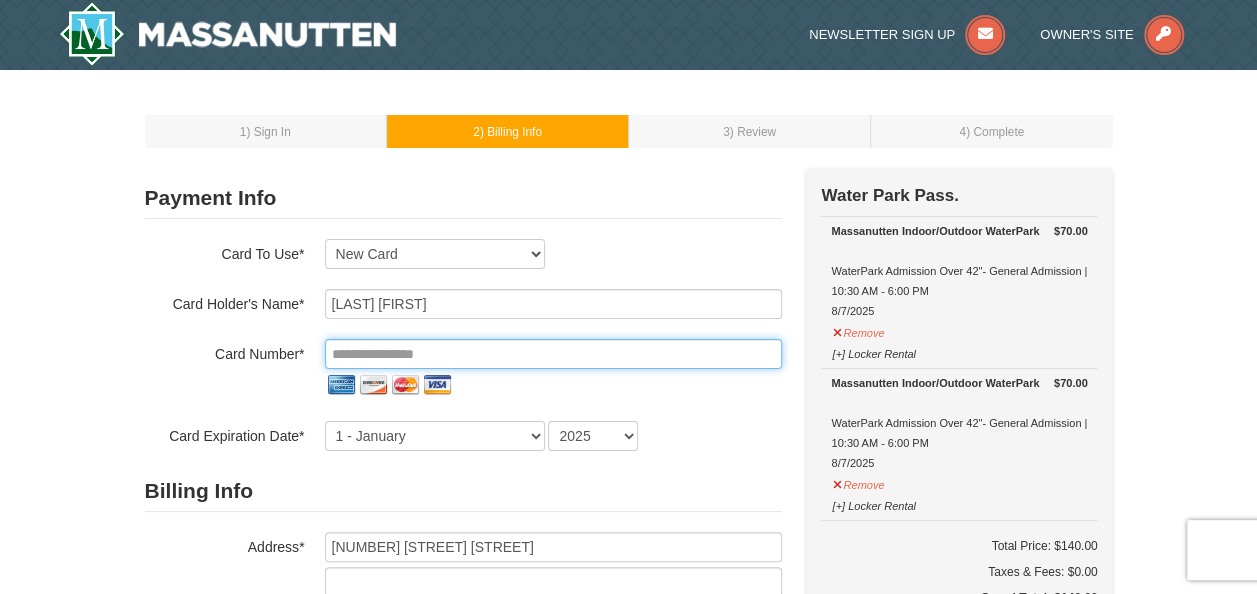 click at bounding box center [553, 354] 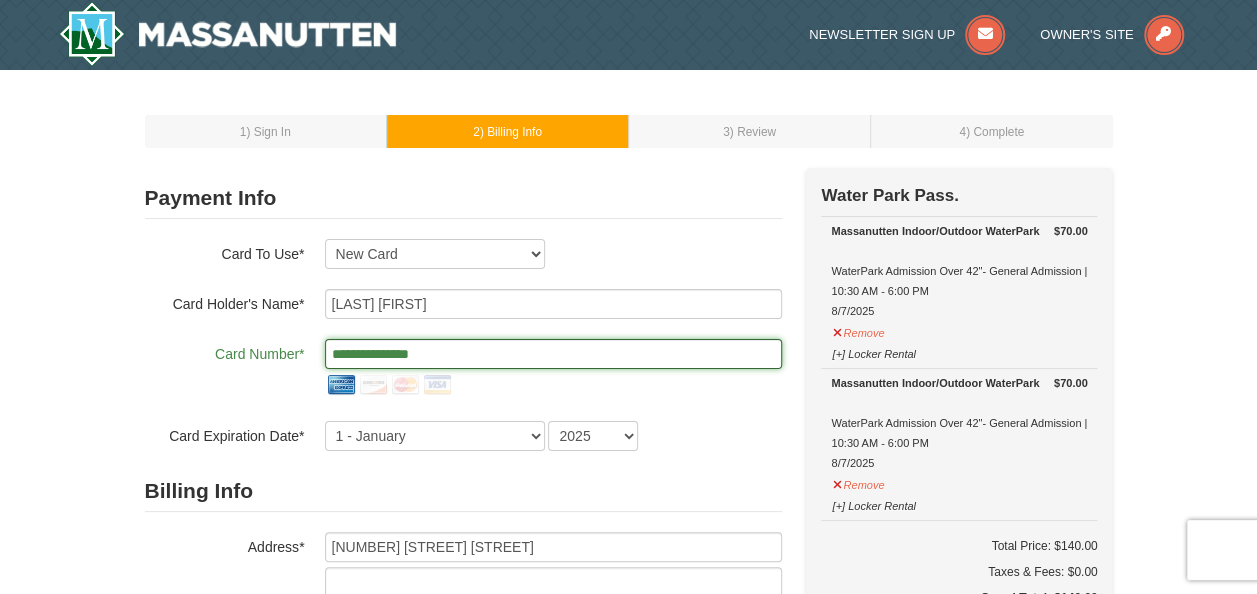 type on "**********" 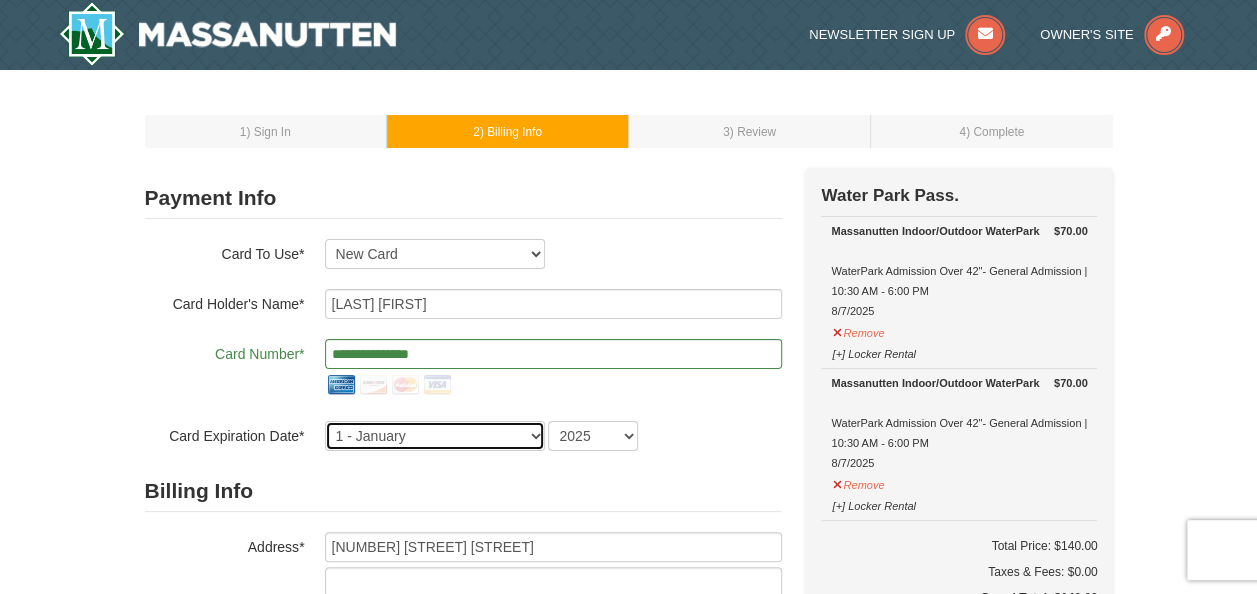 click on "1 - January 2 - February 3 - March 4 - April 5 - May 6 - June 7 - July 8 - August 9 - September 10 - October 11 - November 12 - December" at bounding box center (435, 436) 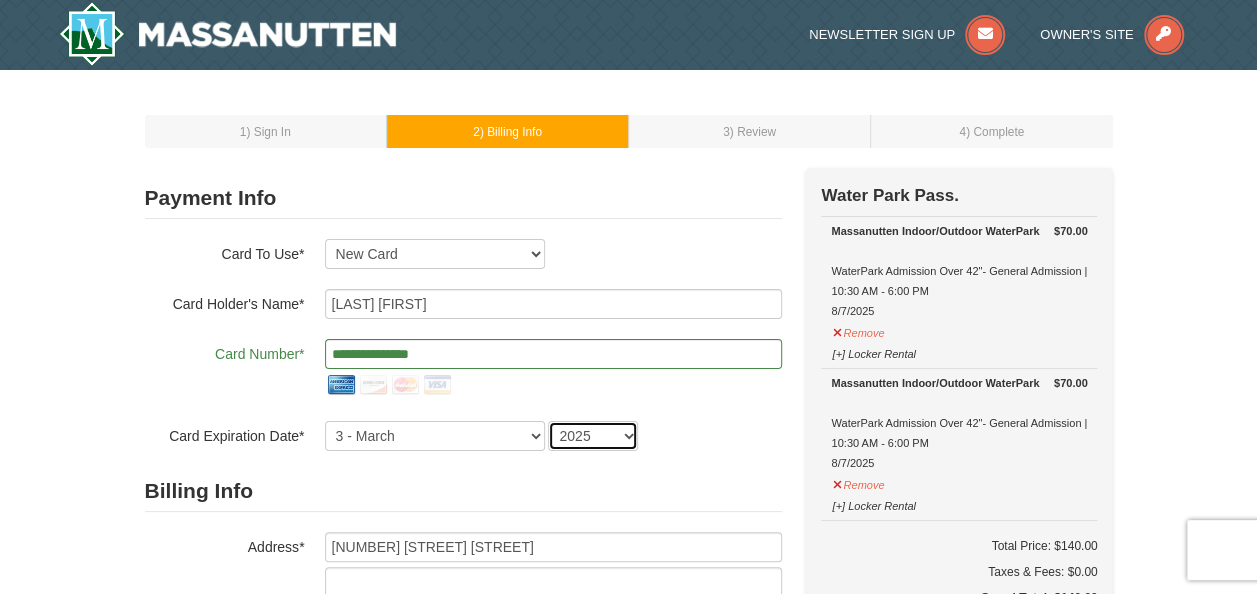 click on "2025 2026 2027 2028 2029 2030 2031 2032 2033 2034" at bounding box center [593, 436] 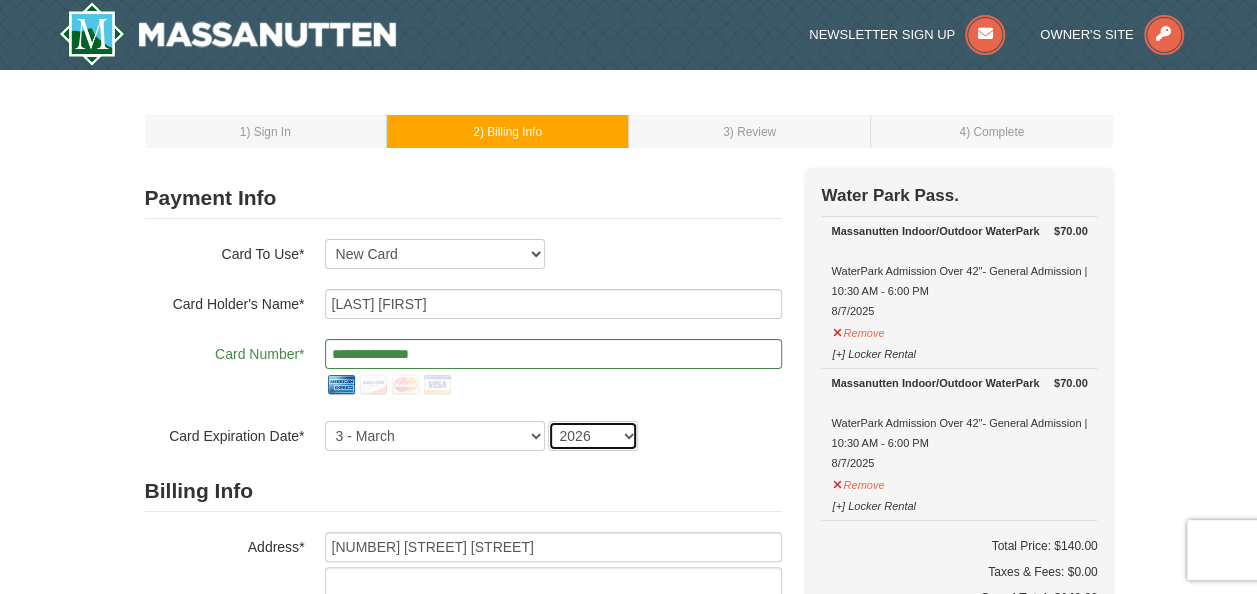 click on "2025 2026 2027 2028 2029 2030 2031 2032 2033 2034" at bounding box center (593, 436) 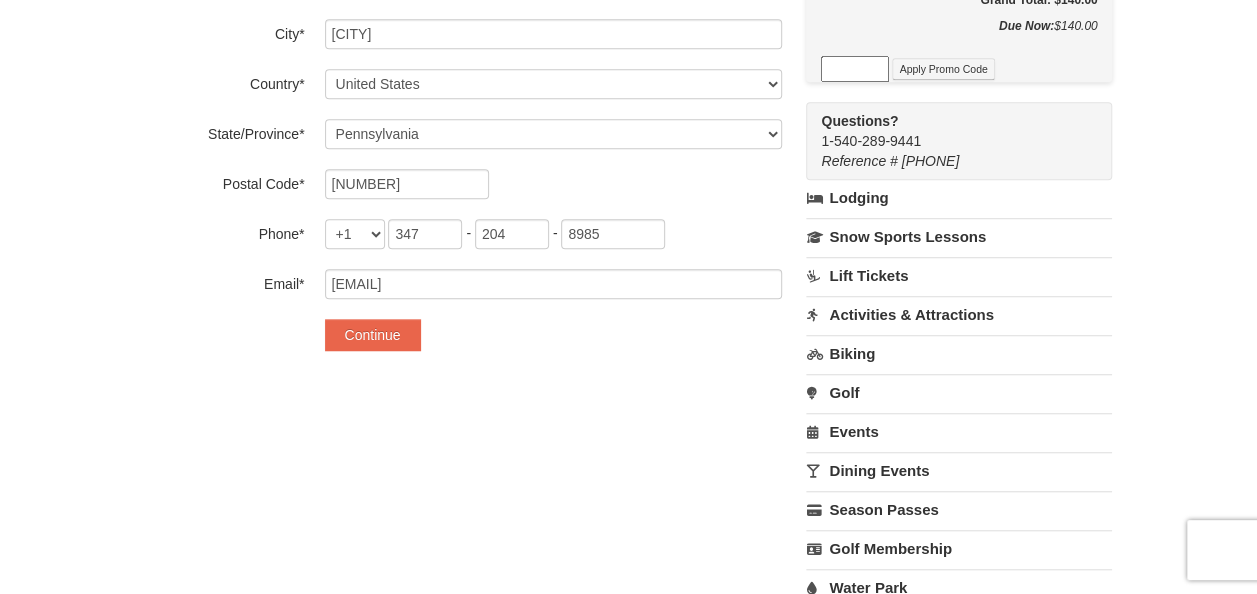 scroll, scrollTop: 600, scrollLeft: 0, axis: vertical 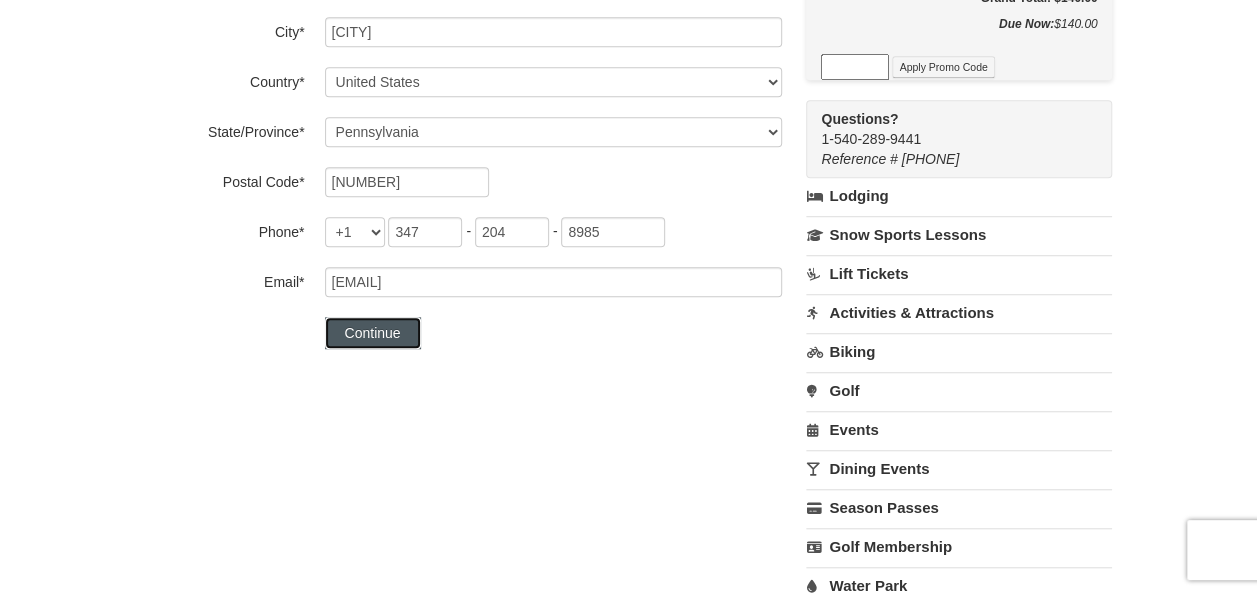 click on "Continue" at bounding box center [373, 333] 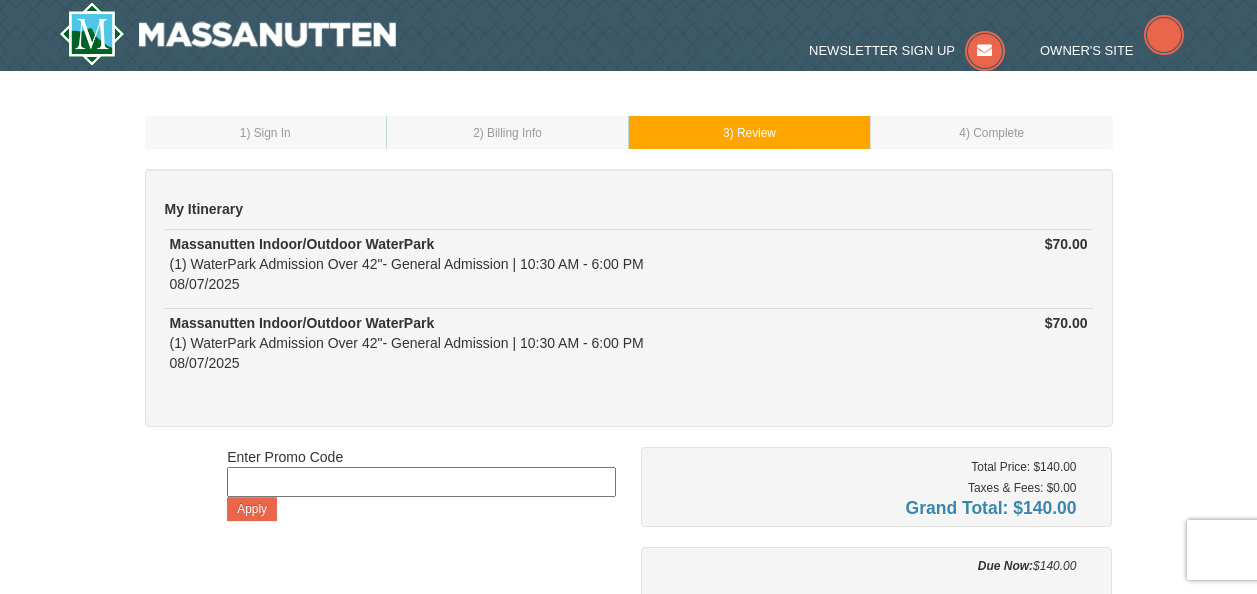 scroll, scrollTop: 0, scrollLeft: 0, axis: both 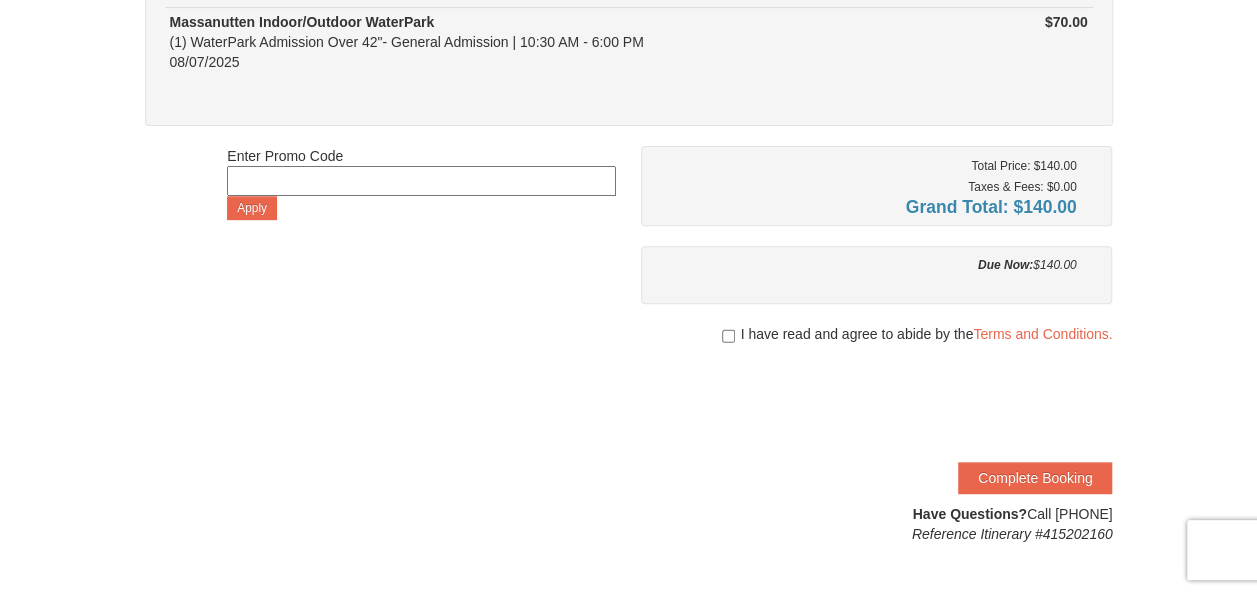 click on "I have read and agree to abide by the  Terms and Conditions." at bounding box center [877, 334] 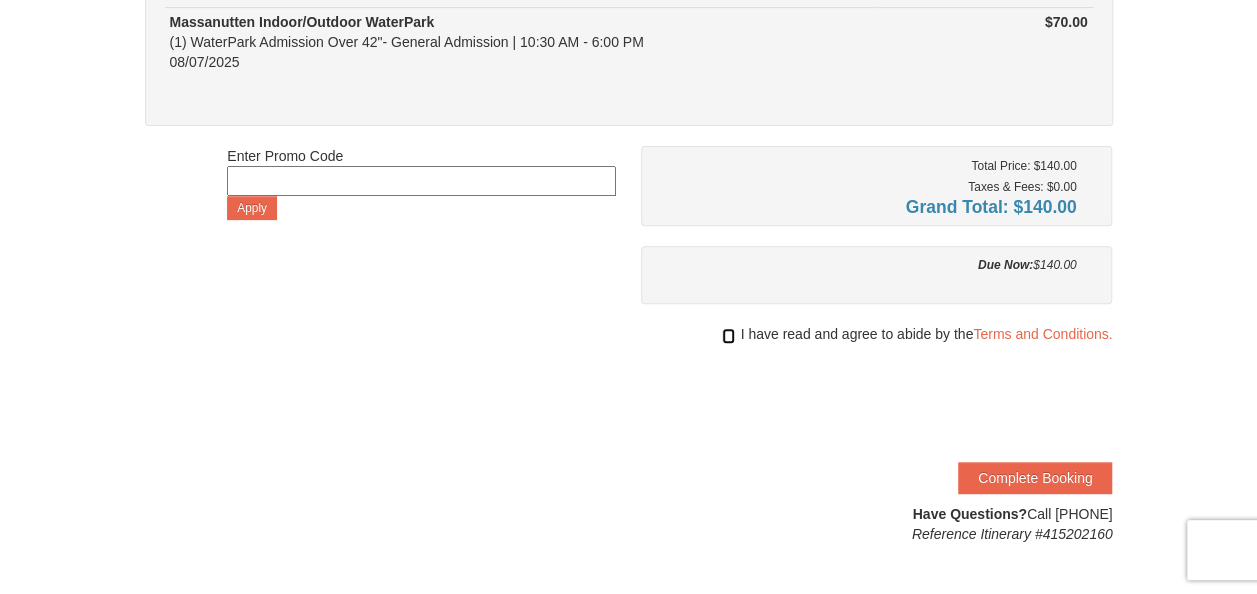 drag, startPoint x: 728, startPoint y: 337, endPoint x: 742, endPoint y: 346, distance: 16.643316 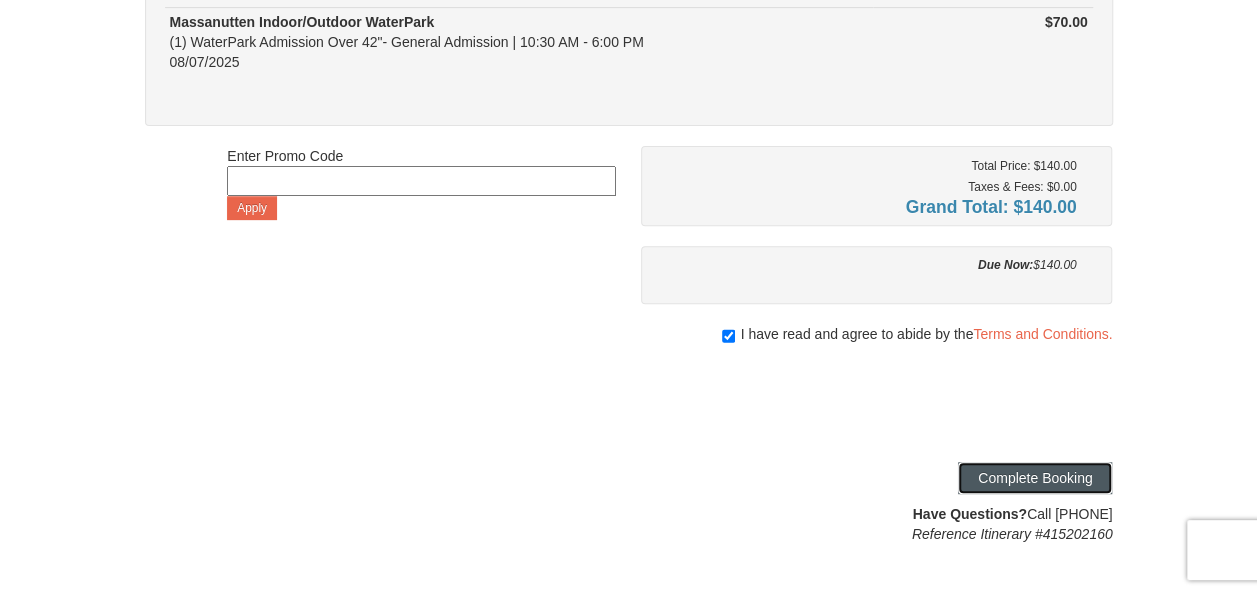 click on "Complete Booking" at bounding box center [1035, 478] 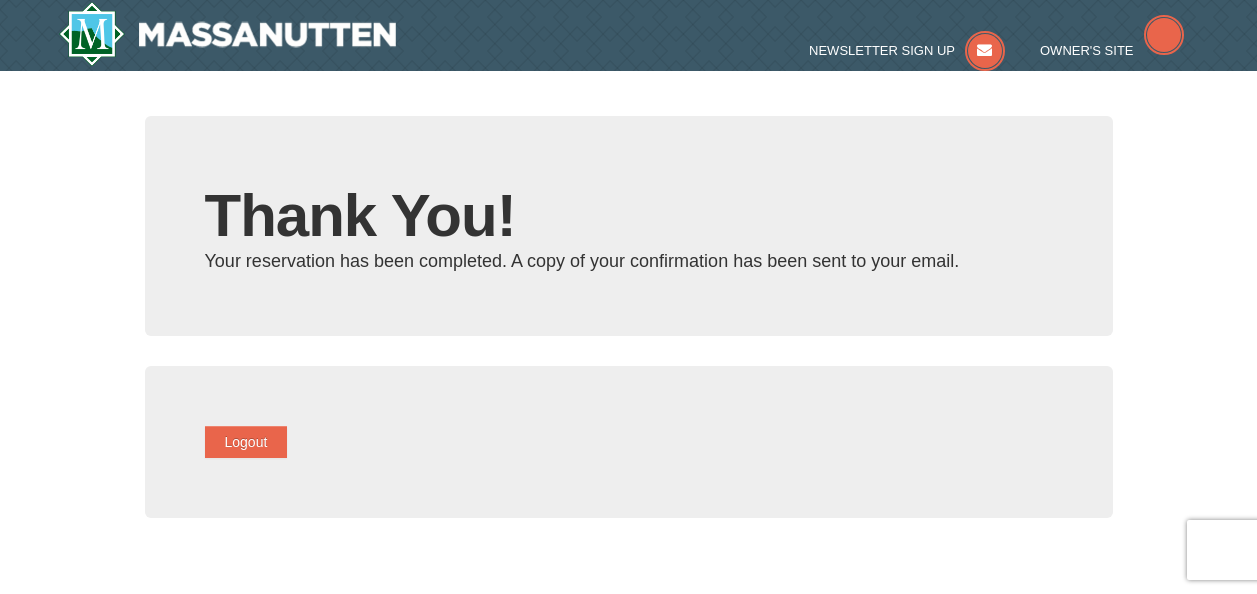 scroll, scrollTop: 0, scrollLeft: 0, axis: both 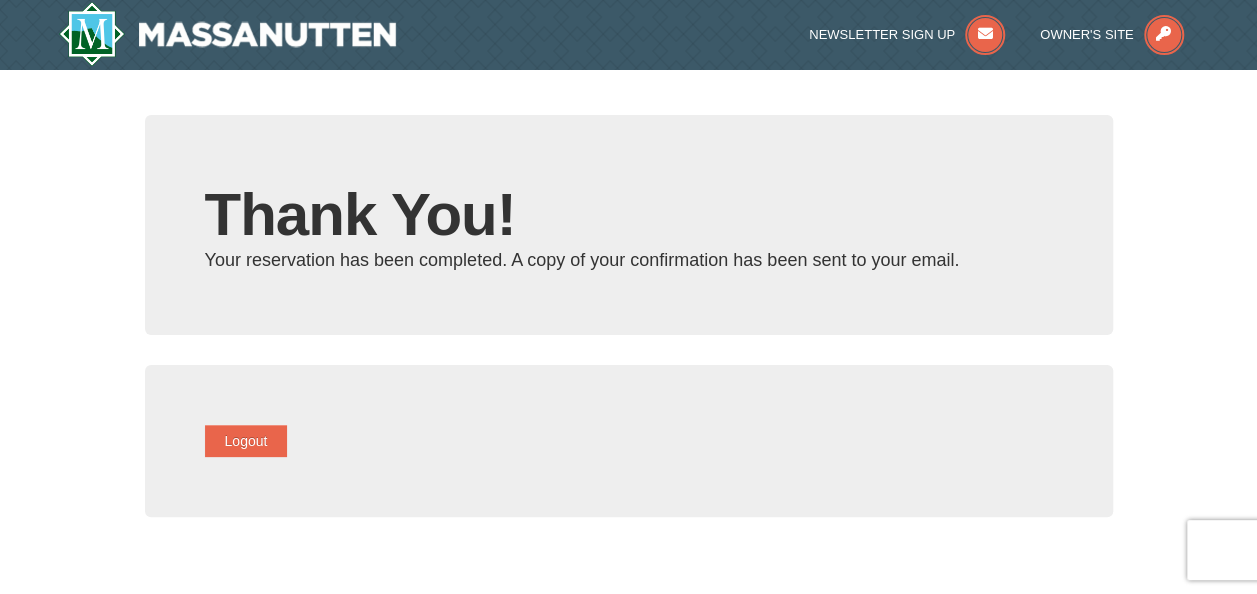 type on "[USERNAME]@[DOMAIN].com" 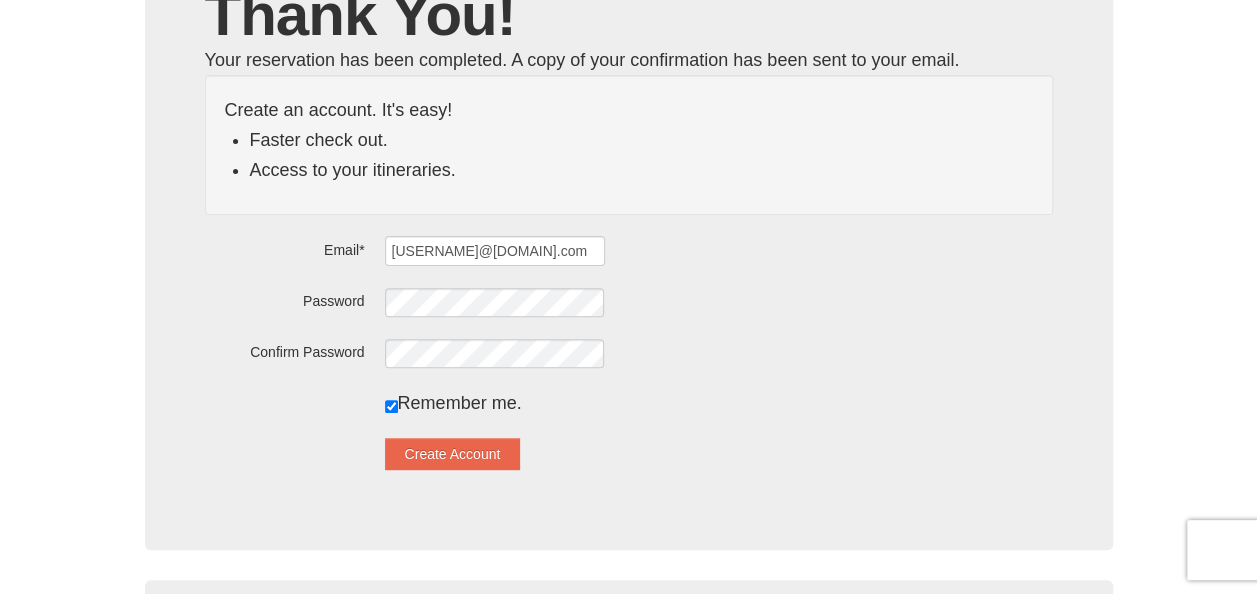 scroll, scrollTop: 0, scrollLeft: 0, axis: both 